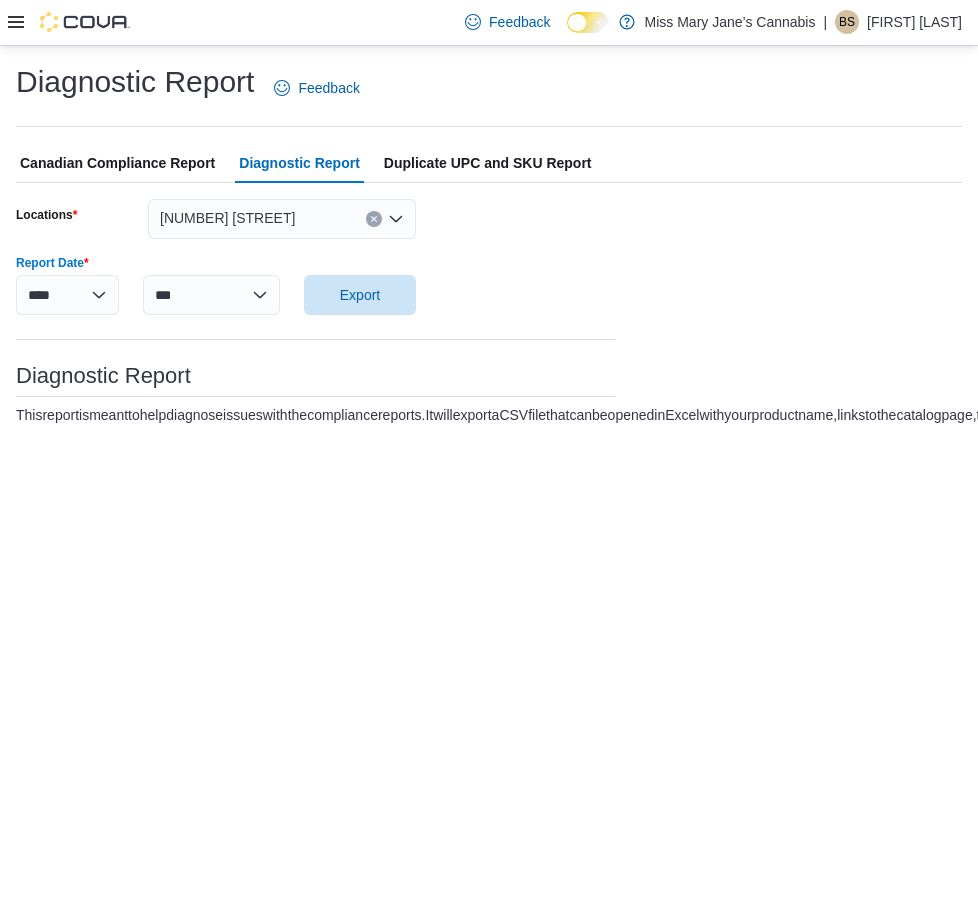 select on "***" 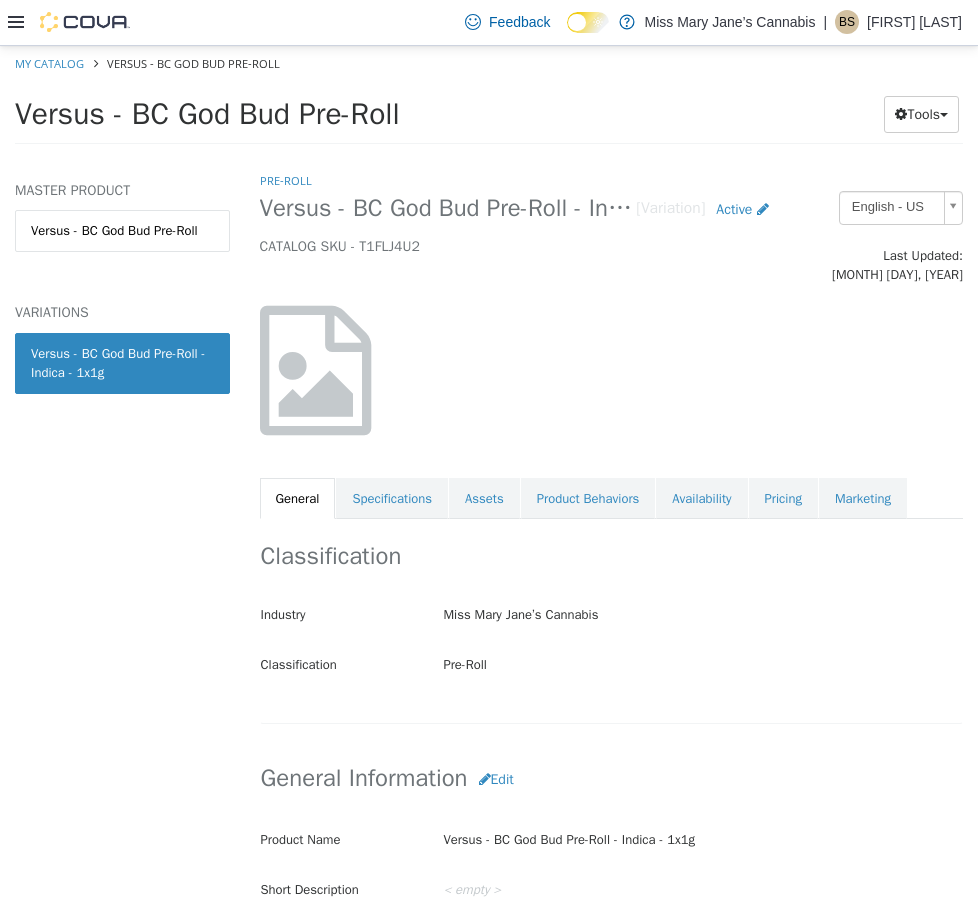 scroll, scrollTop: 0, scrollLeft: 0, axis: both 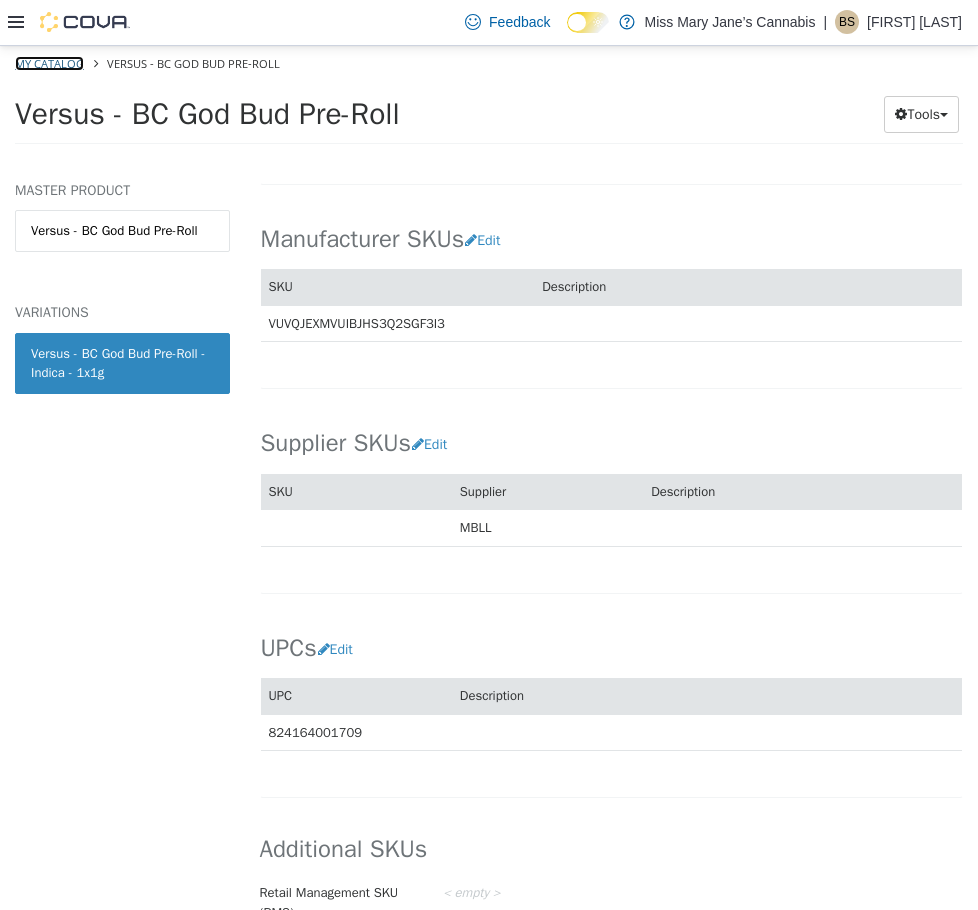 click on "My Catalog" at bounding box center (49, 62) 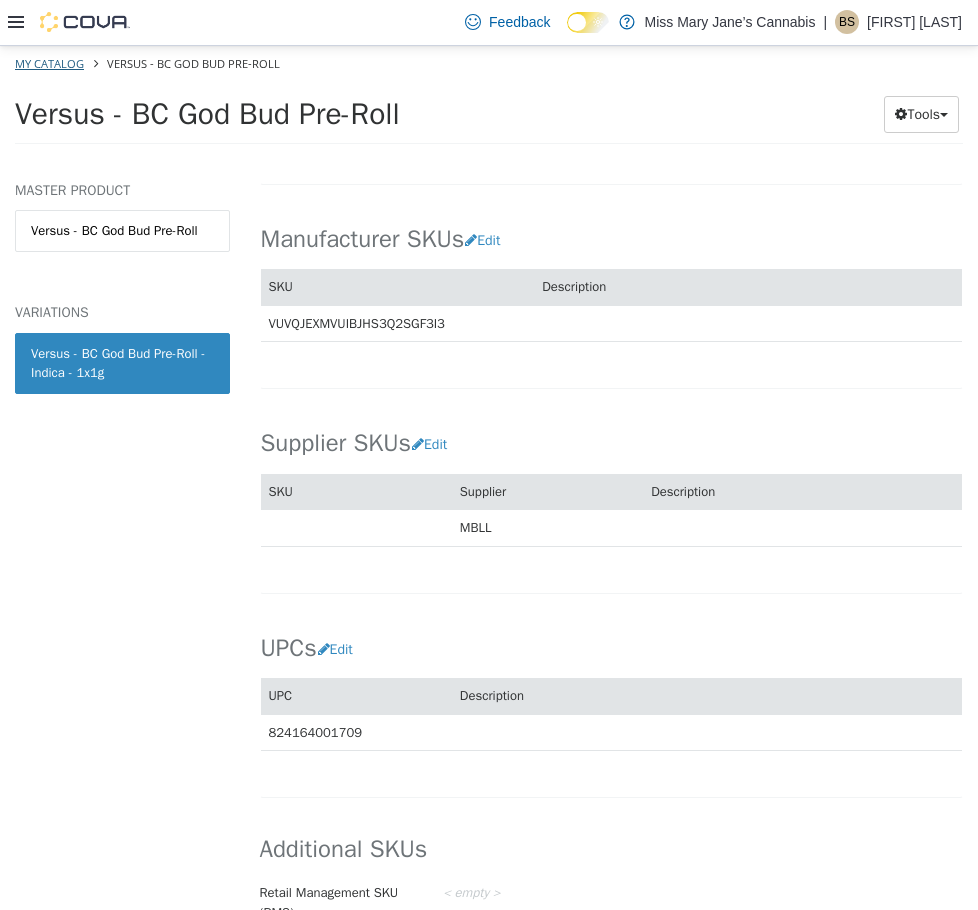 select on "**********" 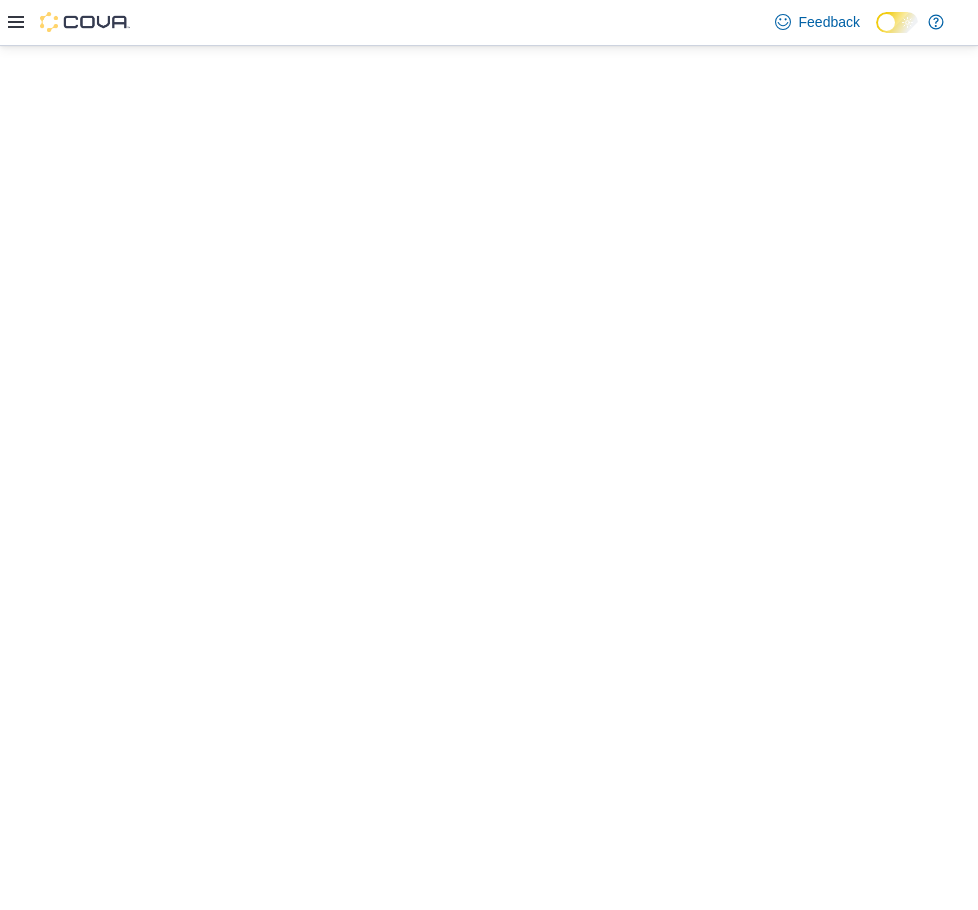 scroll, scrollTop: 0, scrollLeft: 0, axis: both 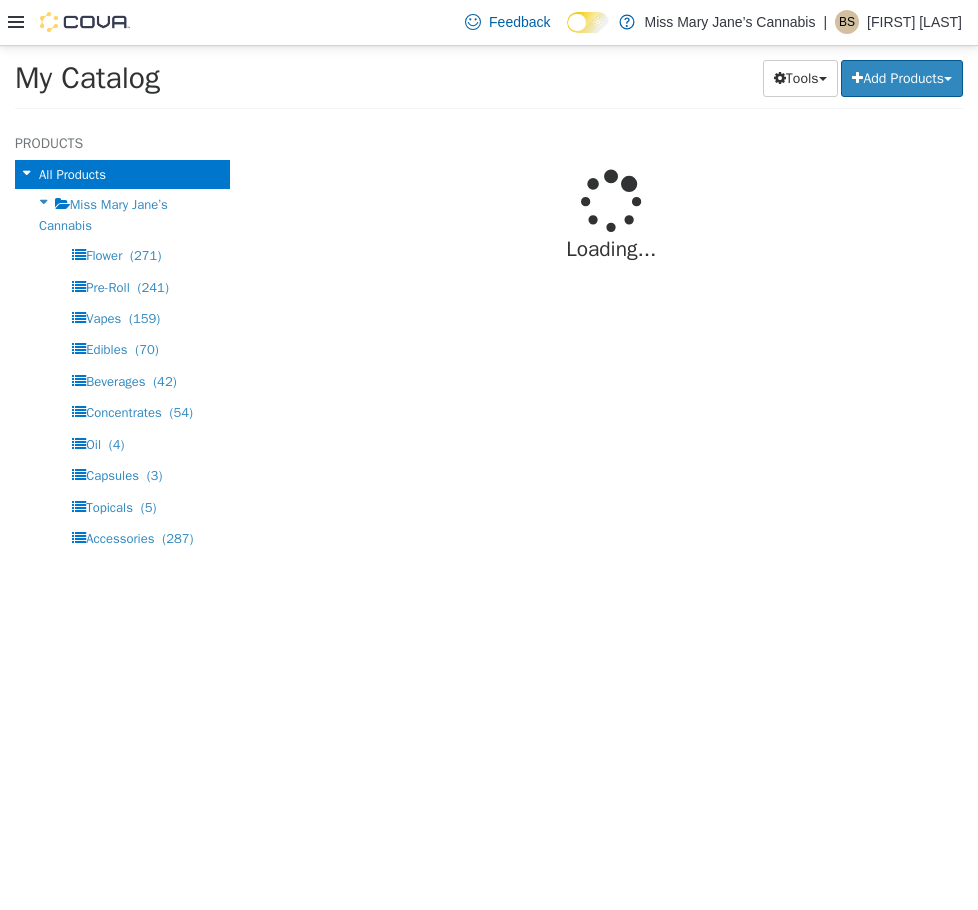 select on "**********" 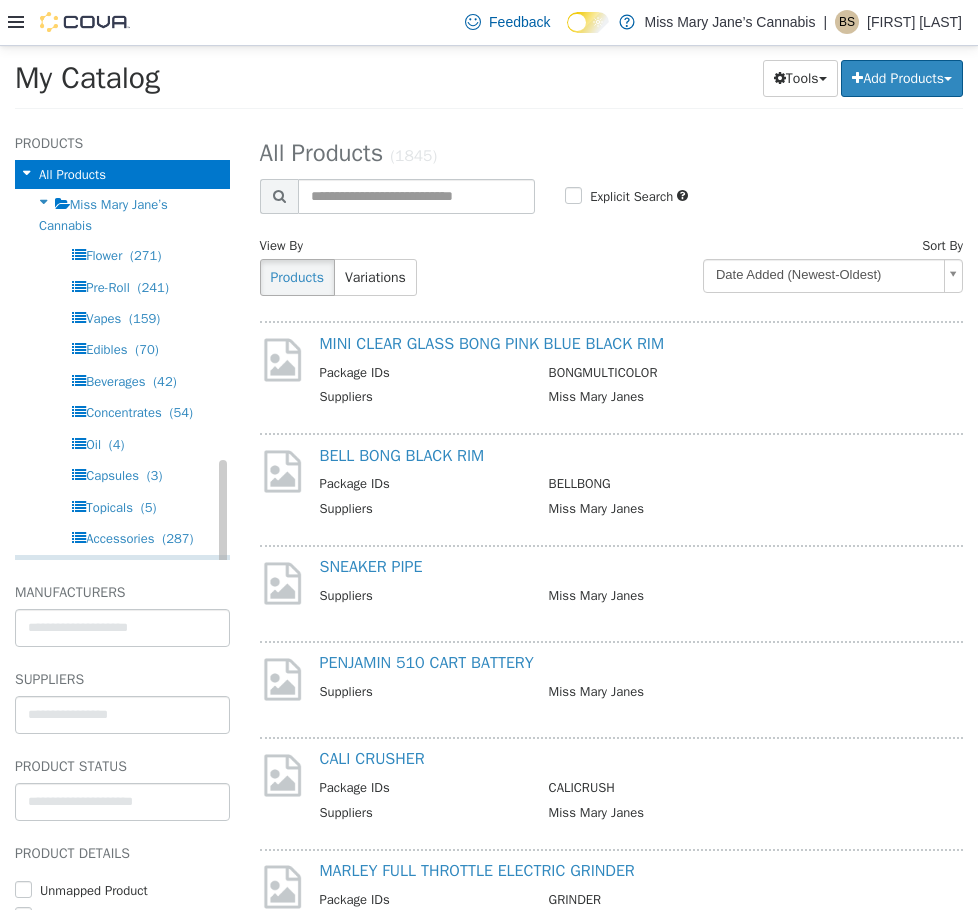 scroll, scrollTop: 399, scrollLeft: 0, axis: vertical 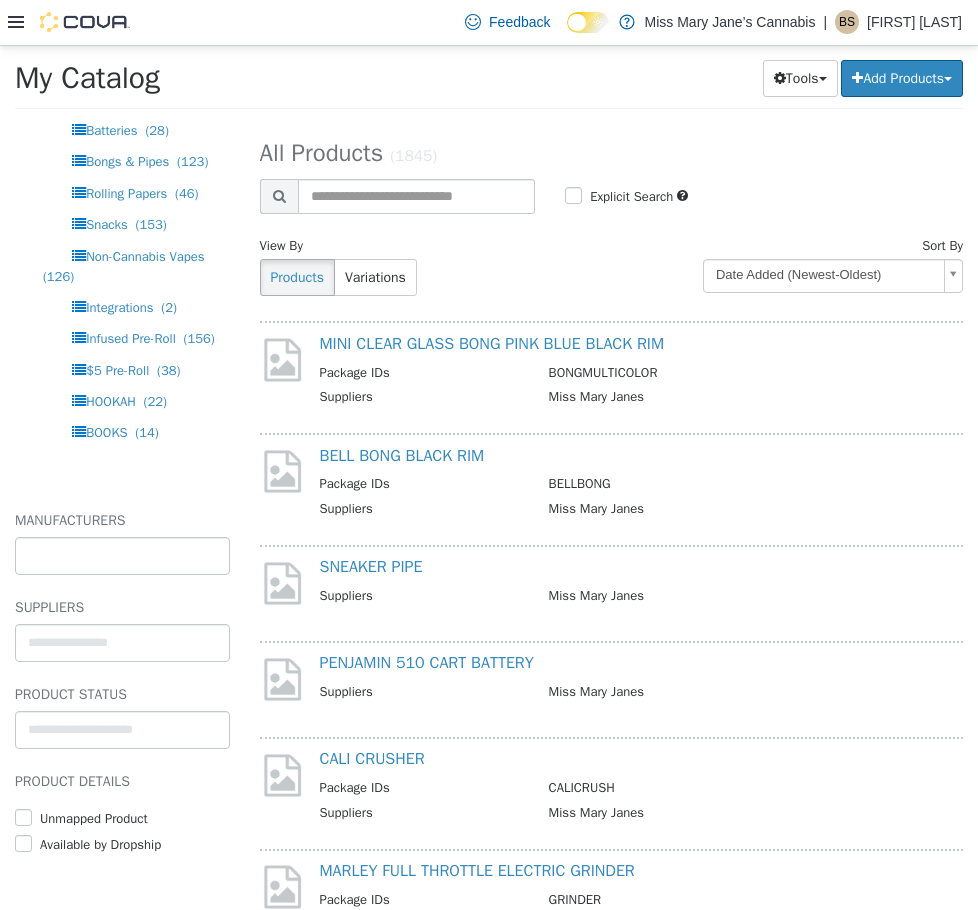 click at bounding box center [122, 555] 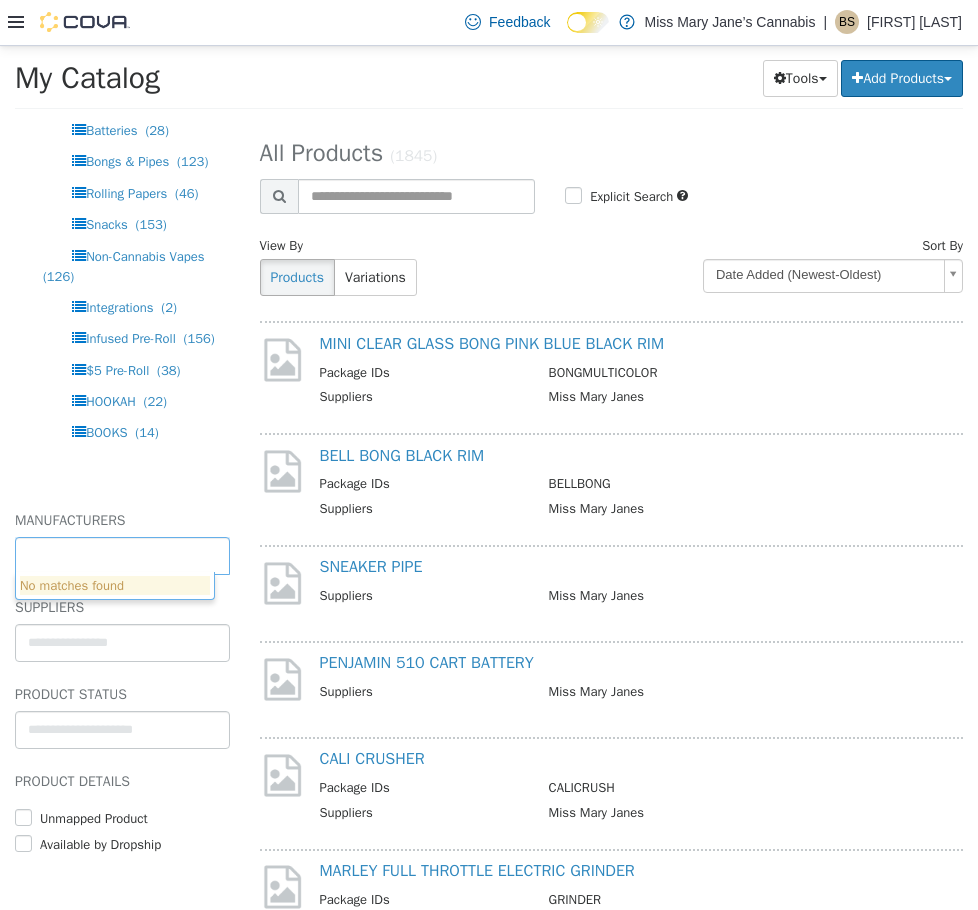 click on "**********" at bounding box center [489, 83] 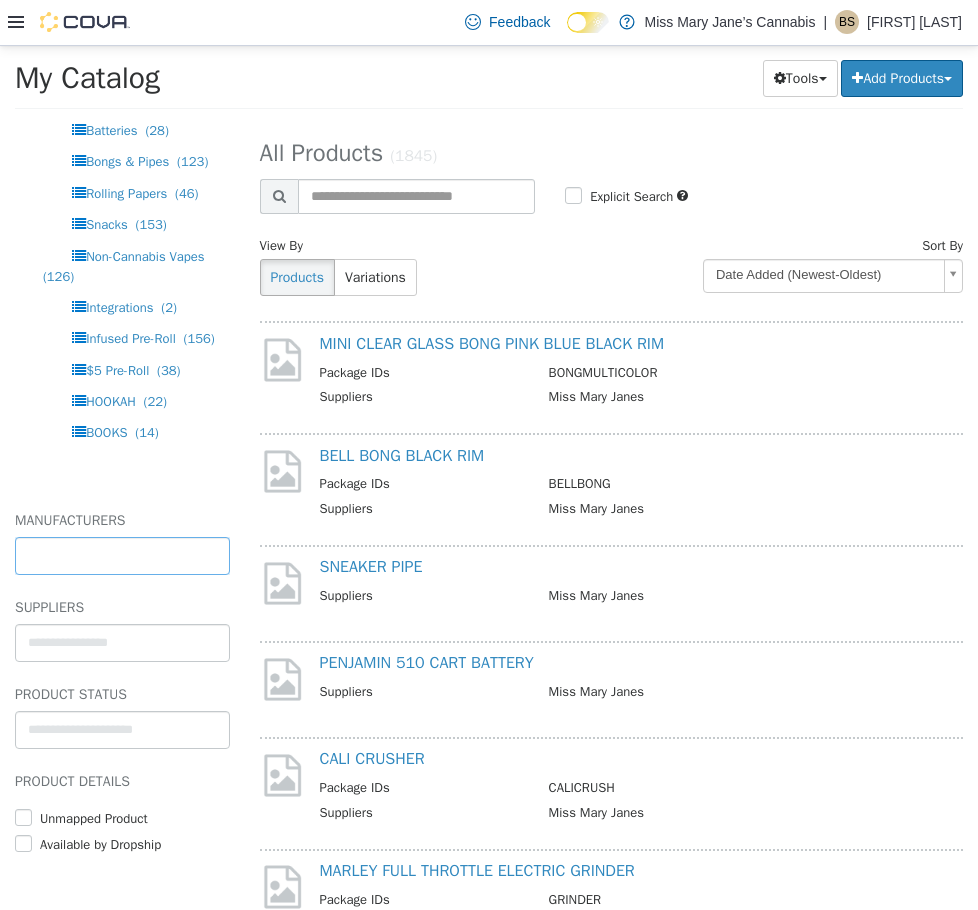 type on "**********" 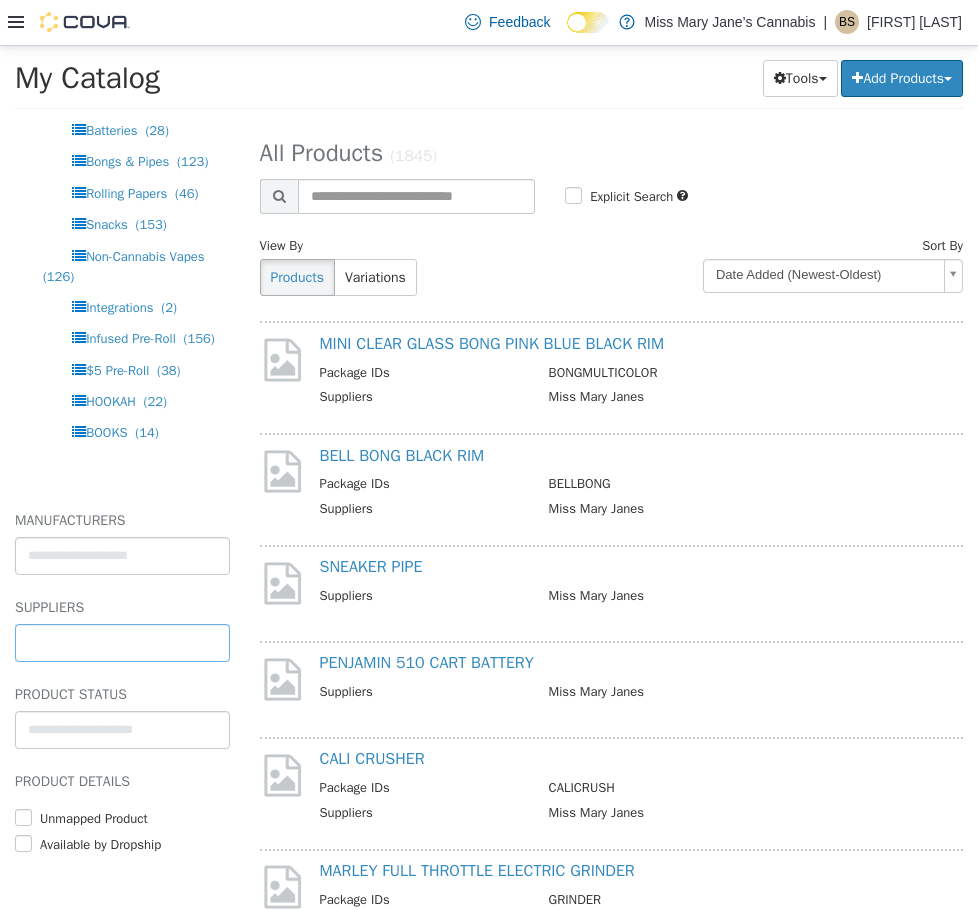 click at bounding box center [122, 642] 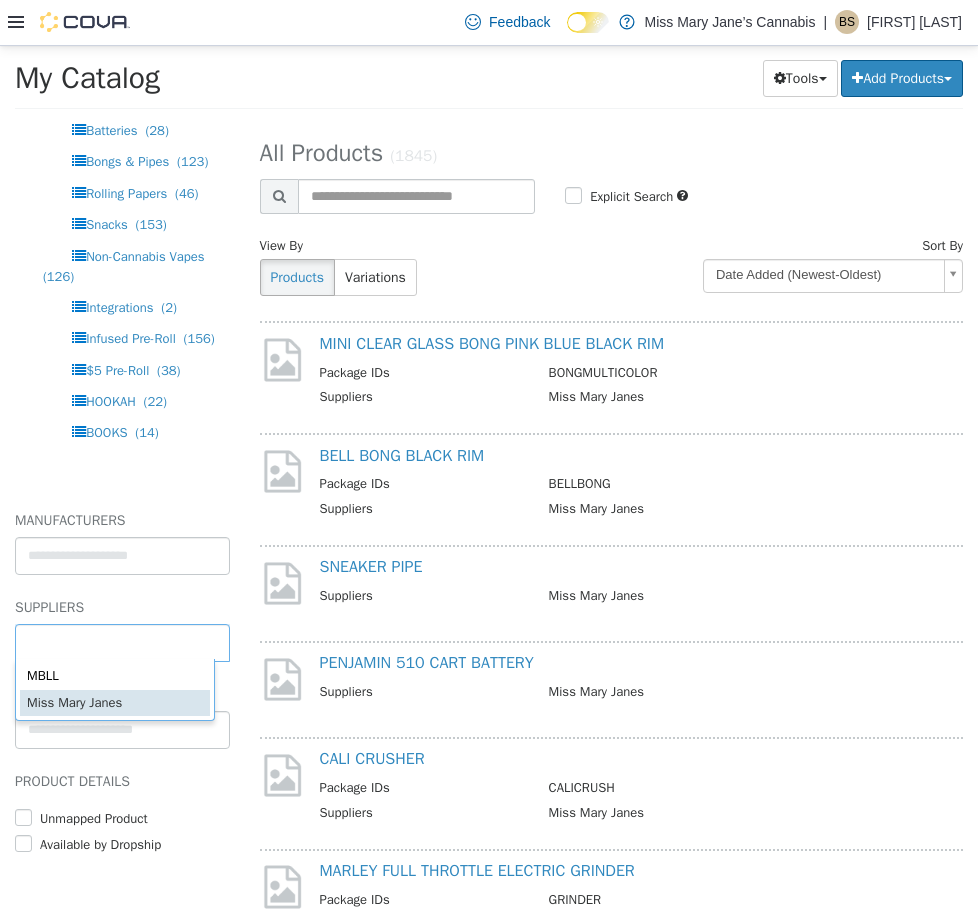 click on "**********" at bounding box center [489, 83] 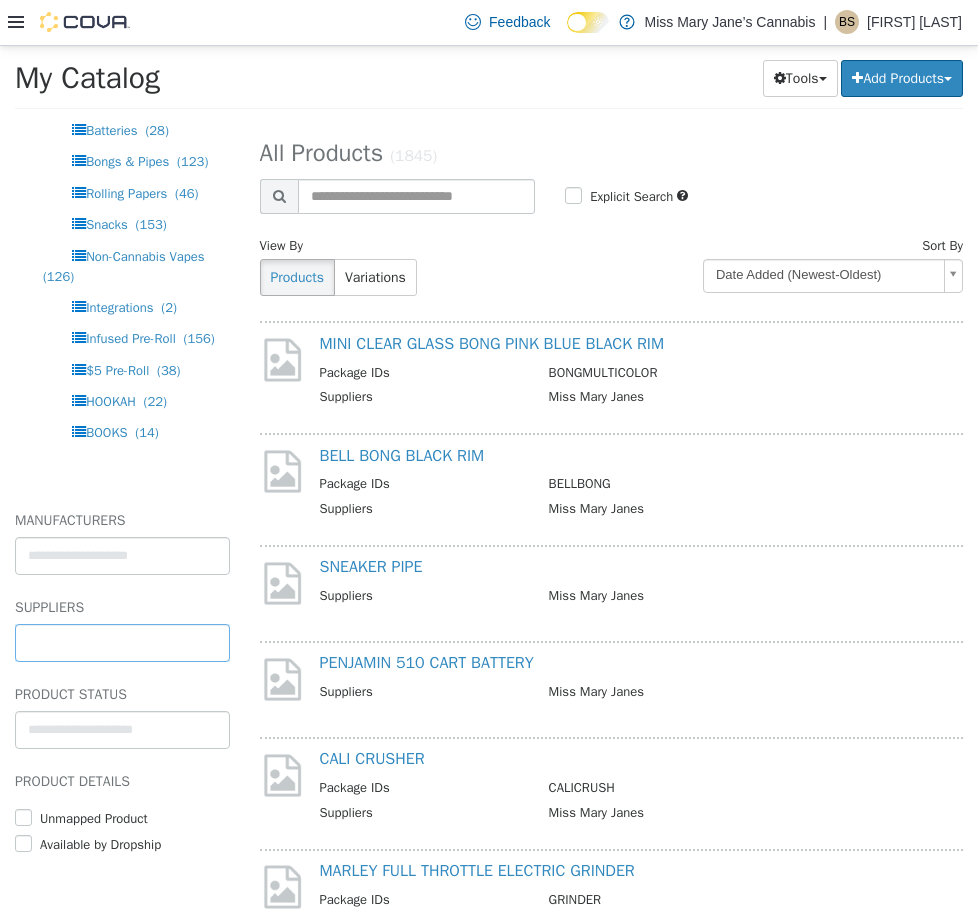 type on "**********" 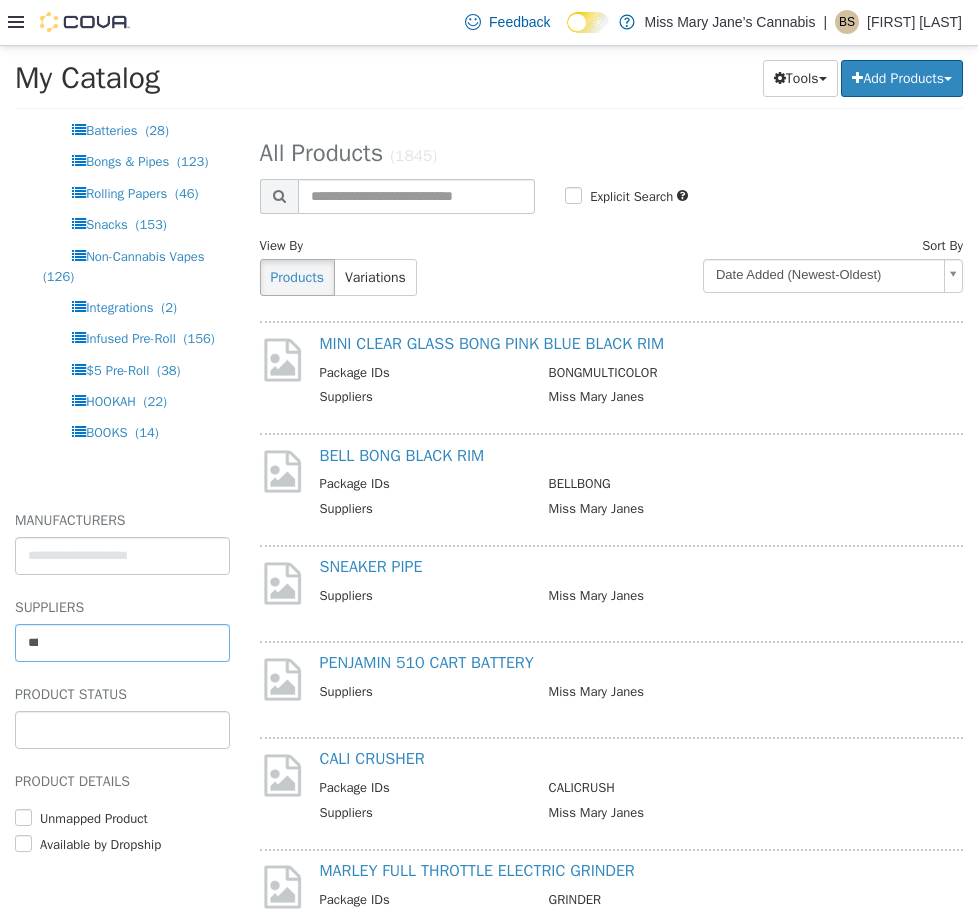 click at bounding box center (122, 729) 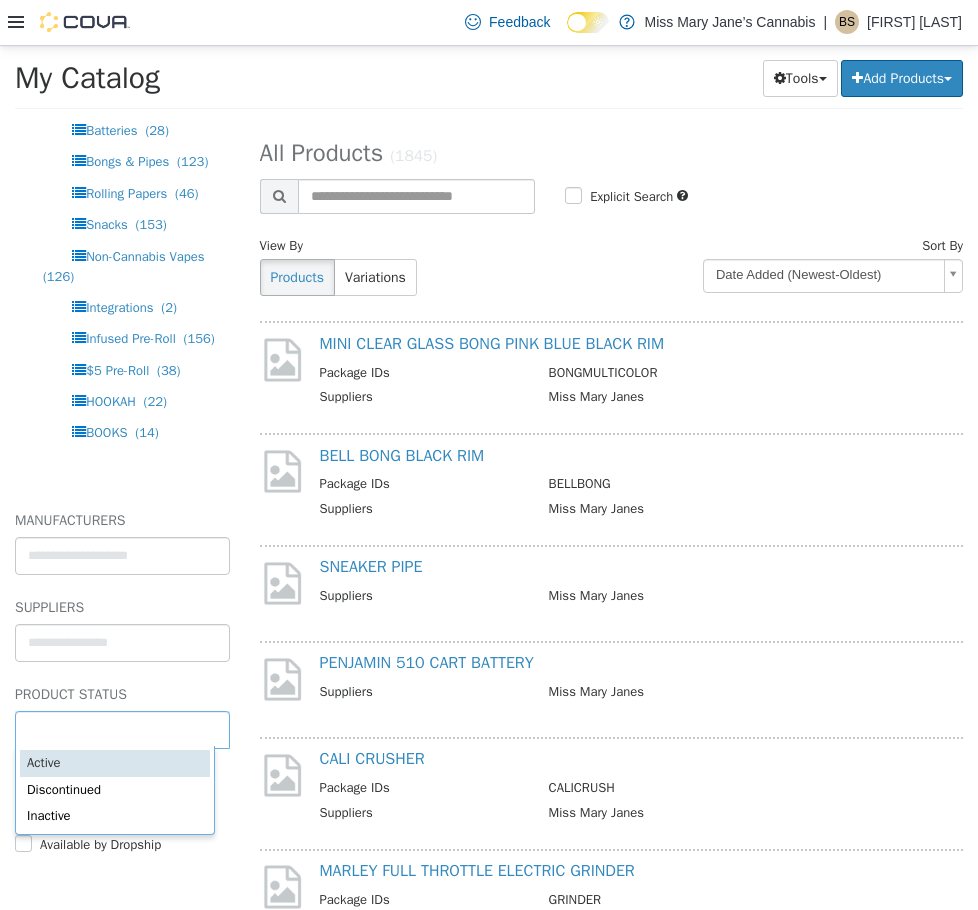 click on "**********" at bounding box center (489, 83) 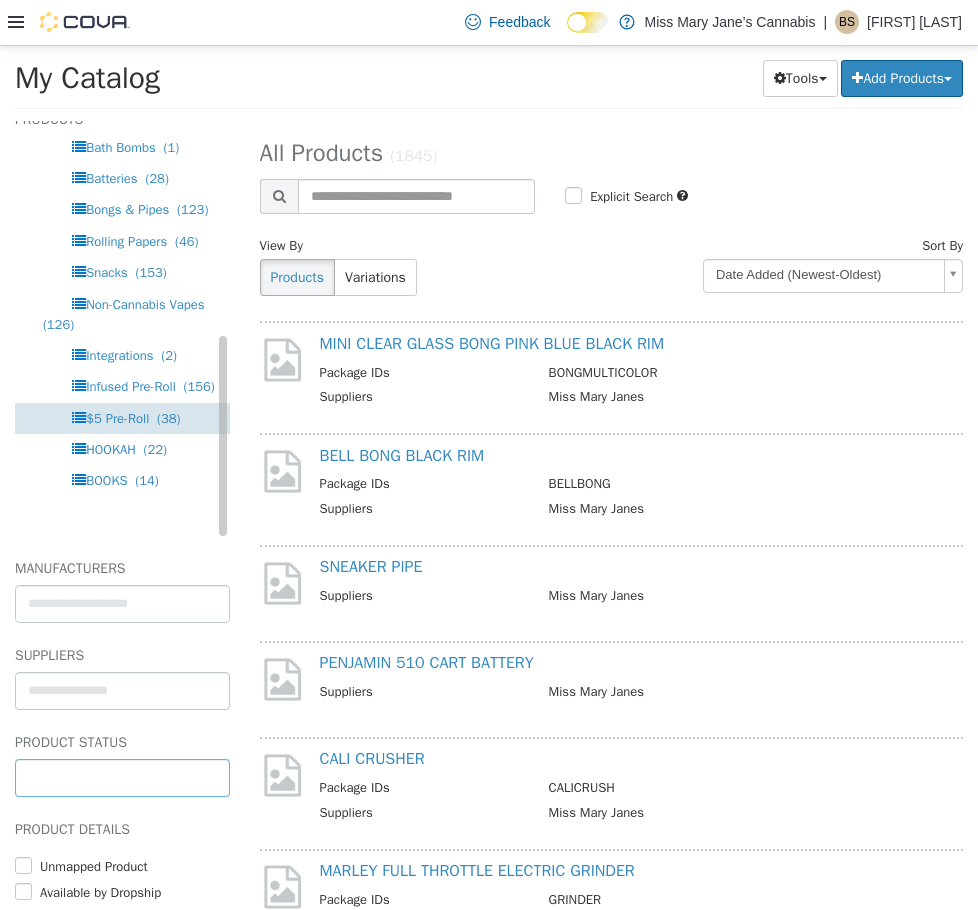 scroll, scrollTop: 0, scrollLeft: 0, axis: both 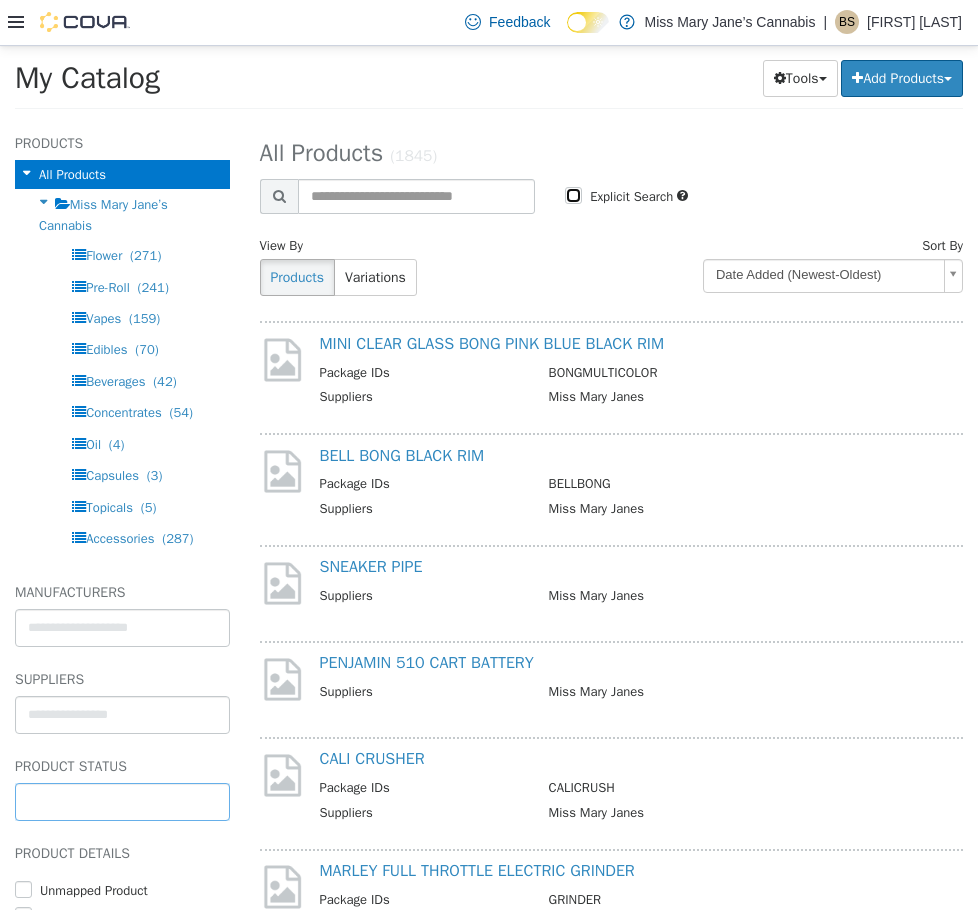 type on "**********" 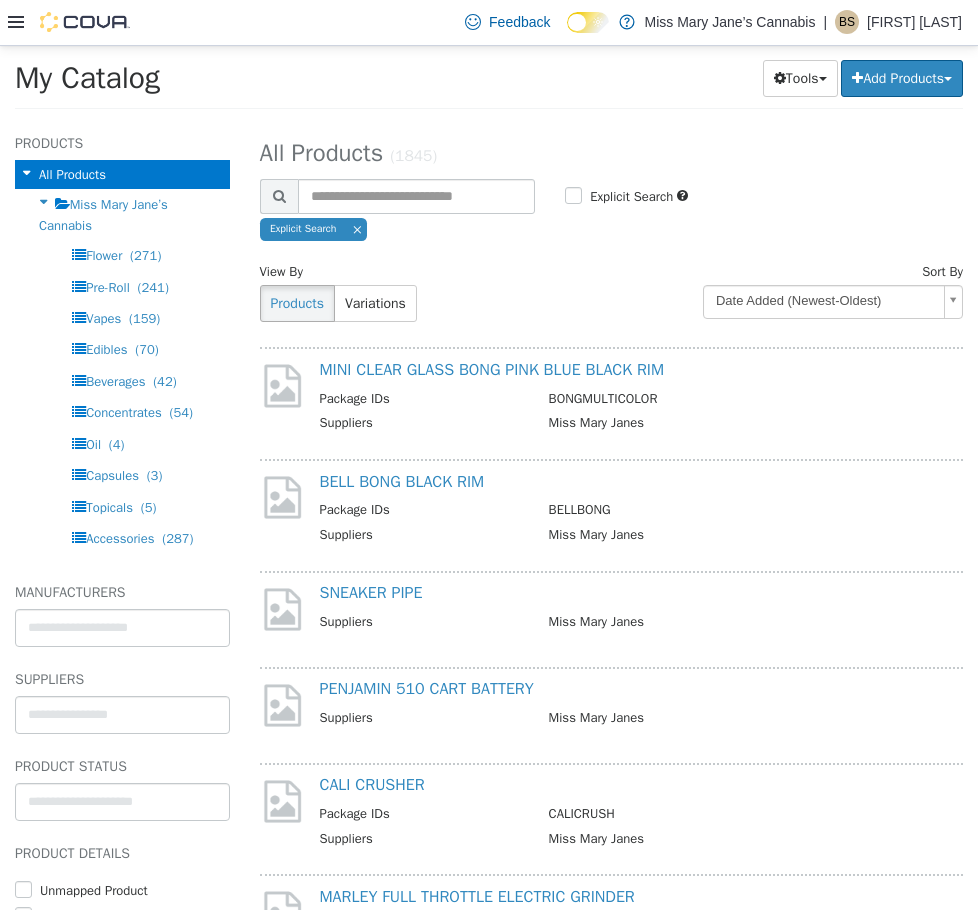 select on "**********" 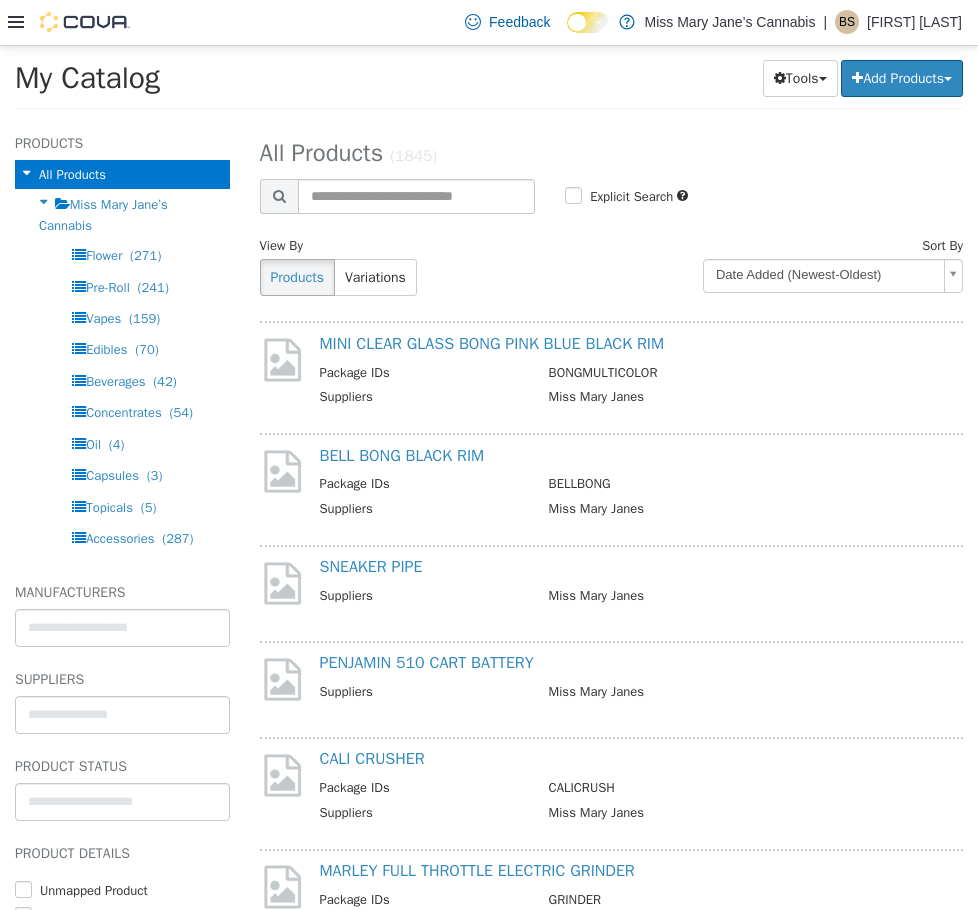 select on "**********" 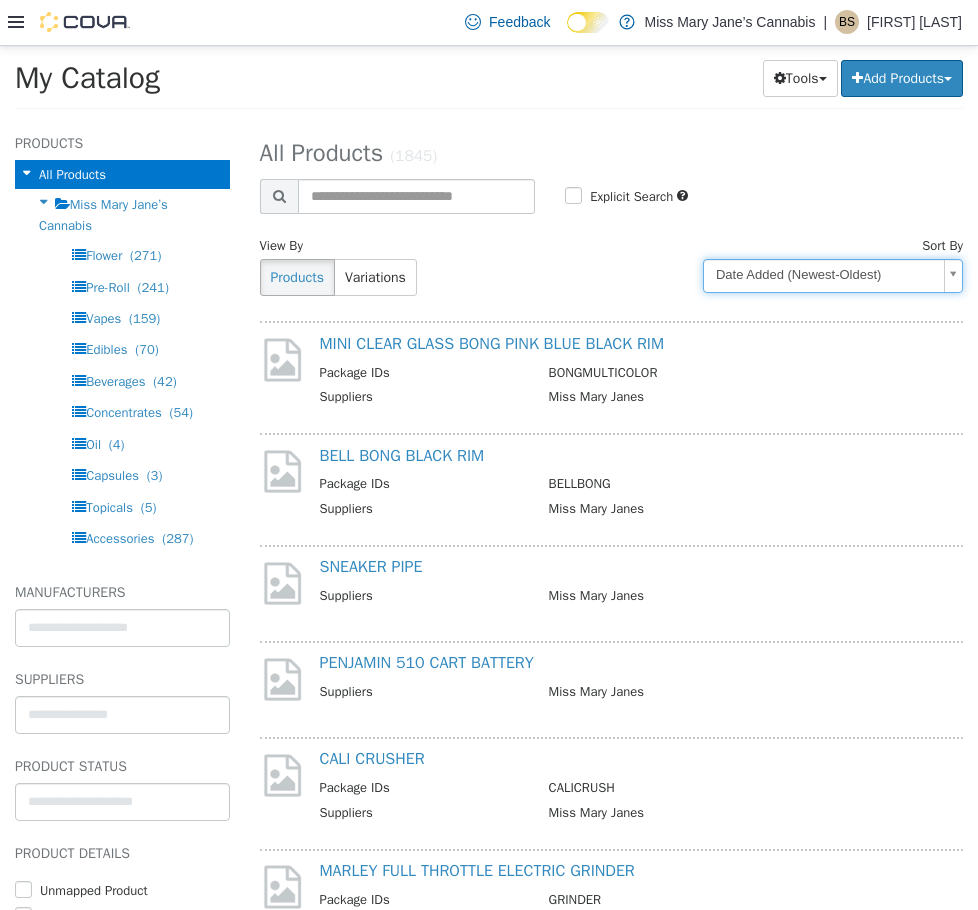 click on "**********" at bounding box center (489, 83) 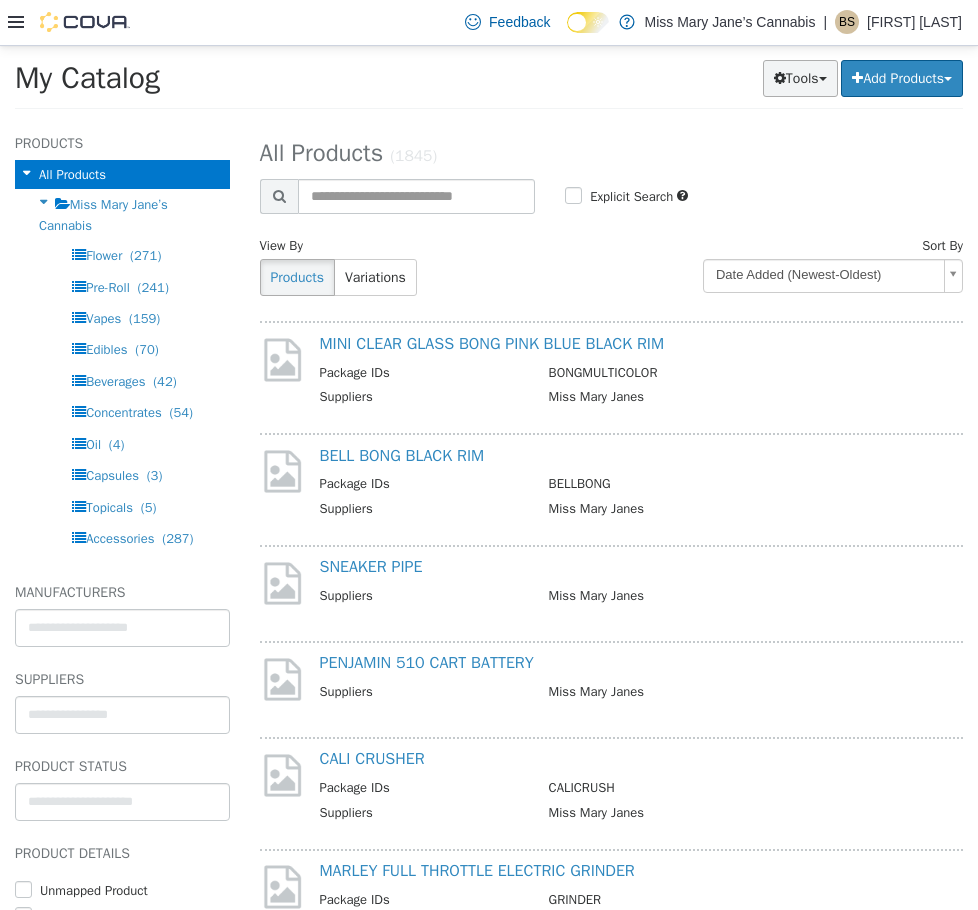 click on "Tools" at bounding box center (800, 77) 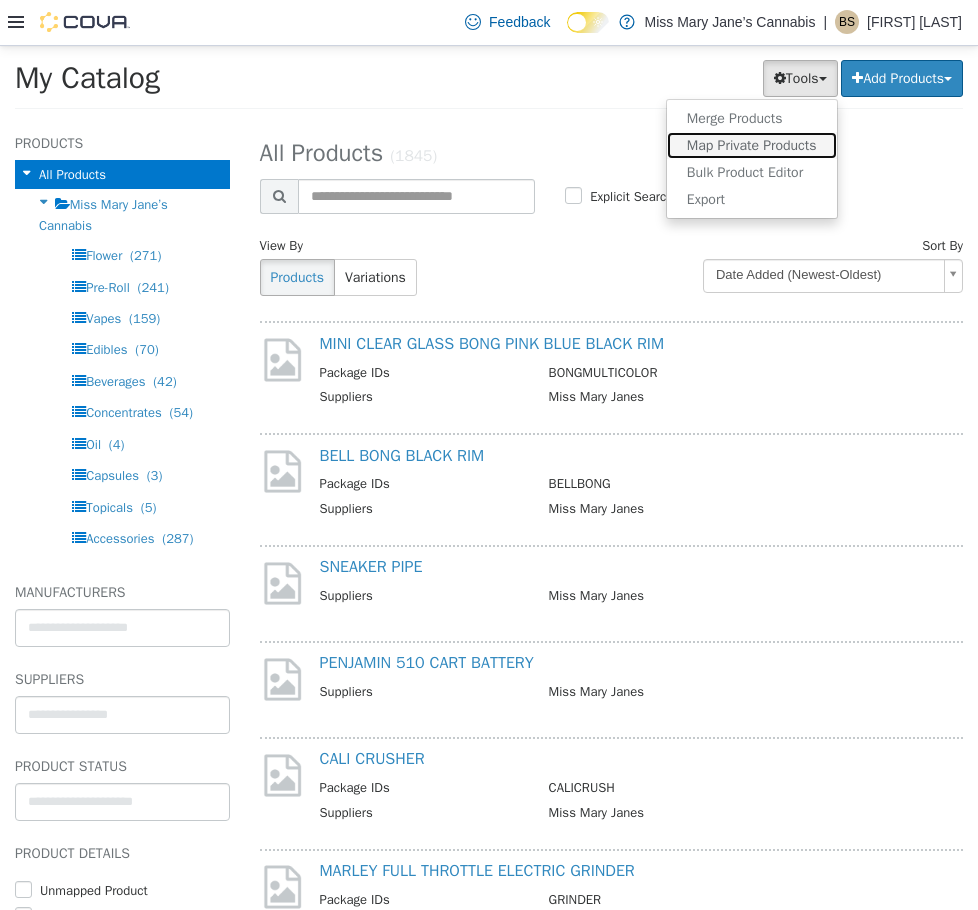 click on "Map Private Products" at bounding box center [752, 144] 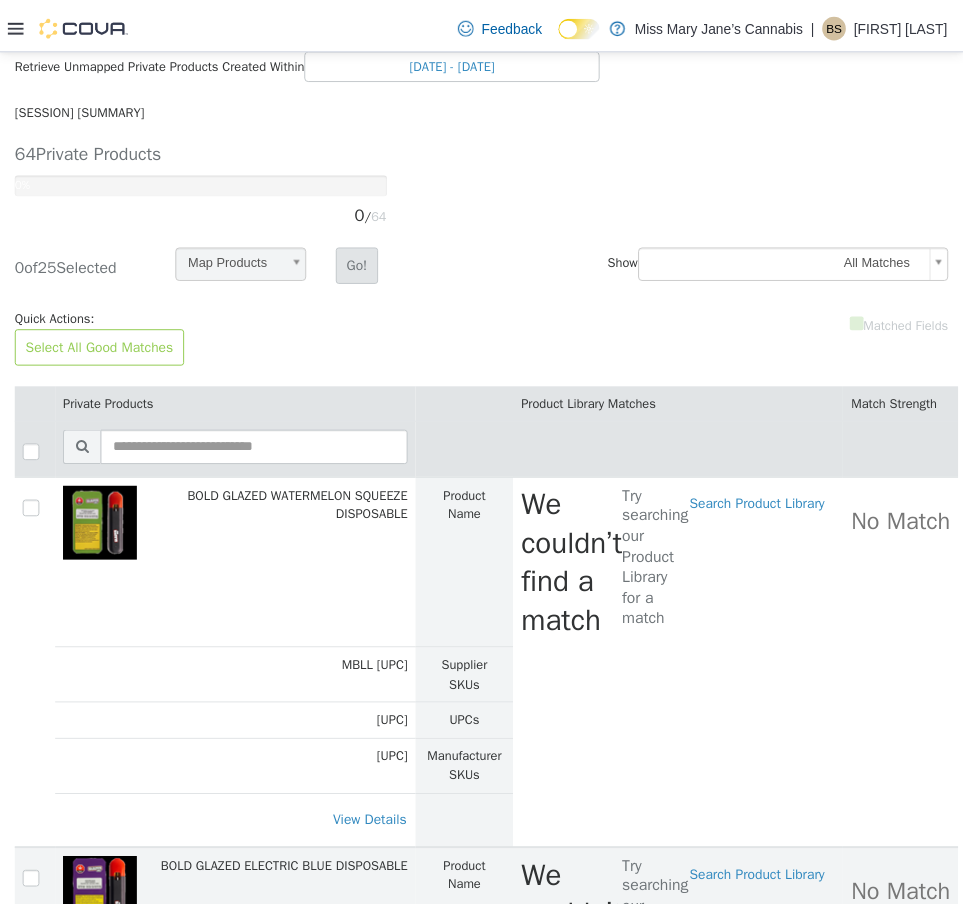 scroll, scrollTop: 0, scrollLeft: 0, axis: both 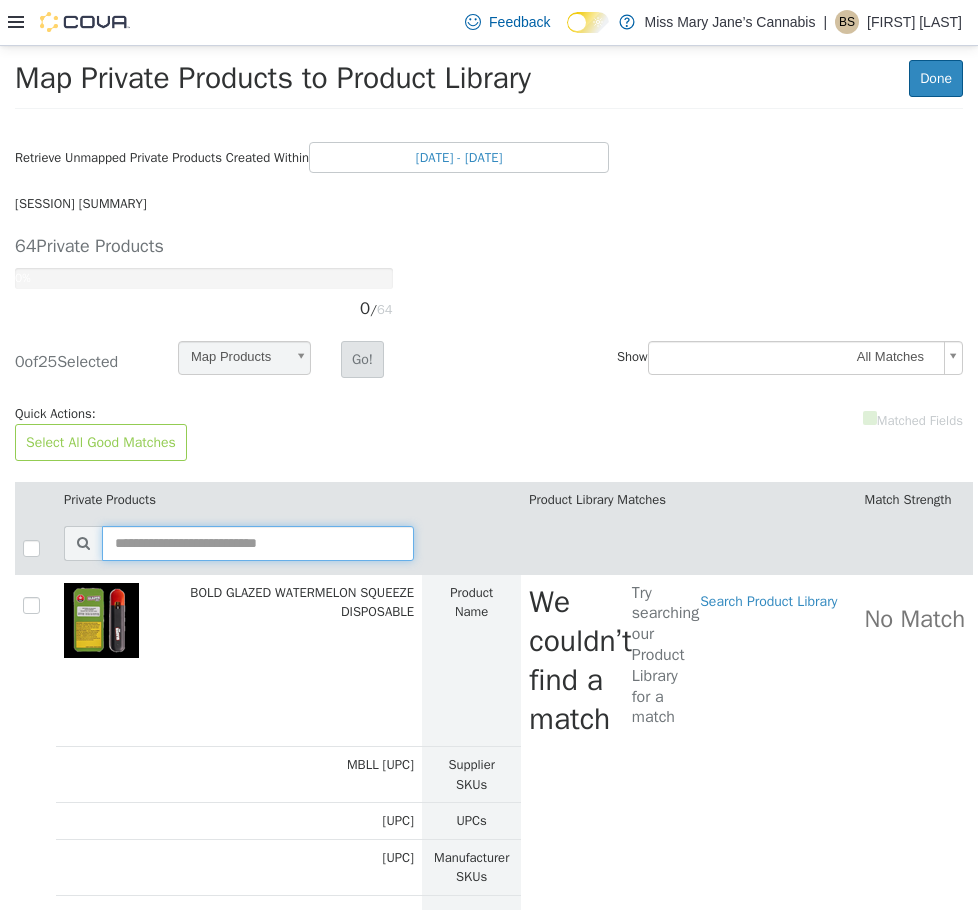 click at bounding box center (258, 542) 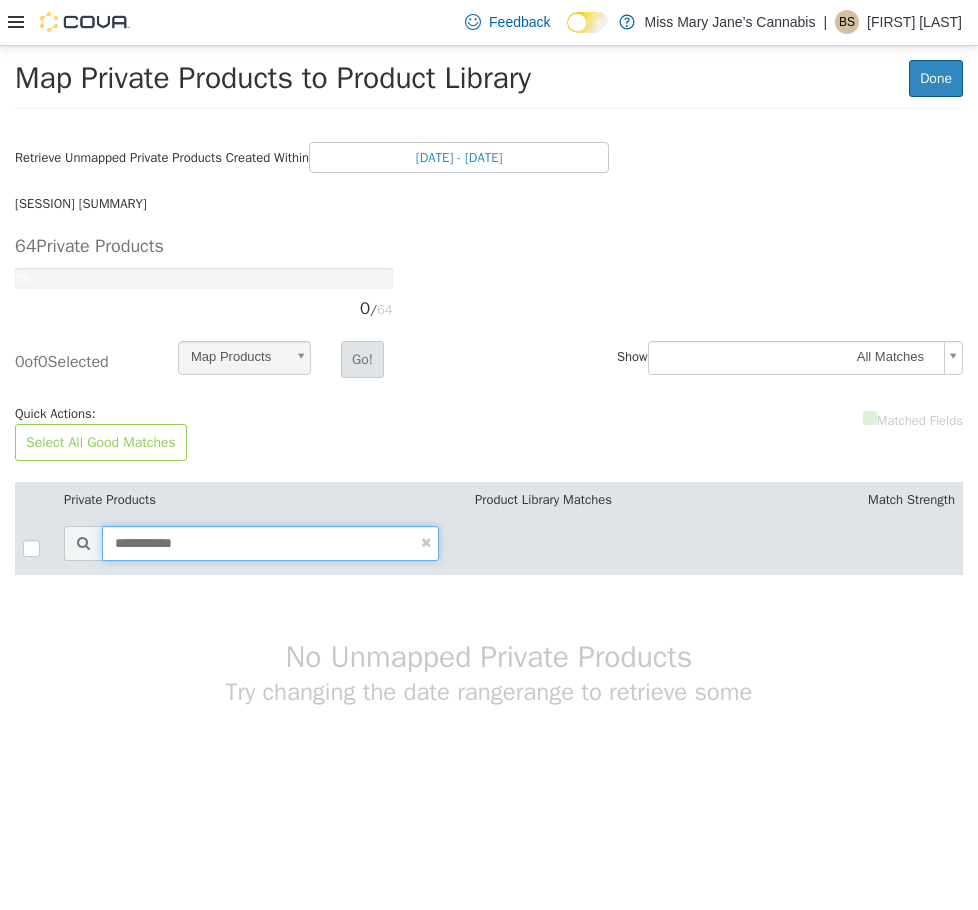 type on "**********" 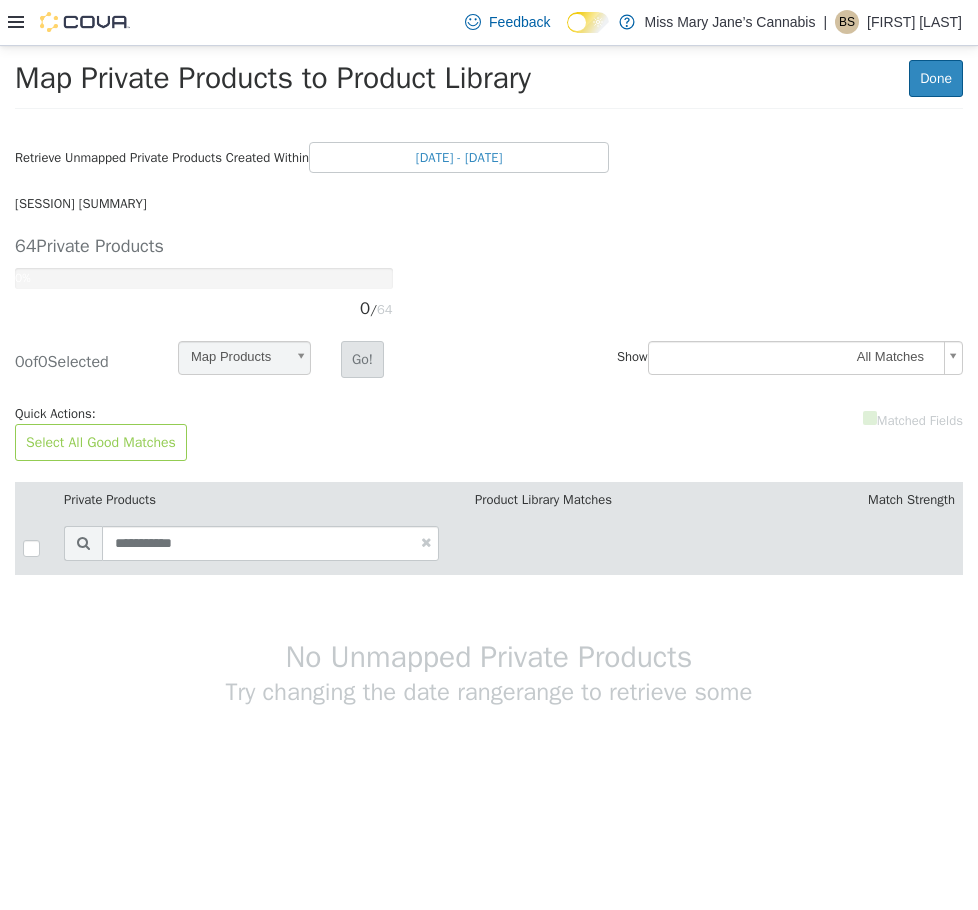 click at bounding box center [426, 541] 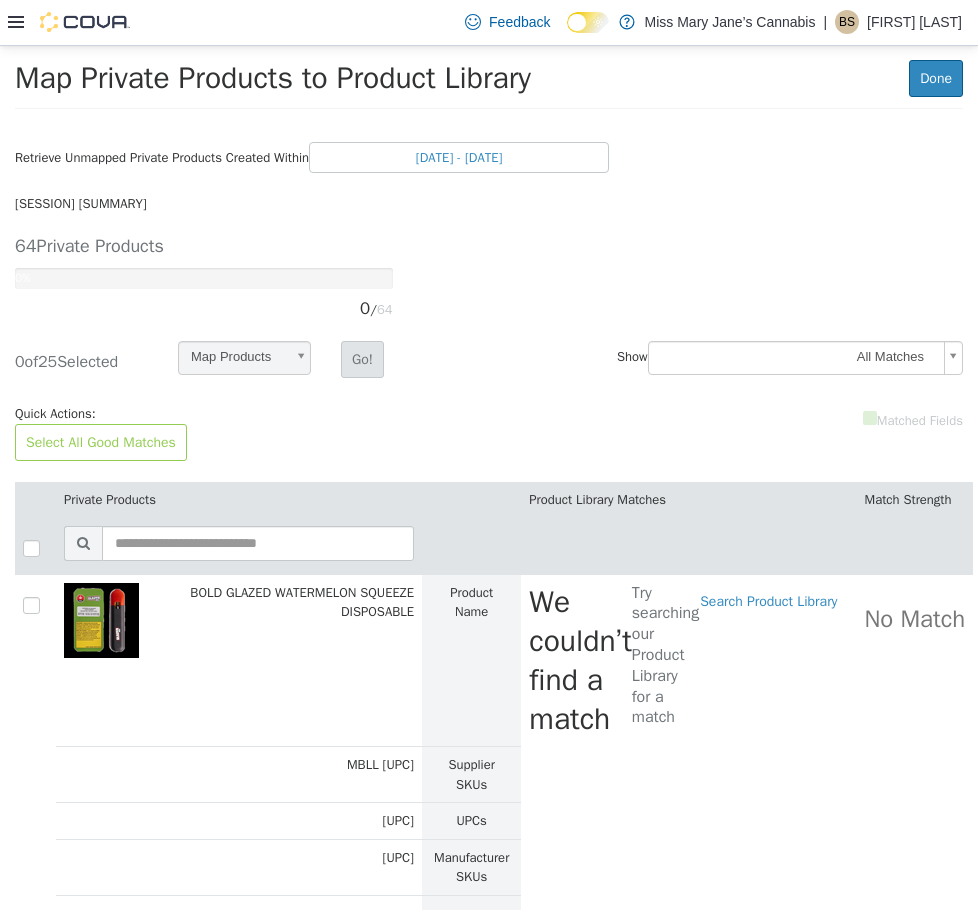 click on "Saving Bulk Changes...
×
Map Private Products to Product Library
Done
Retrieve Unmapped Private Products Created Within  [DATE] - [DATE] Session Summary 64  Private Products 0% 0  /  64 0  of  25  Selected     Map Products                             *    Go!     Show       All Matches                             *** Quick Actions:   Select All Good Matches     Matched Fields   Private Products   Product Library Matches Match Strength     BOLD GLAZED WATERMELON SQUEEZE DISPOSABLE Product Name We couldn’t find a match Try searching our Product Library for a match Search Product Library No Match Map MBLL [UPC] Supplier SKUs    [UPC] UPCs    [UPC] Manufacturer SKUs   View Details   View Details BOLD GLAZED ELECTRIC BLUE DISPOSABLE Product Name We couldn’t find a match Try searching our Product Library for a match Search Product Library No Match Map MBLL [UPC]   UPCs" at bounding box center (489, 5048) 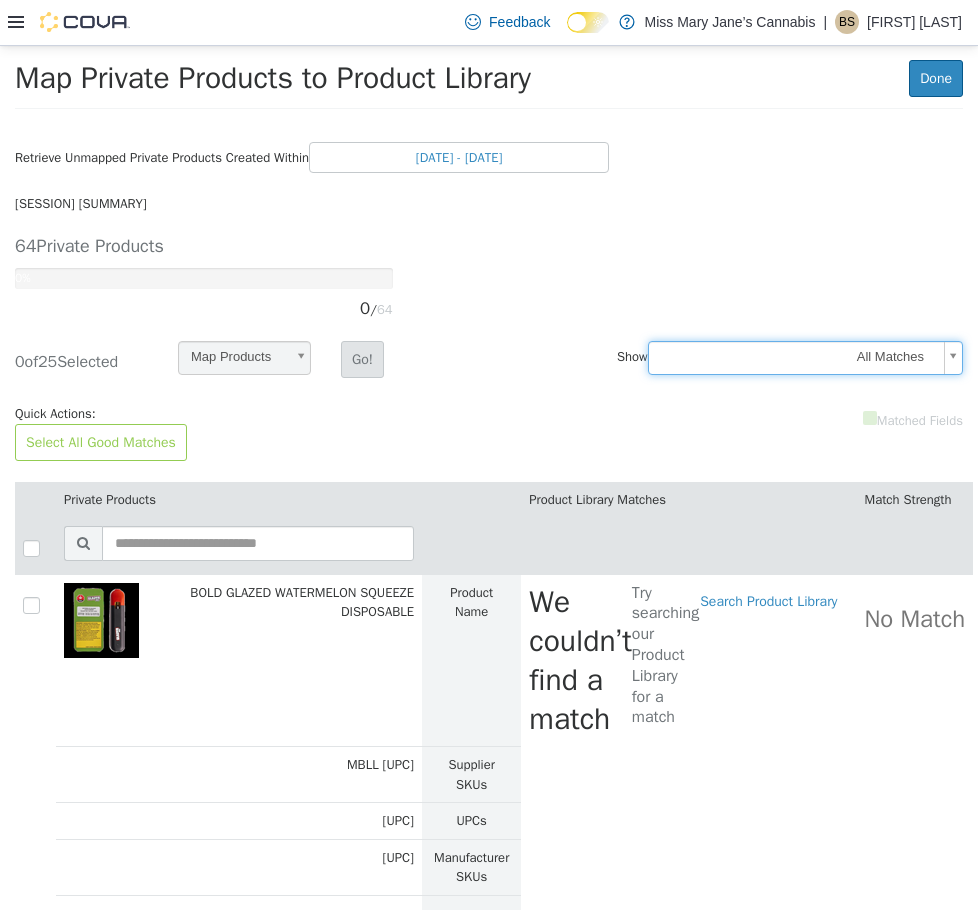 click on "Saving Bulk Changes...
×
Map Private Products to Product Library
Done
Retrieve Unmapped Private Products Created Within  [DATE] - [DATE] Session Summary 64  Private Products 0% 0  /  64 0  of  25  Selected     Map Products                             *    Go!     Show       All Matches     *** Quick Actions:   Select All Good Matches     Matched Fields   Private Products   Product Library Matches Match Strength     BOLD GLAZED WATERMELON SQUEEZE DISPOSABLE Product Name We couldn’t find a match Try searching our Product Library for a match Search Product Library No Match Map MBLL [UPC] Supplier SKUs    [UPC] UPCs    [UPC] Manufacturer SKUs   View Details   View Details BOLD GLAZED ELECTRIC BLUE DISPOSABLE Product Name We couldn’t find a match Try searching our Product Library for a match Search Product Library No Match Map MBLL [UPC] Supplier SKUs    [UPC]" at bounding box center [489, 5048] 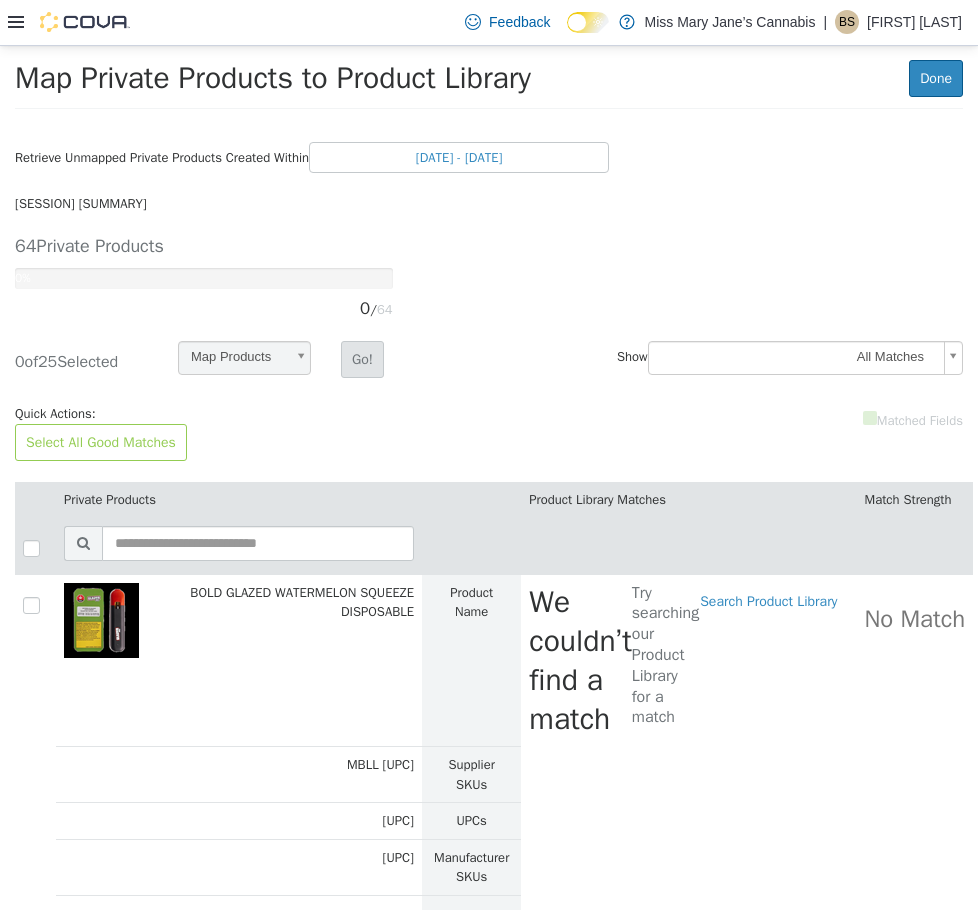 click 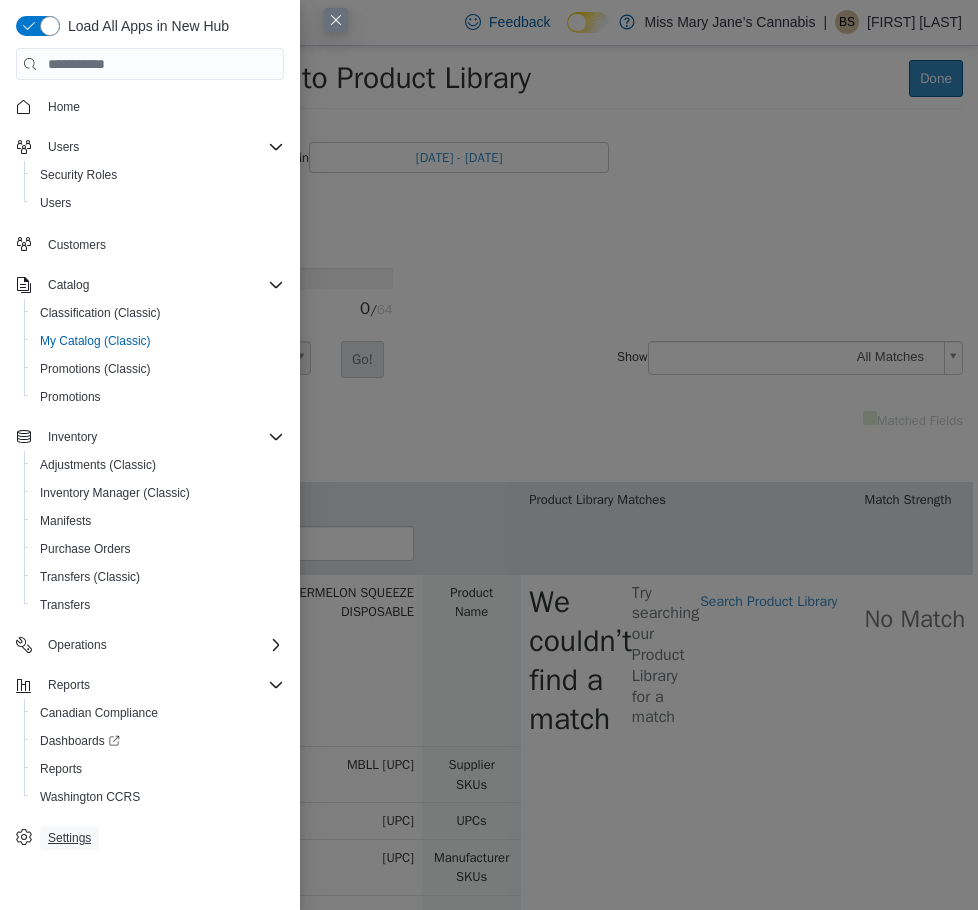 click on "Settings" at bounding box center [69, 838] 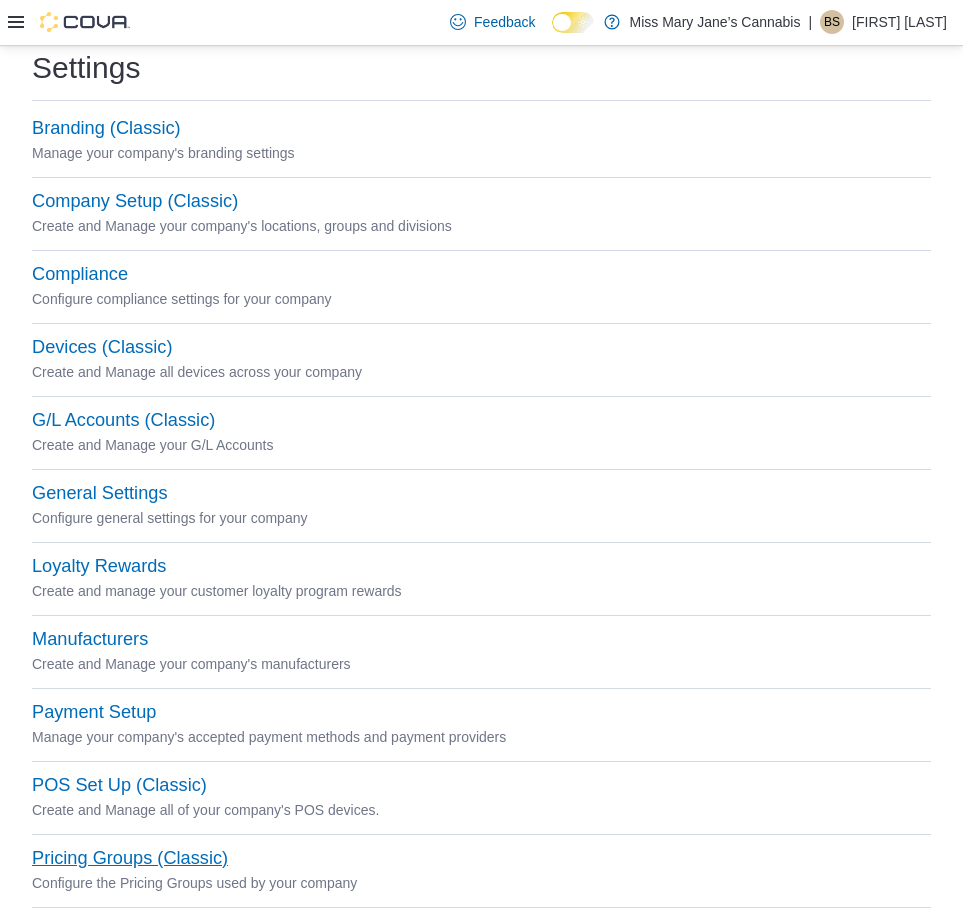 scroll, scrollTop: 0, scrollLeft: 0, axis: both 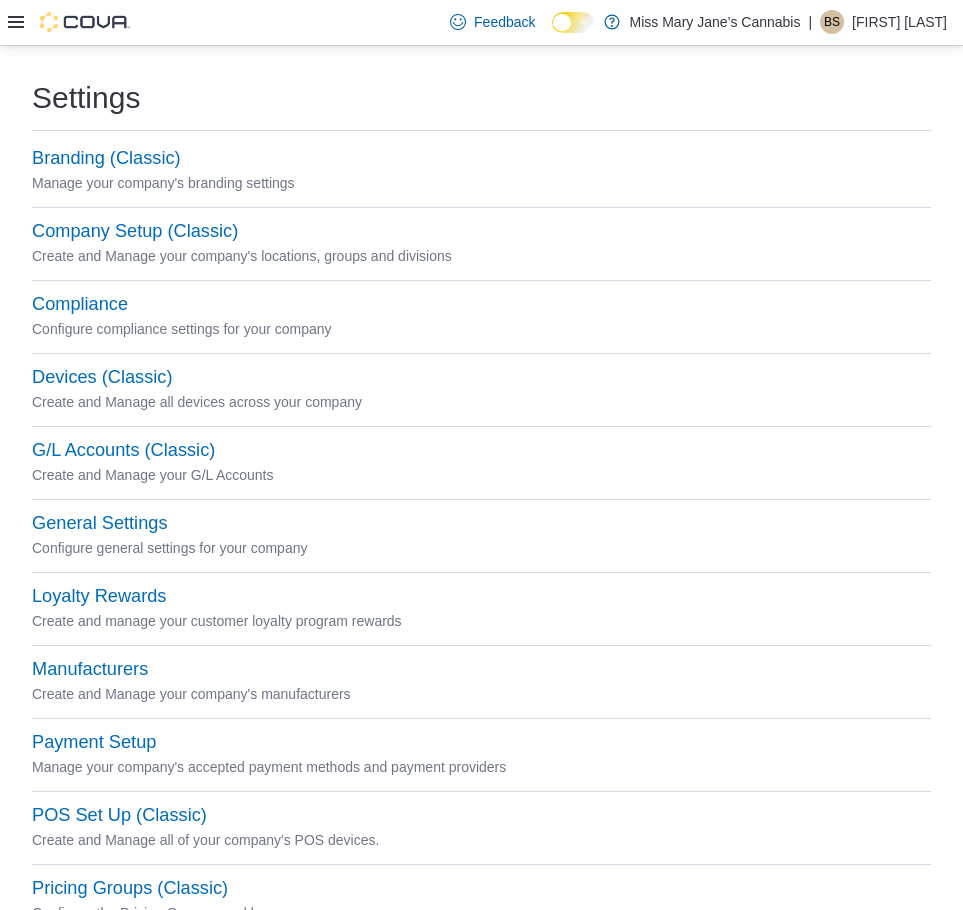 click 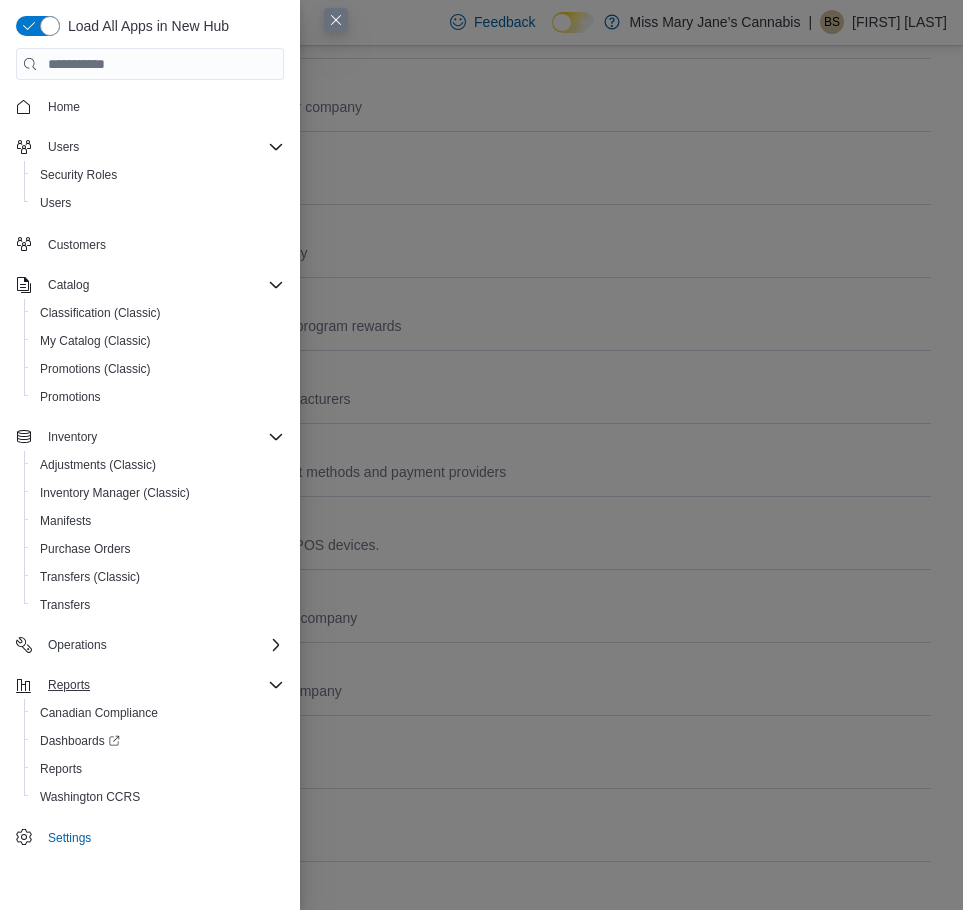 scroll, scrollTop: 300, scrollLeft: 0, axis: vertical 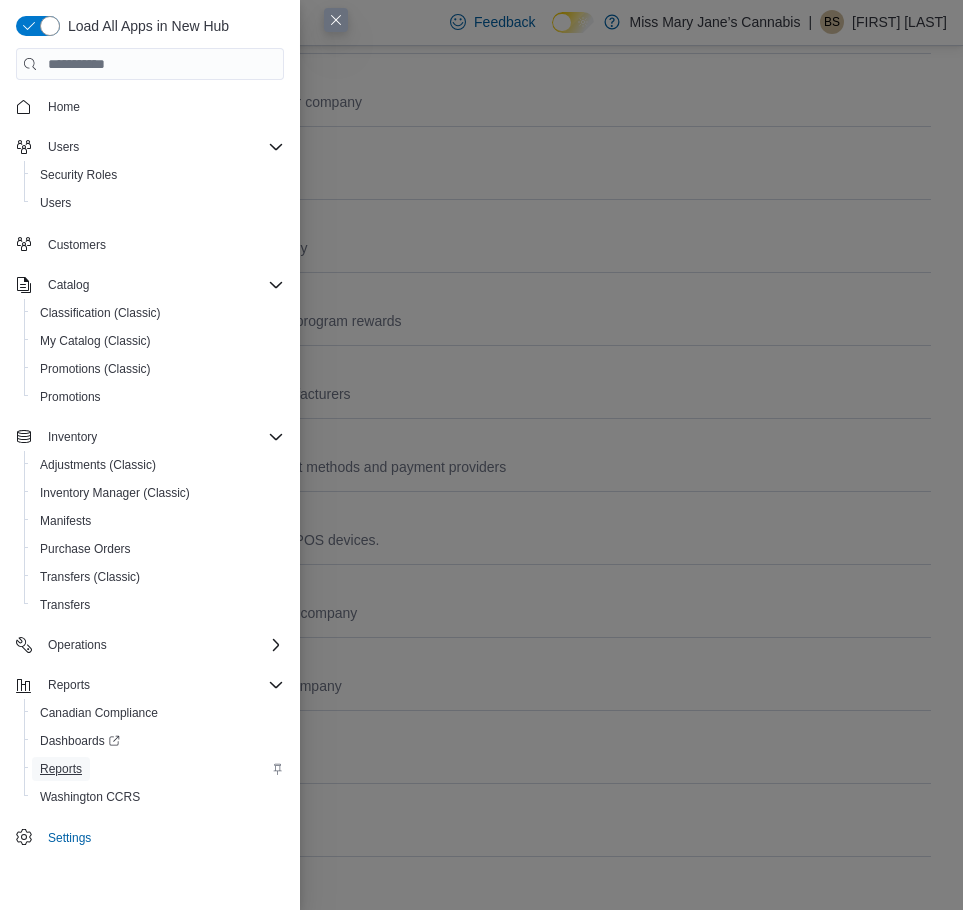 click on "Reports" at bounding box center (61, 769) 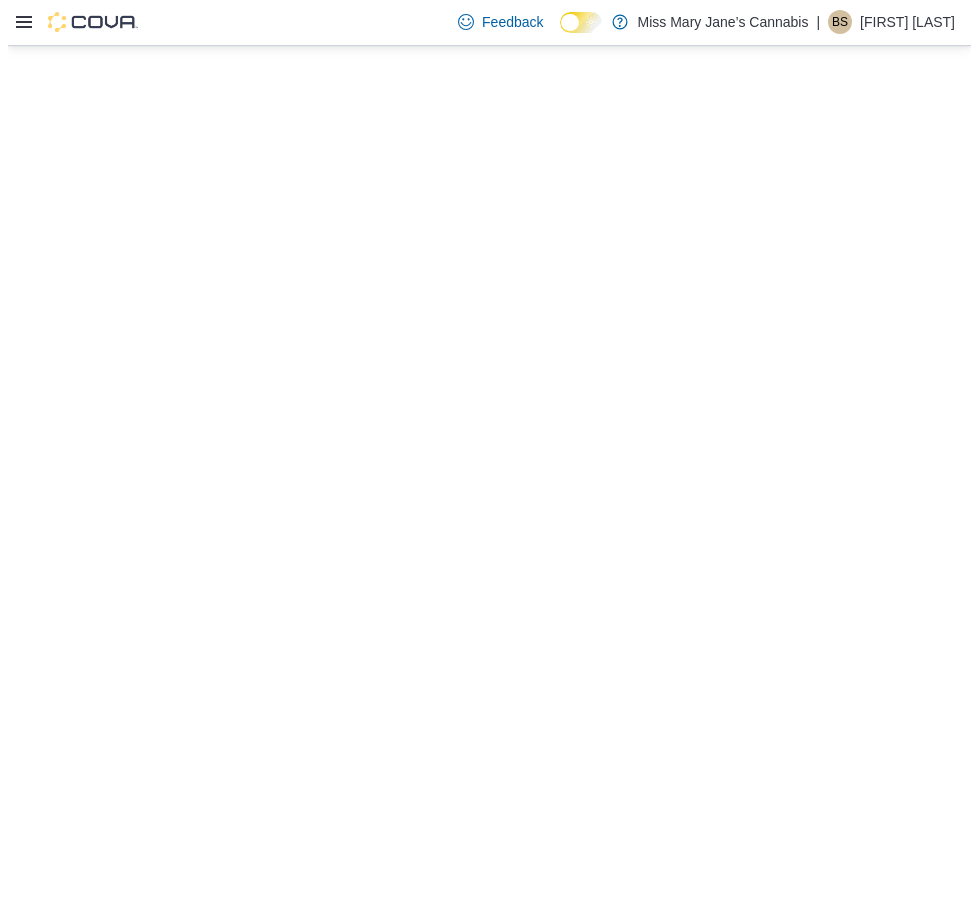 scroll, scrollTop: 0, scrollLeft: 0, axis: both 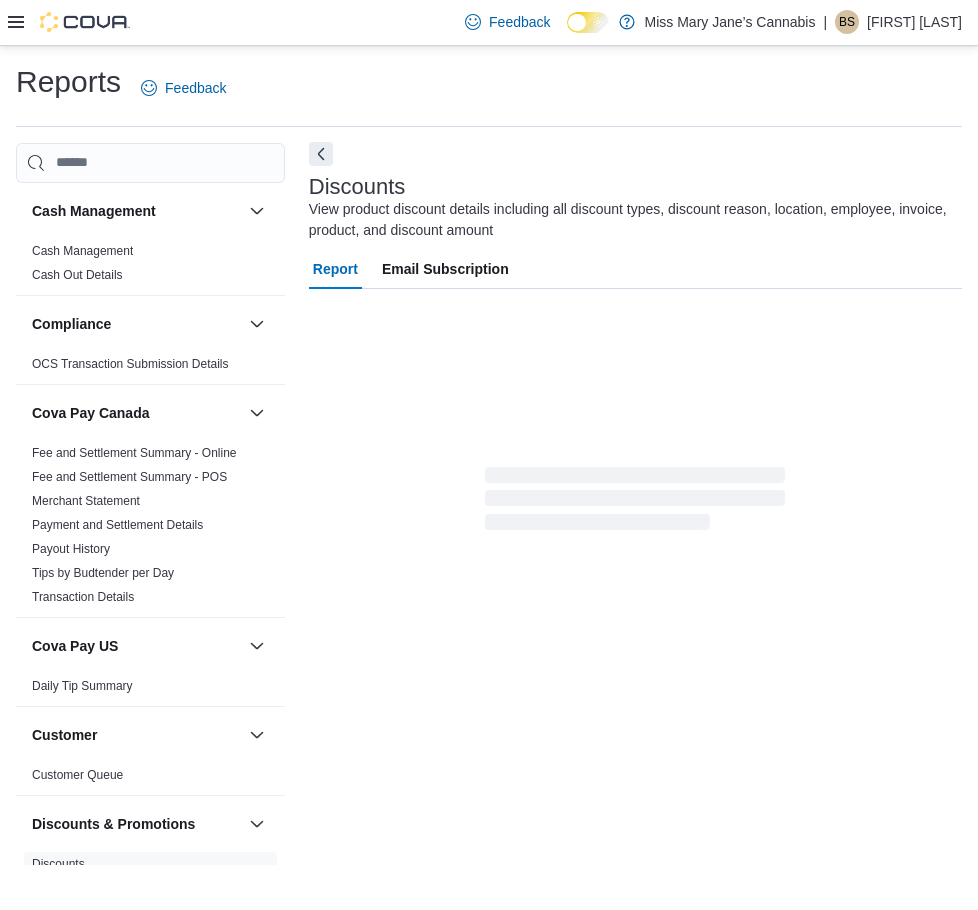 click at bounding box center [321, 154] 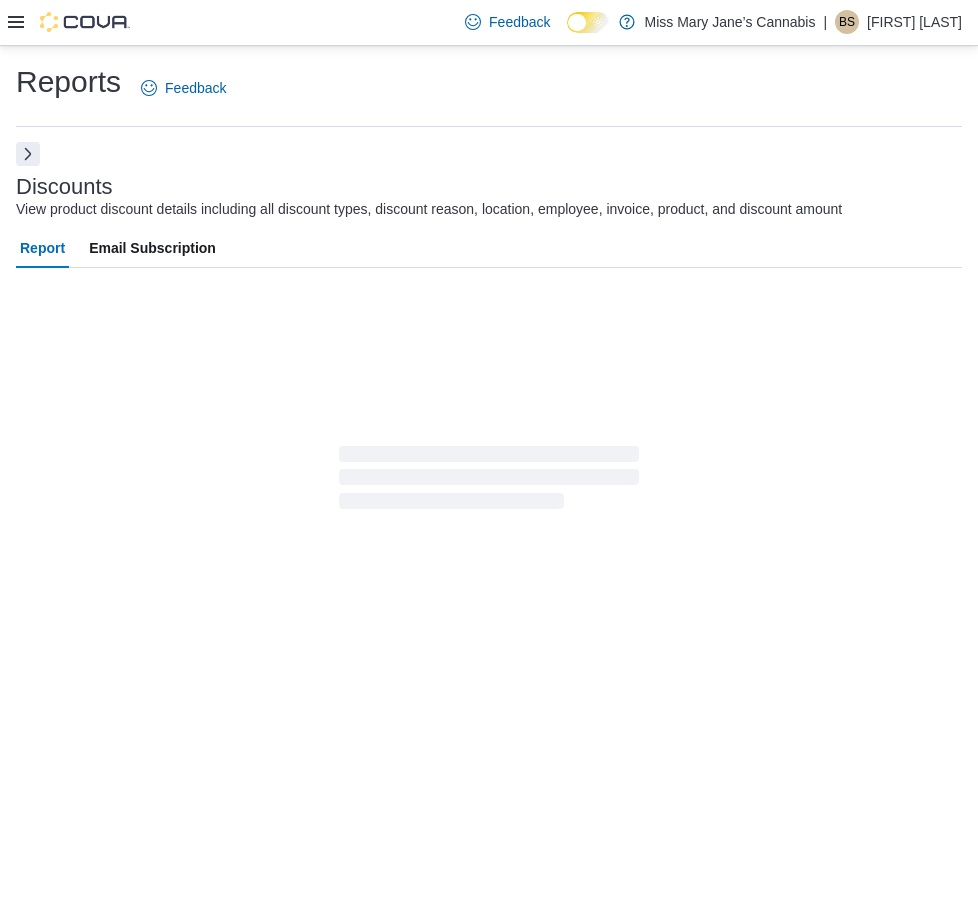 click at bounding box center (28, 154) 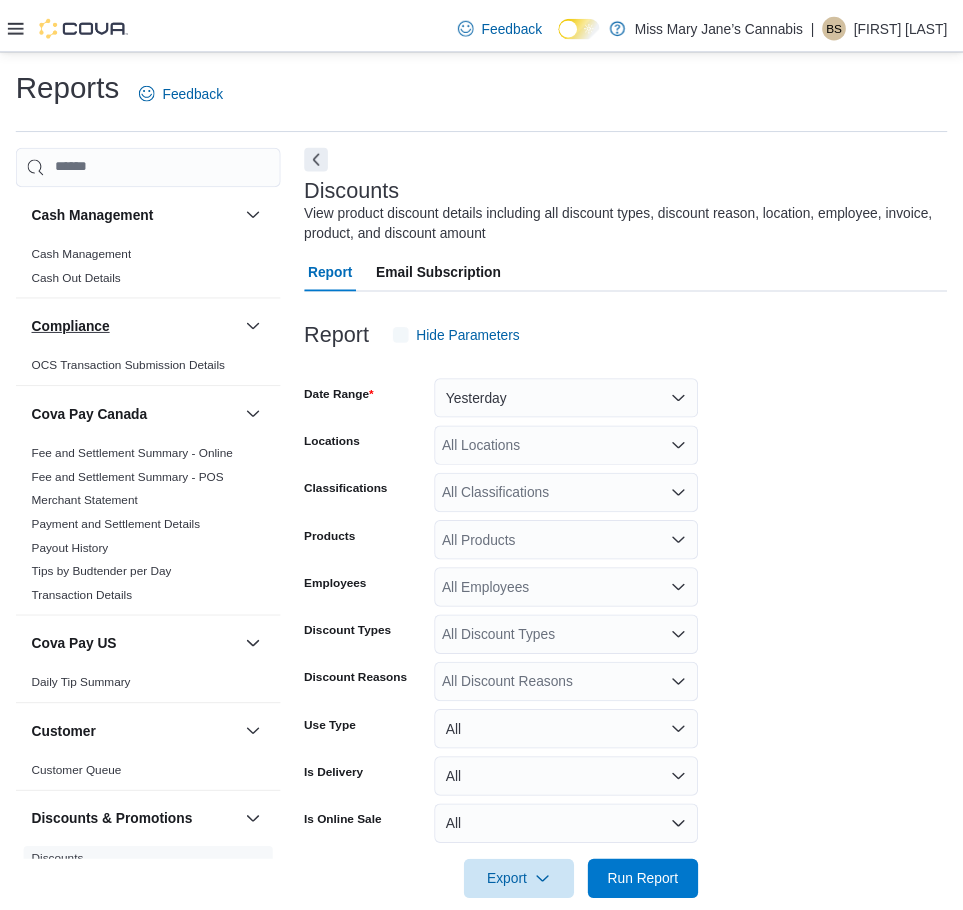 scroll, scrollTop: 35, scrollLeft: 0, axis: vertical 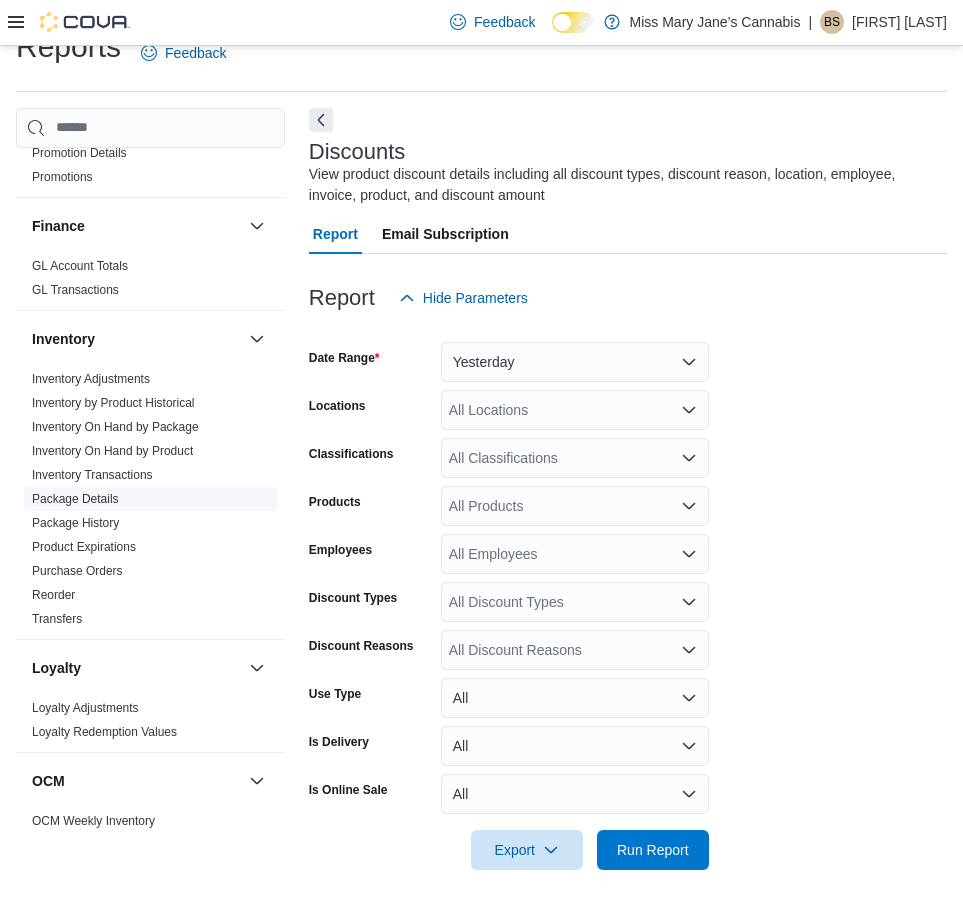 click on "Package Details" at bounding box center [75, 499] 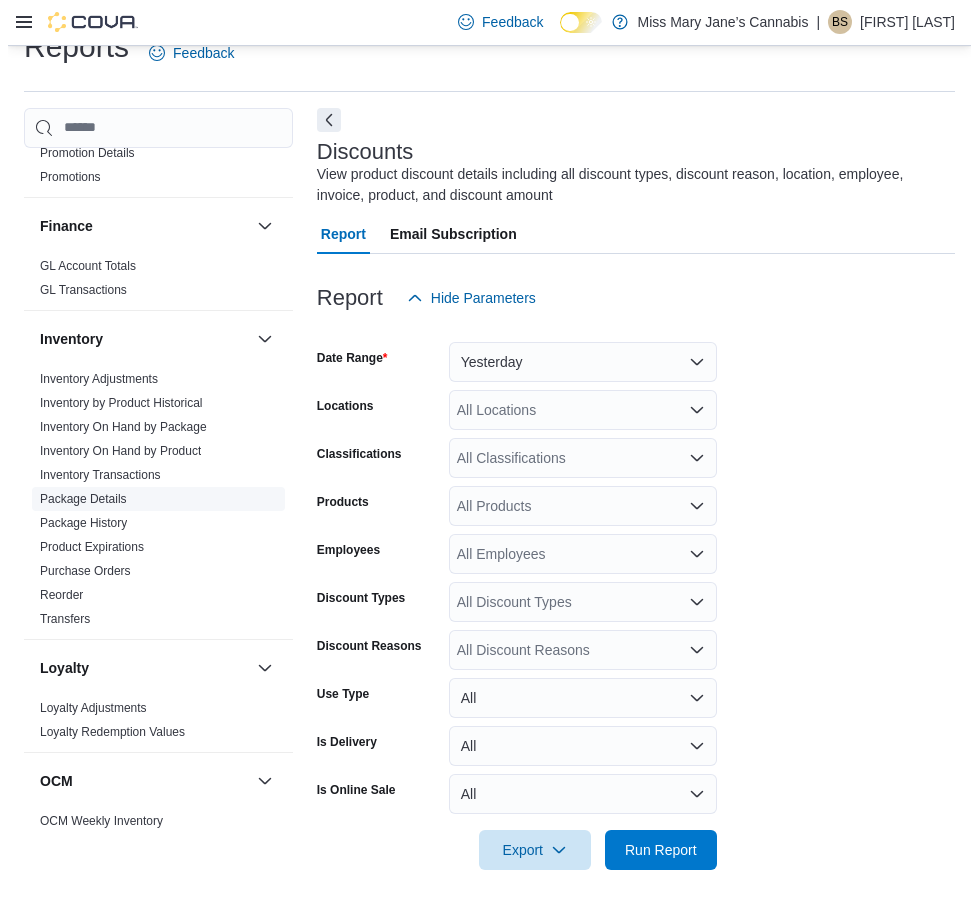 scroll, scrollTop: 0, scrollLeft: 0, axis: both 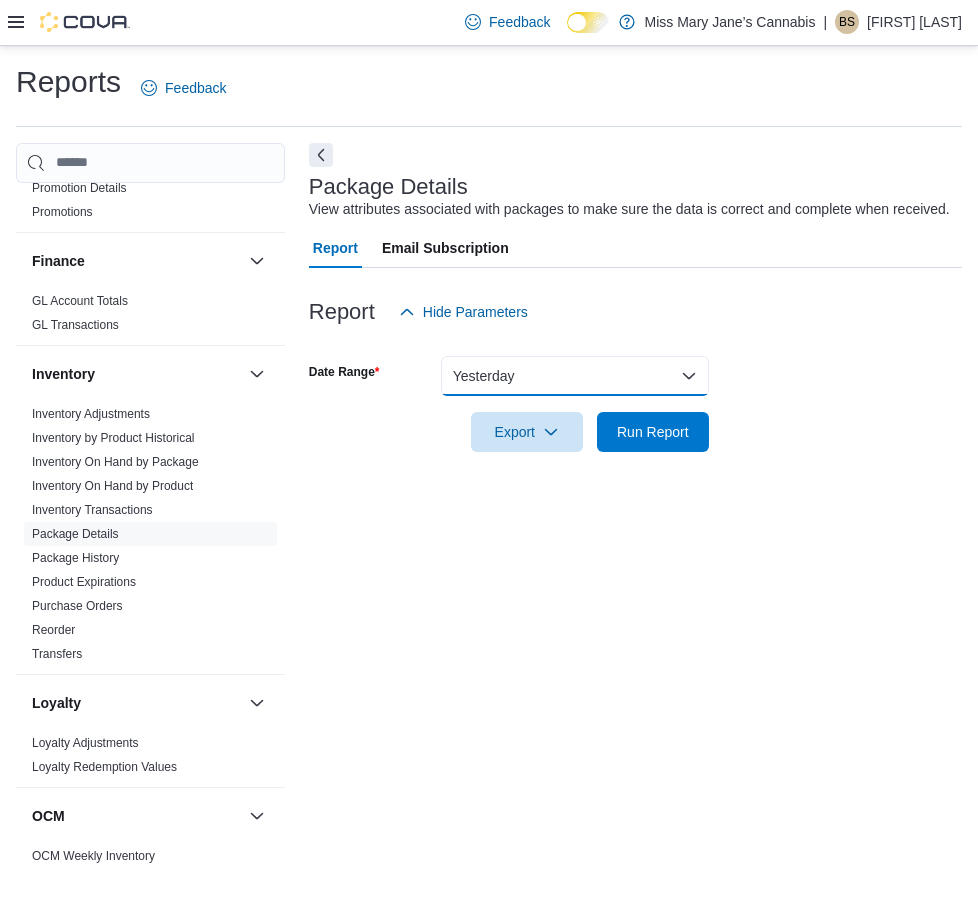 click on "Yesterday" at bounding box center (575, 376) 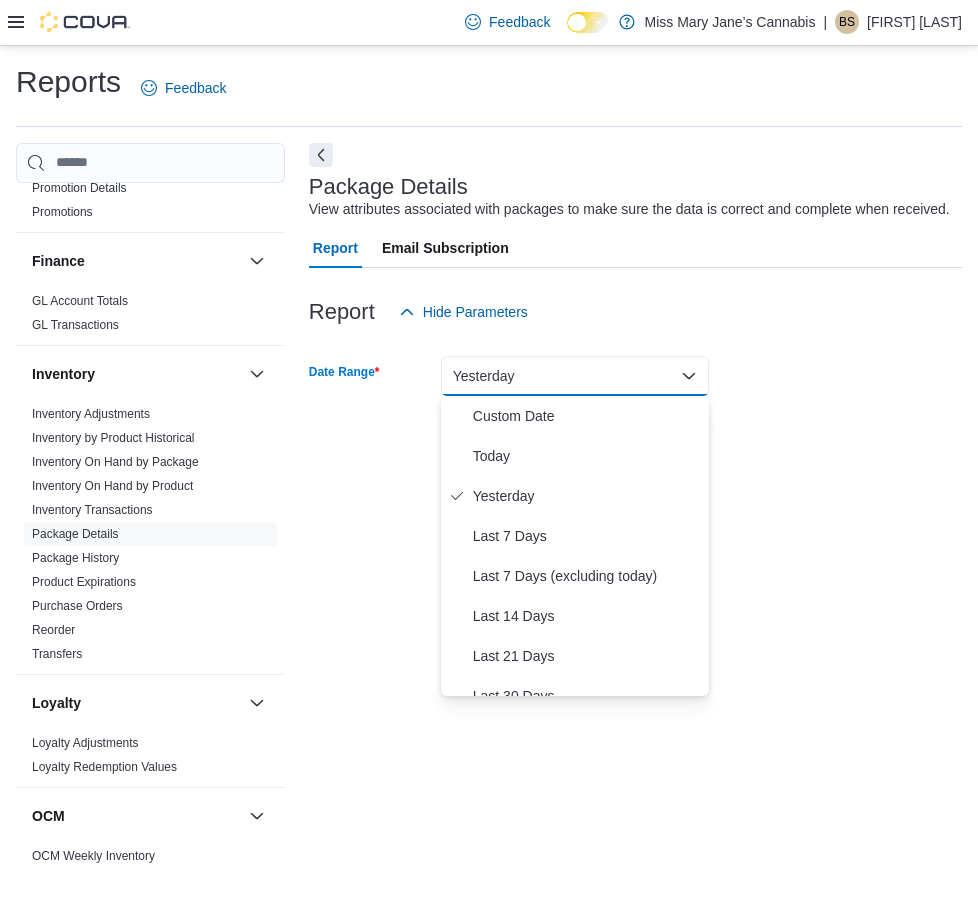 click on "Yesterday" at bounding box center [575, 376] 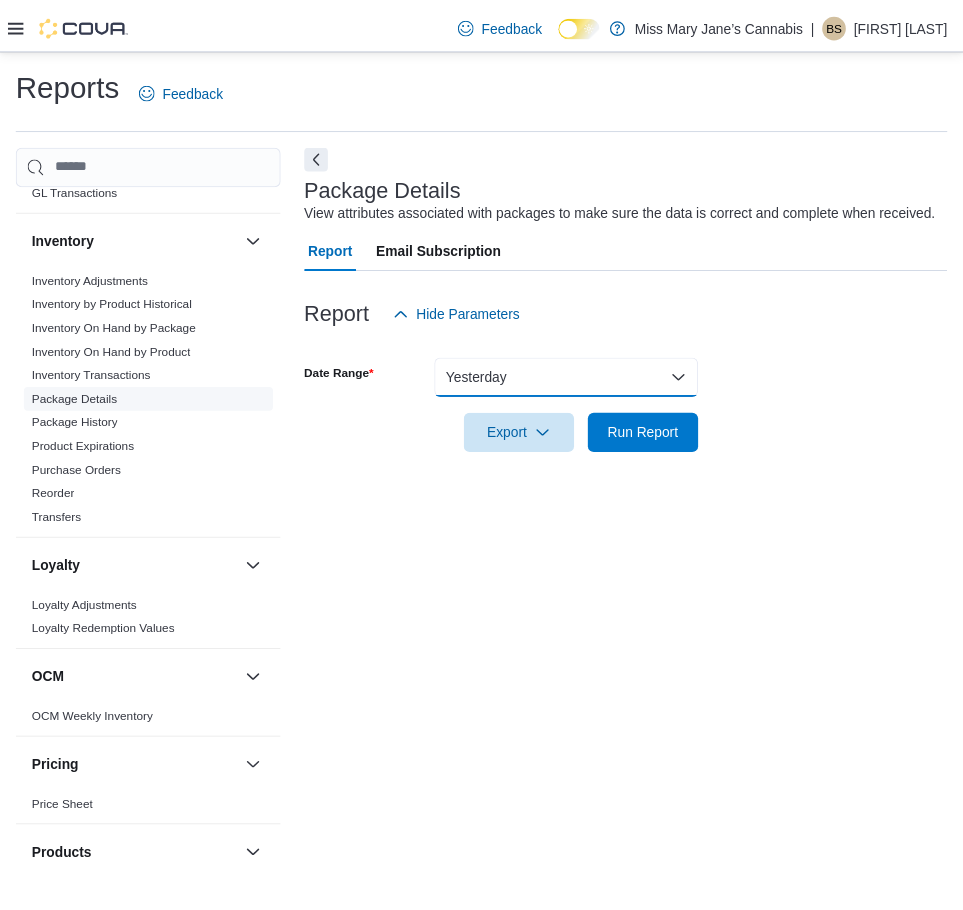 scroll, scrollTop: 800, scrollLeft: 0, axis: vertical 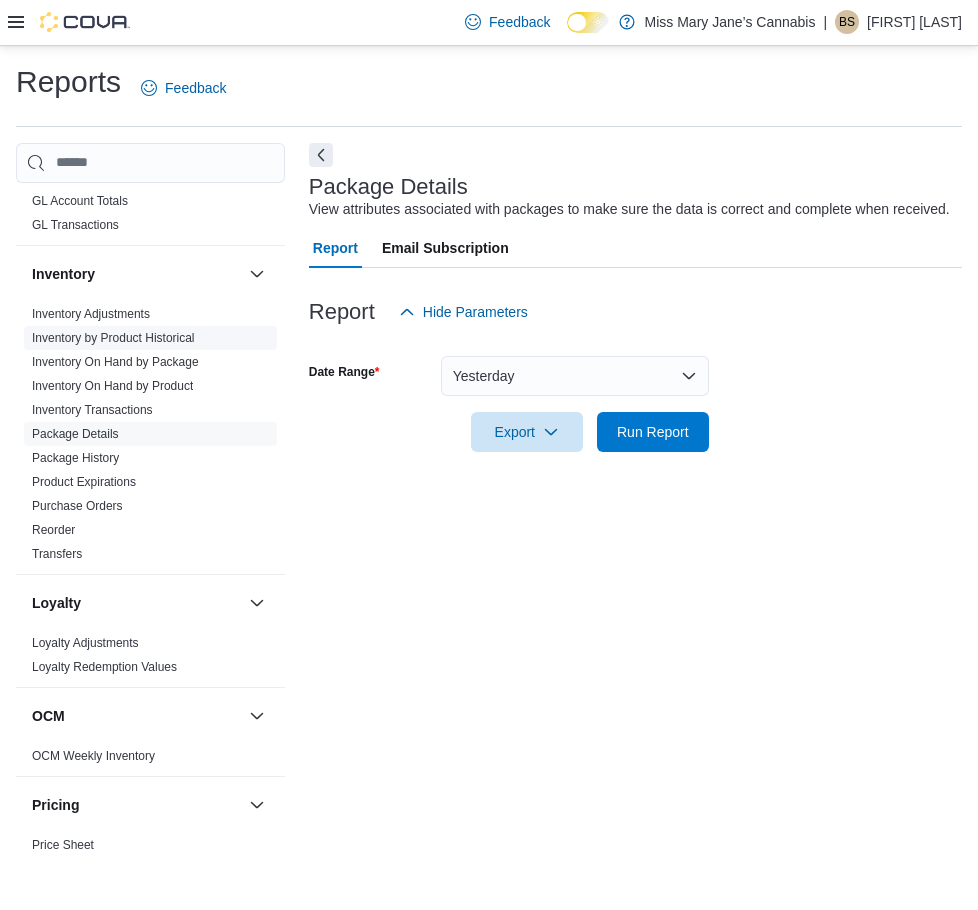 click on "Inventory by Product Historical" at bounding box center (113, 338) 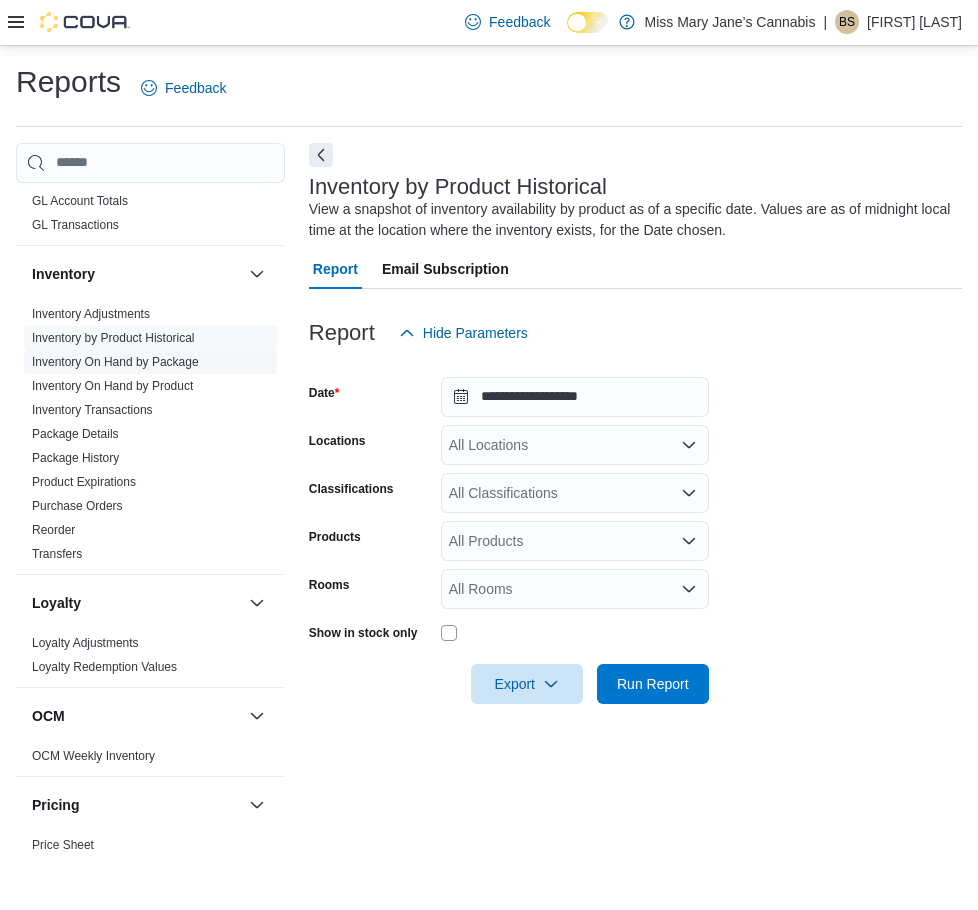 click on "Inventory On Hand by Package" at bounding box center (115, 362) 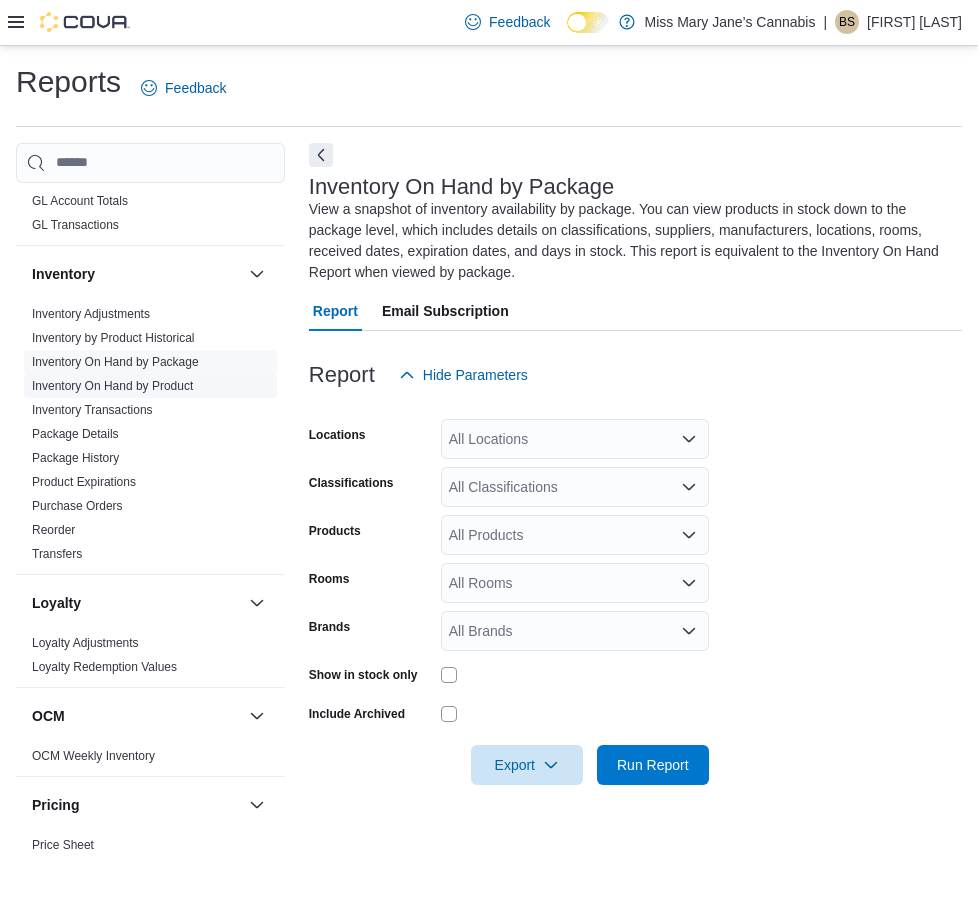 click on "Inventory On Hand by Product" at bounding box center (112, 386) 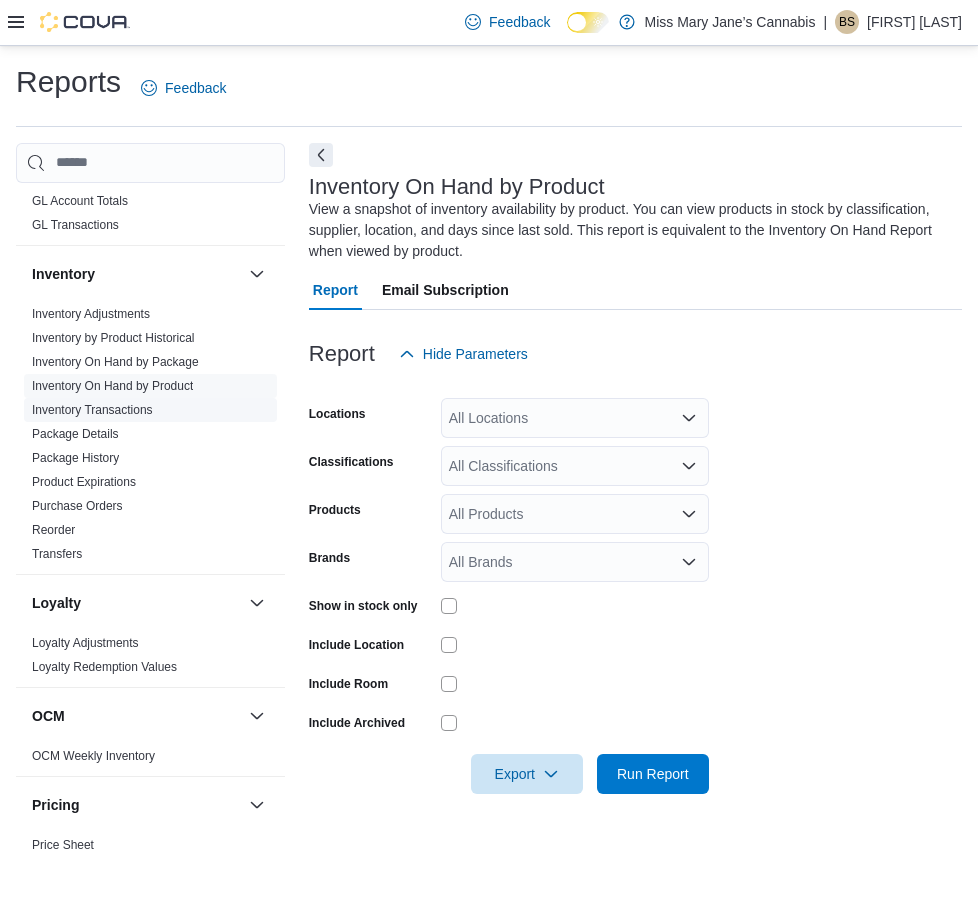 click on "Inventory Transactions" at bounding box center [92, 410] 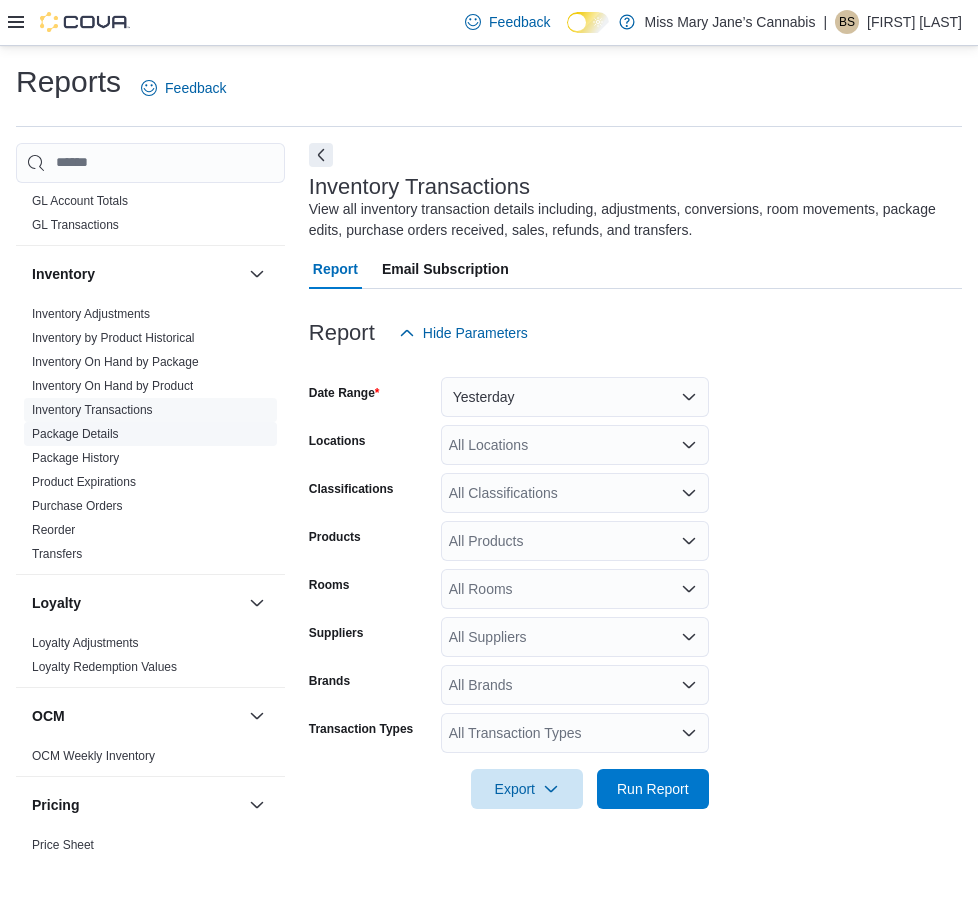 click on "Package Details" at bounding box center [75, 434] 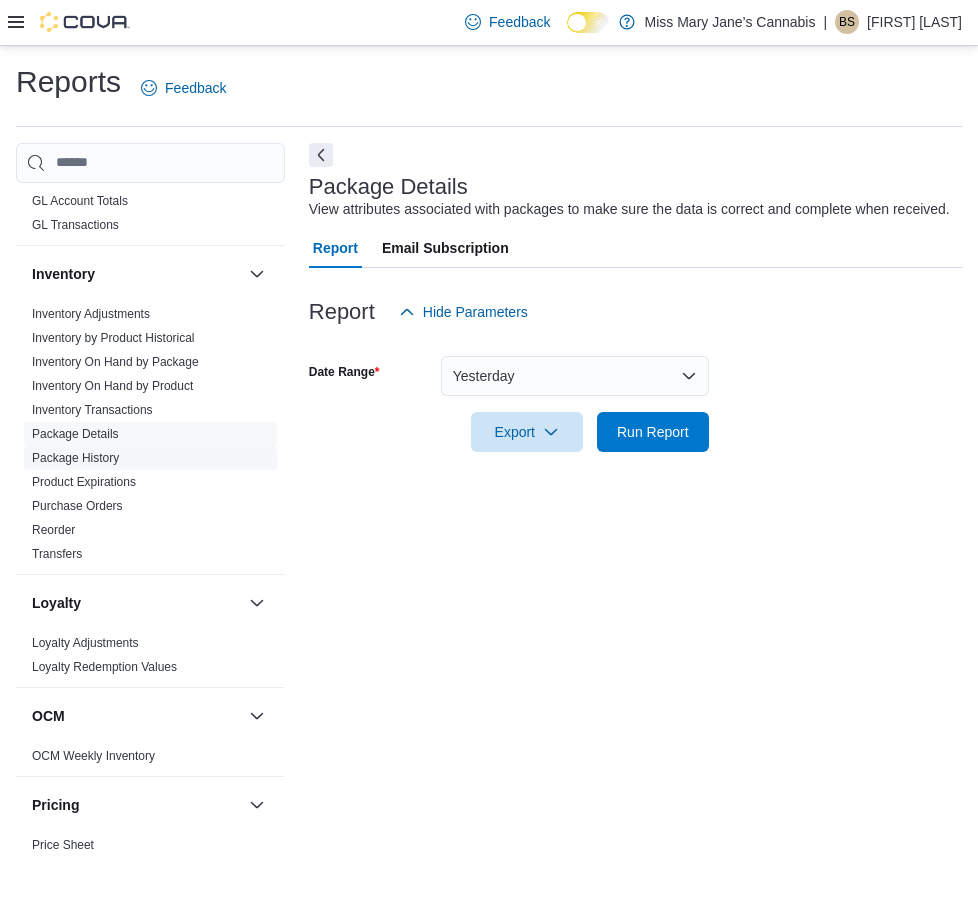 click on "Package History" at bounding box center [75, 458] 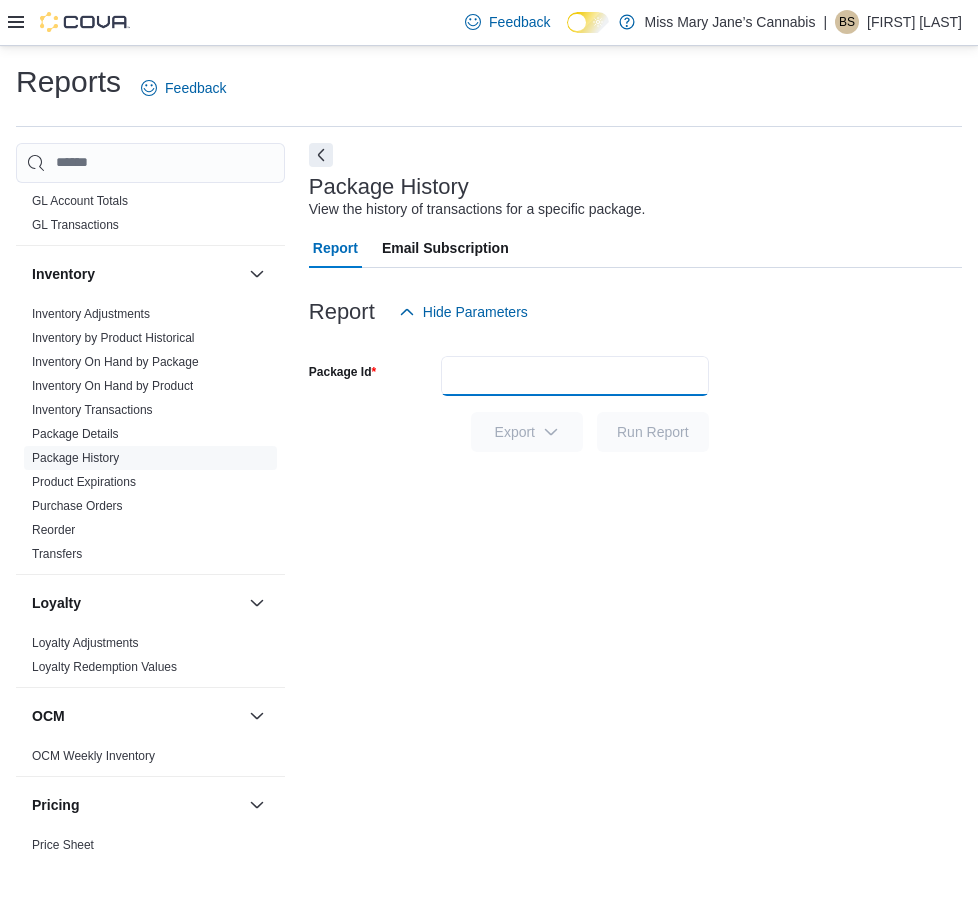 click on "Package Id" at bounding box center [575, 376] 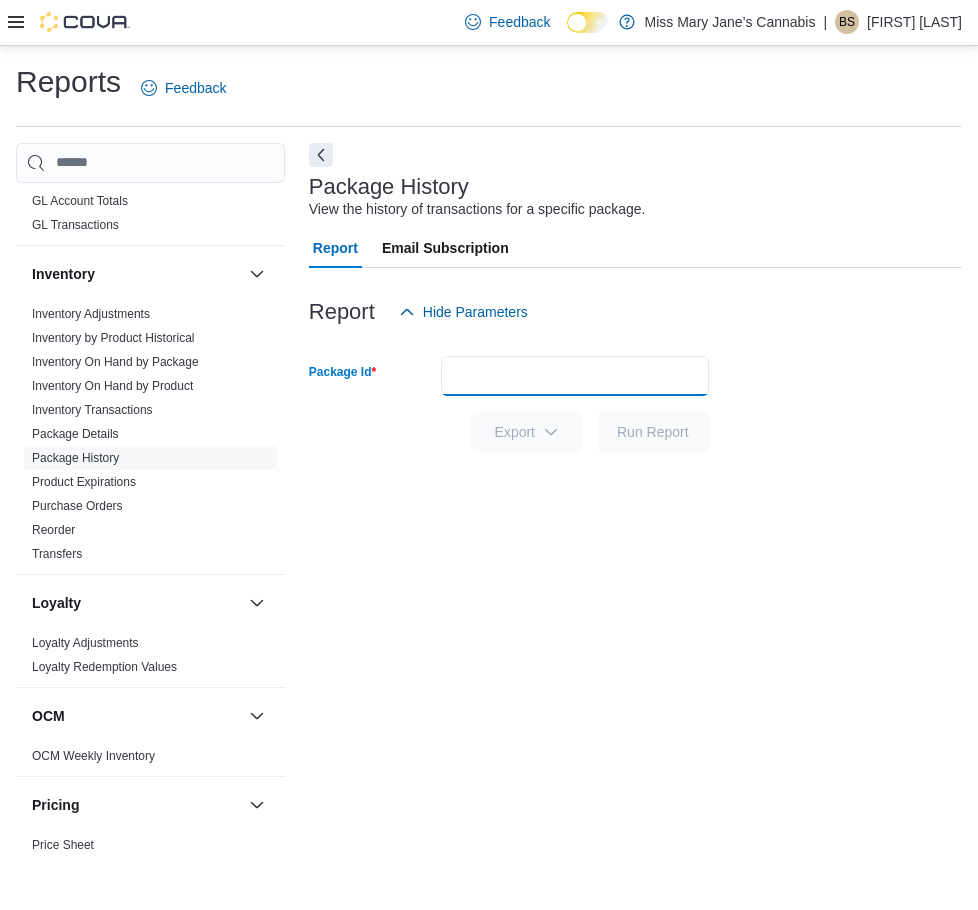 paste on "**********" 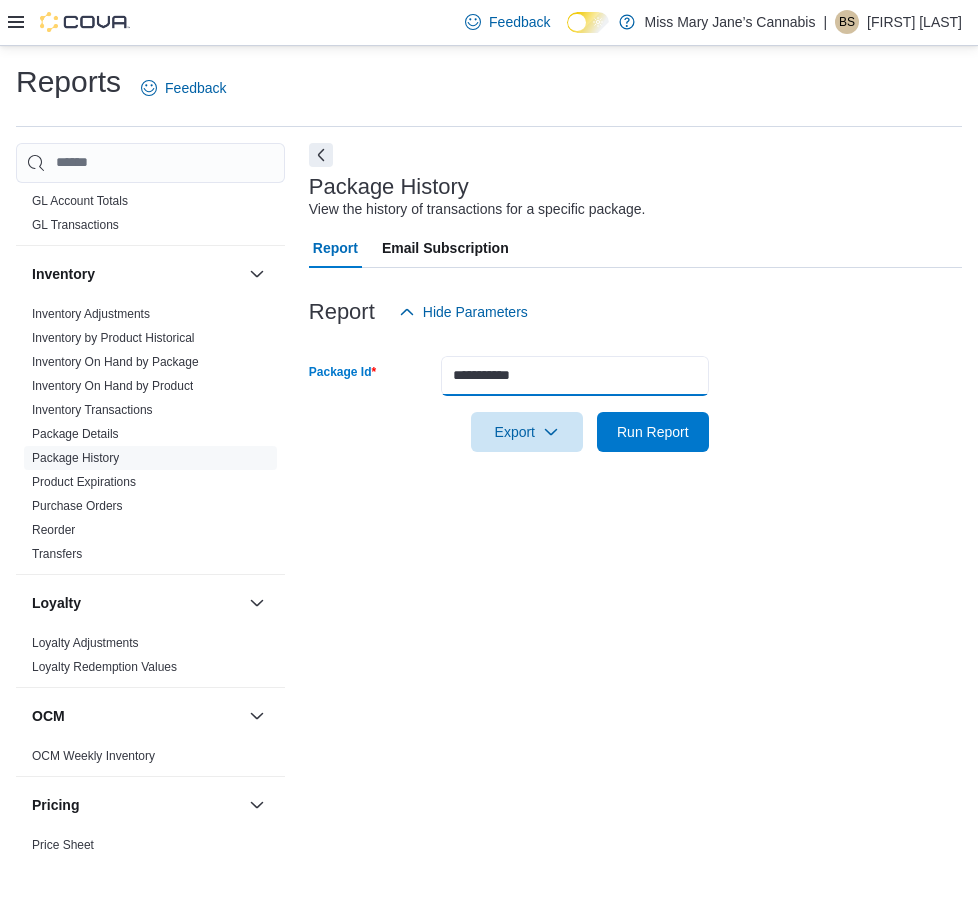 type on "**********" 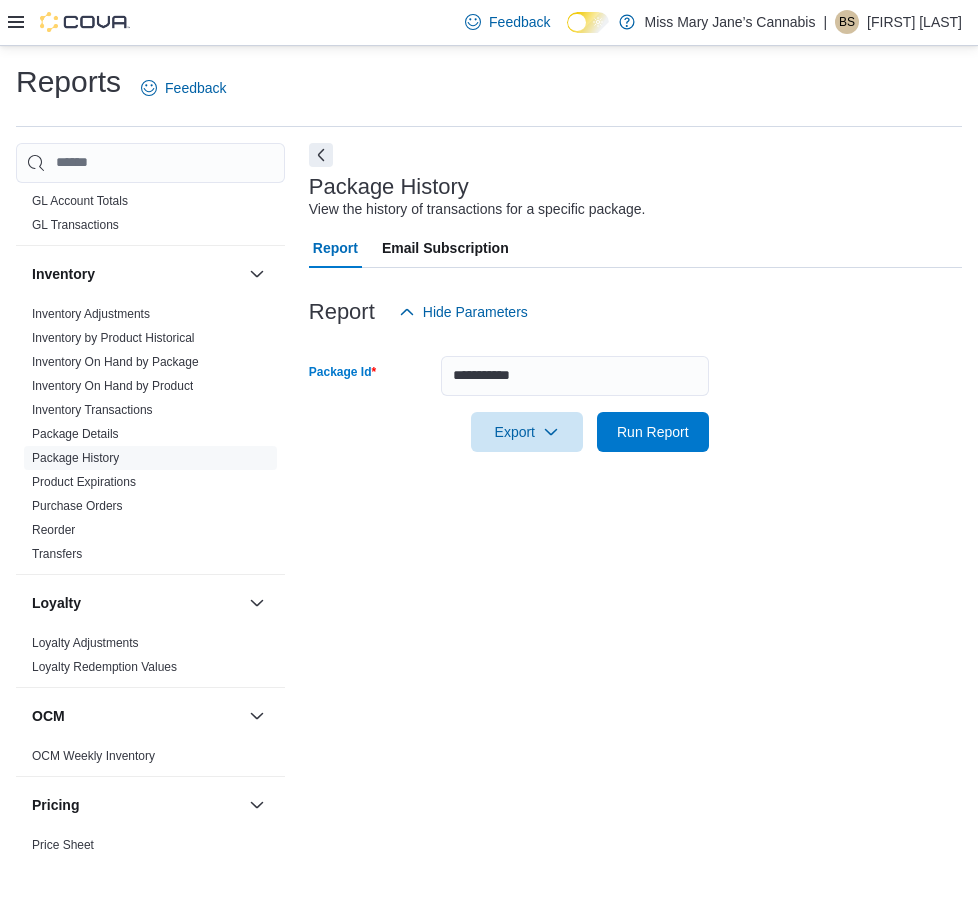 click on "**********" at bounding box center [635, 504] 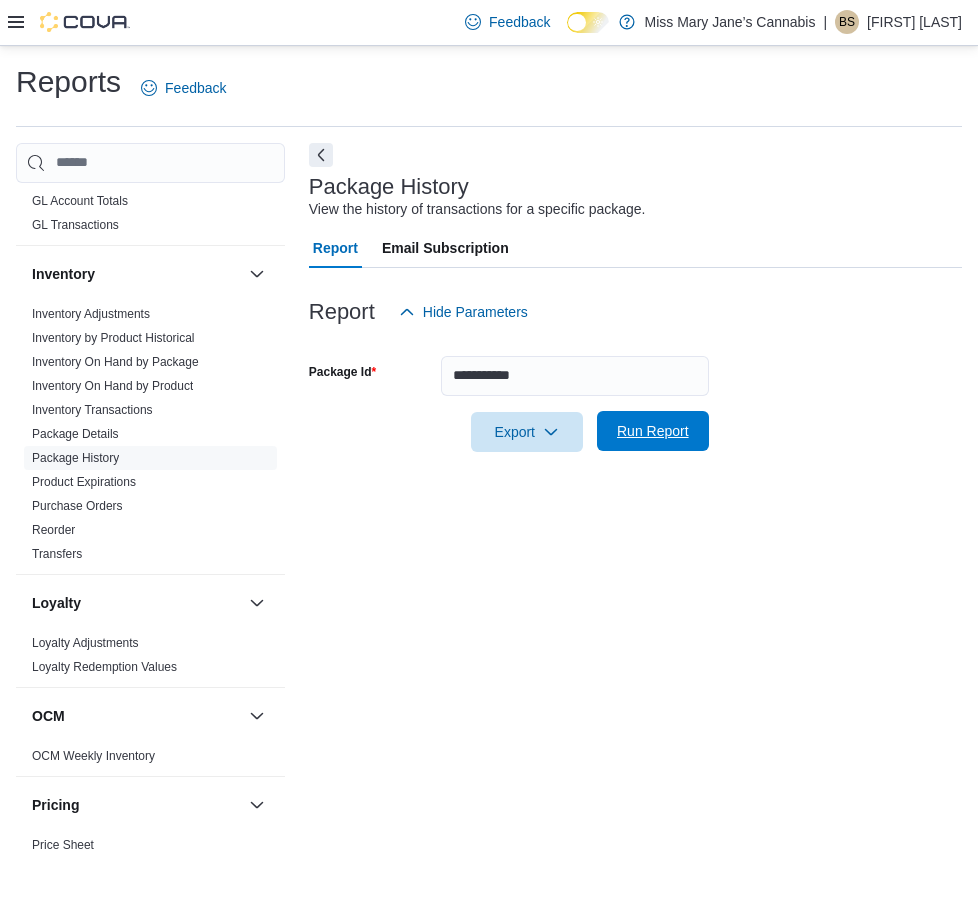 click on "Run Report" at bounding box center (653, 431) 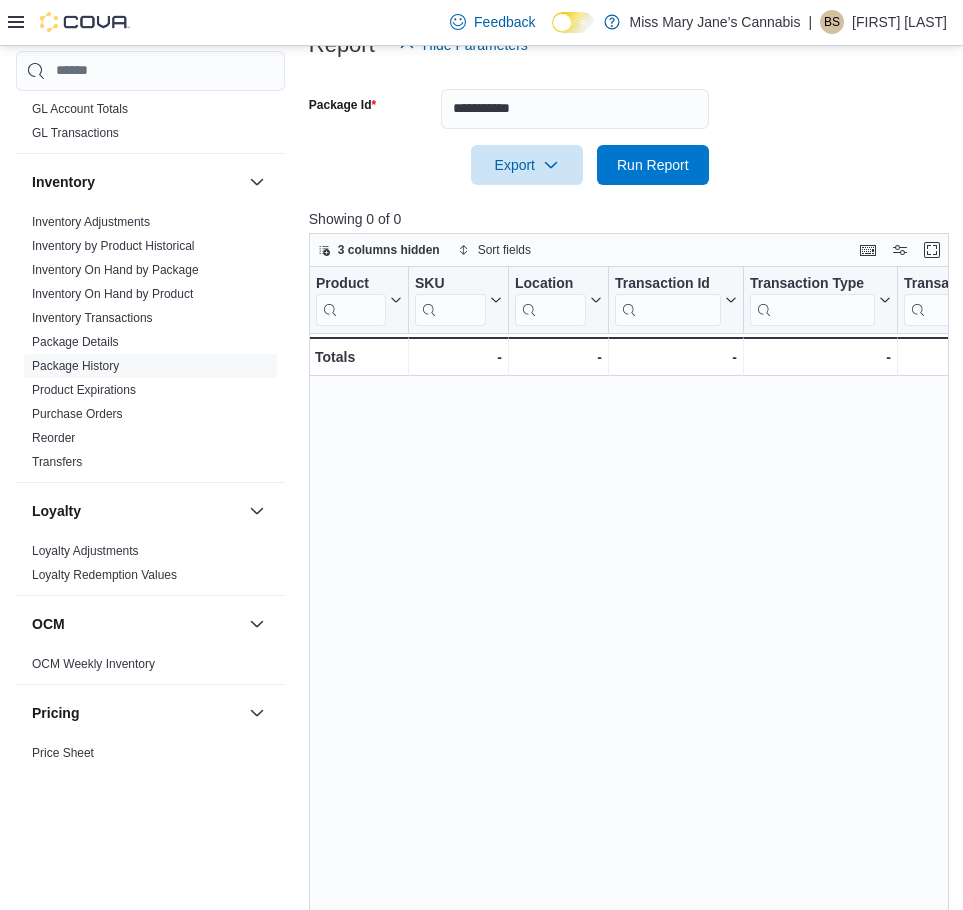 scroll, scrollTop: 334, scrollLeft: 0, axis: vertical 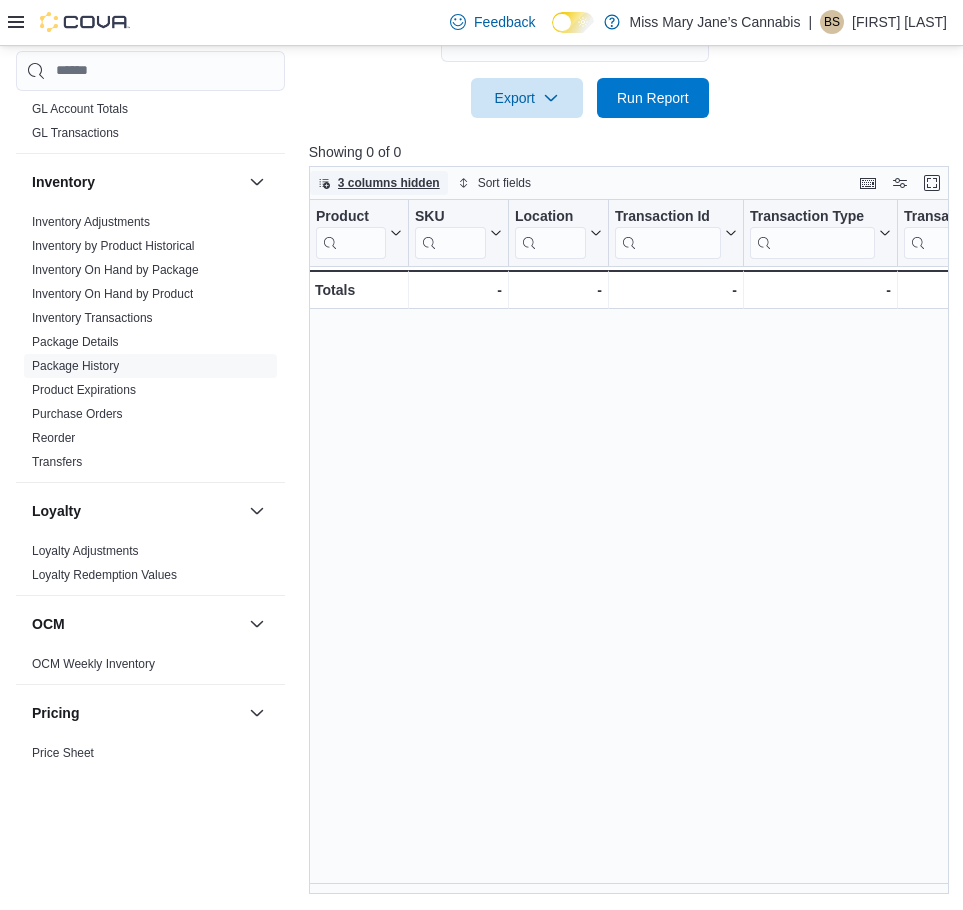 click on "3 columns hidden" at bounding box center (389, 183) 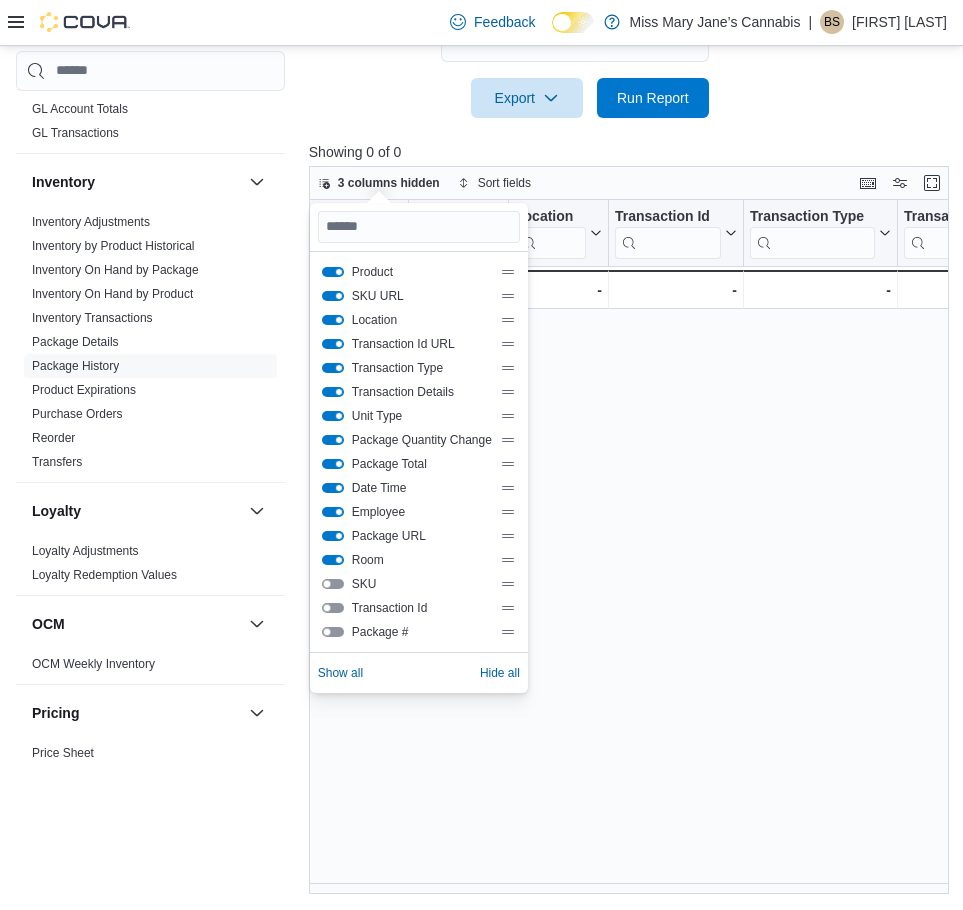 click at bounding box center [333, 584] 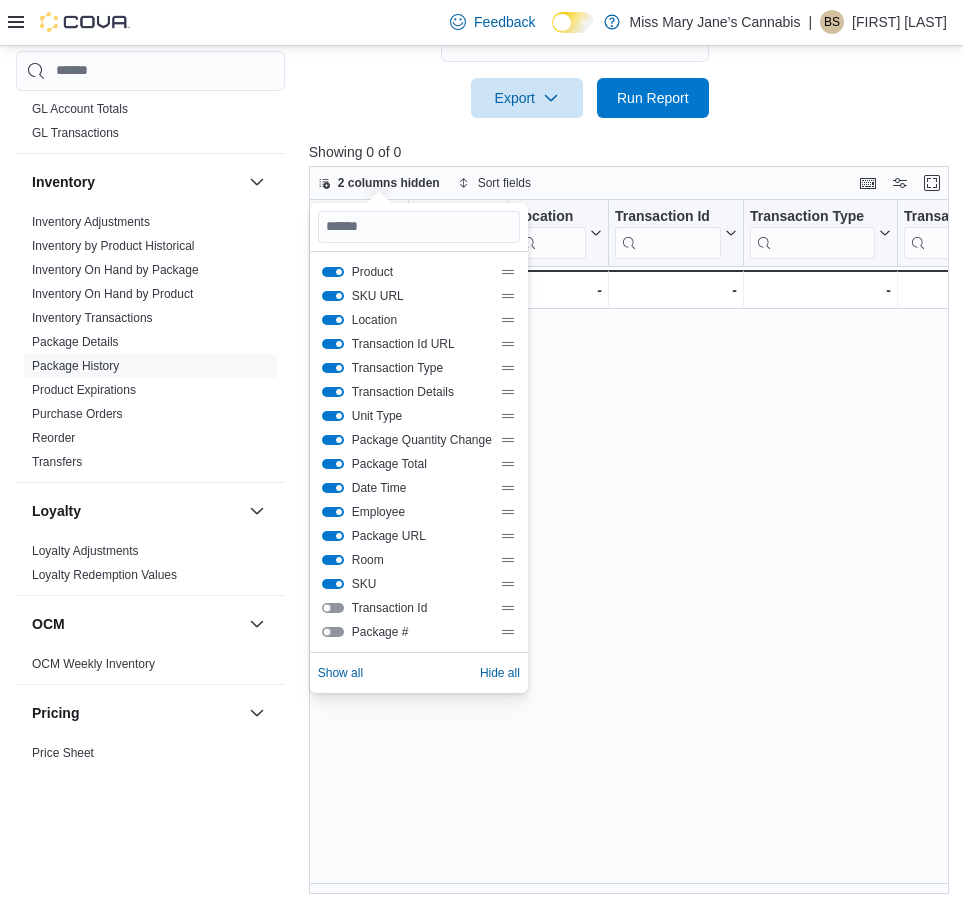 click at bounding box center (333, 608) 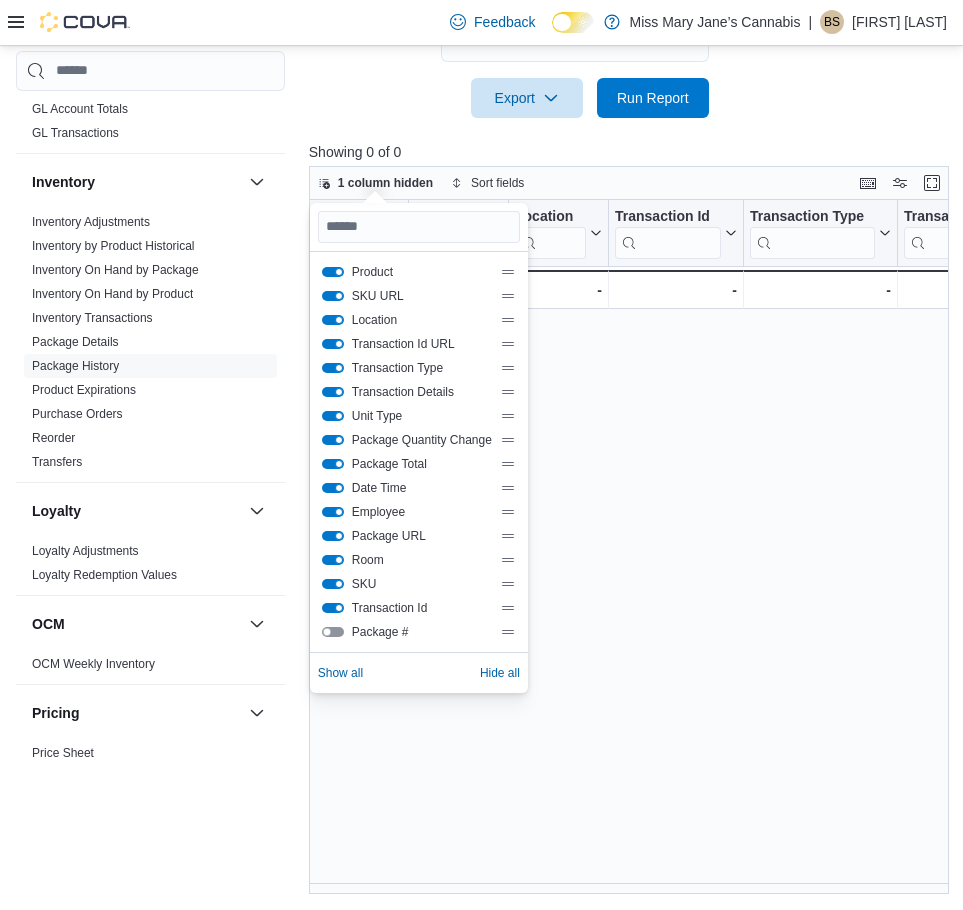 click at bounding box center [333, 632] 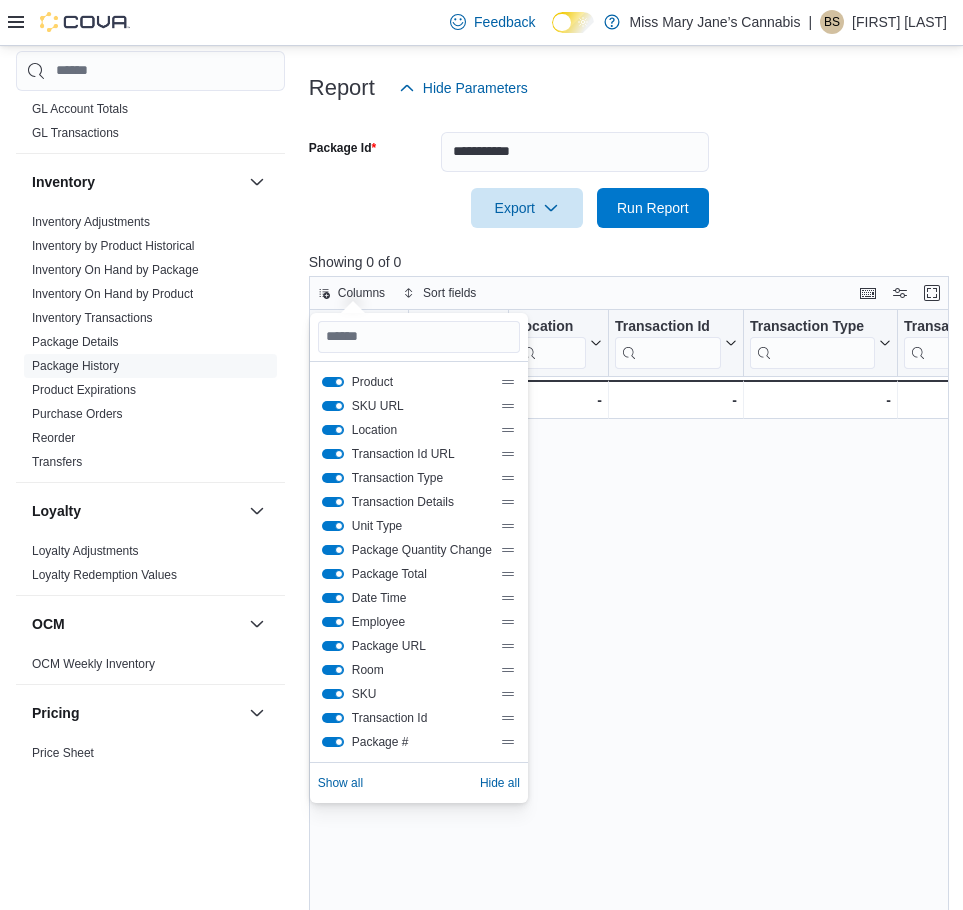 scroll, scrollTop: 334, scrollLeft: 0, axis: vertical 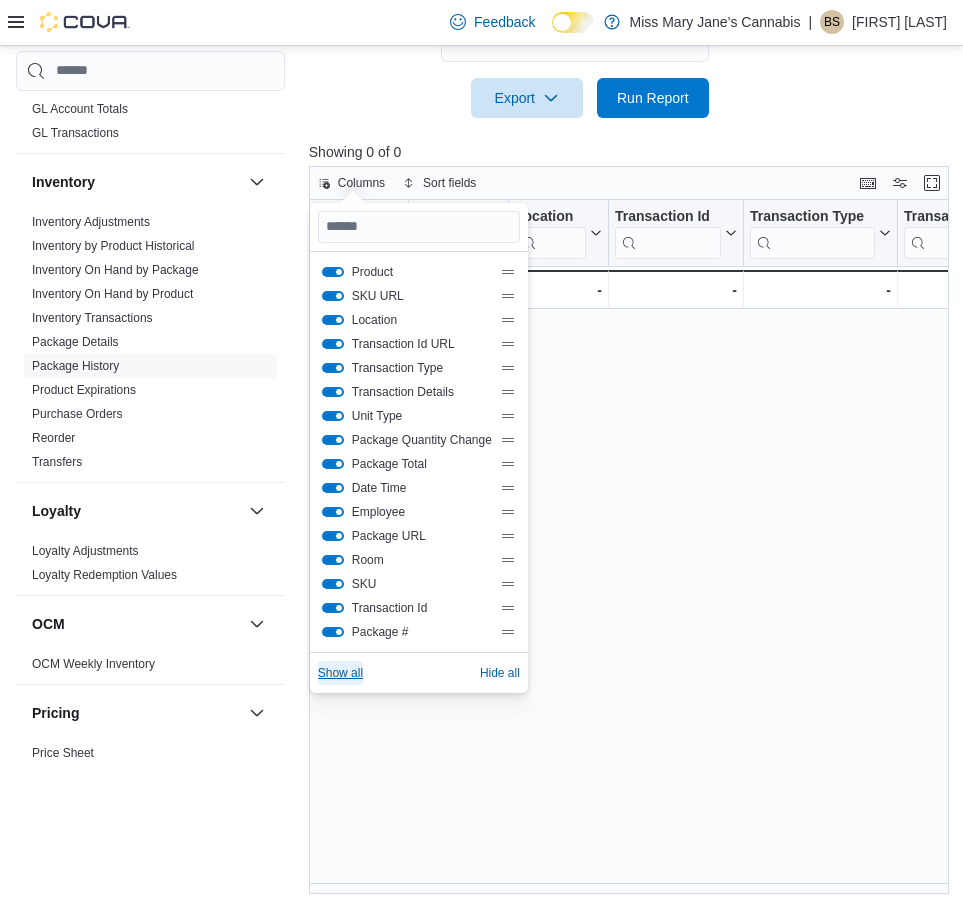 click on "Show all" at bounding box center (340, 673) 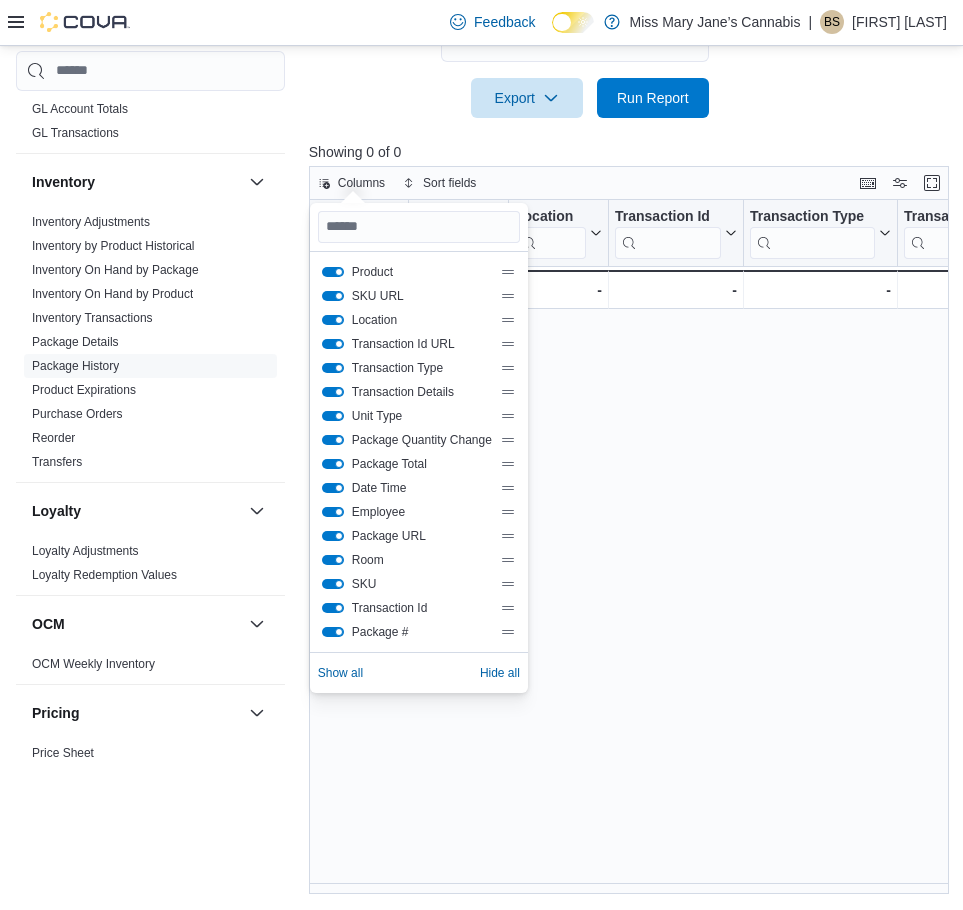 click on "Product Click to view column header actions SKU Click to view column header actions Location Click to view column header actions Transaction Id Click to view column header actions Transaction Type Click to view column header actions Transaction Details Click to view column header actions Unit Type Click to view column header actions Package Quantity Change Click to view column header actions Package Total Click to view column header actions Date Time Click to view column header actions Employee Click to view column header actions Package # Click to view column header actions Room Click to view column header actions SKU Click to view column header actions Transaction Id Click to view column header actions Package # Click to view column header actions Totals -  Product, column 1, row 1 - -  SKU URL, column 2, row 1 - -  Location, column 3, row 1 - -  Transaction Id URL, column 4, row 1 - -  Transaction Type, column 5, row 1 - -  Transaction Details, column 6, row 1 - -  Unit Type, column 7, row 1 - -  - -  - -" at bounding box center [632, 547] 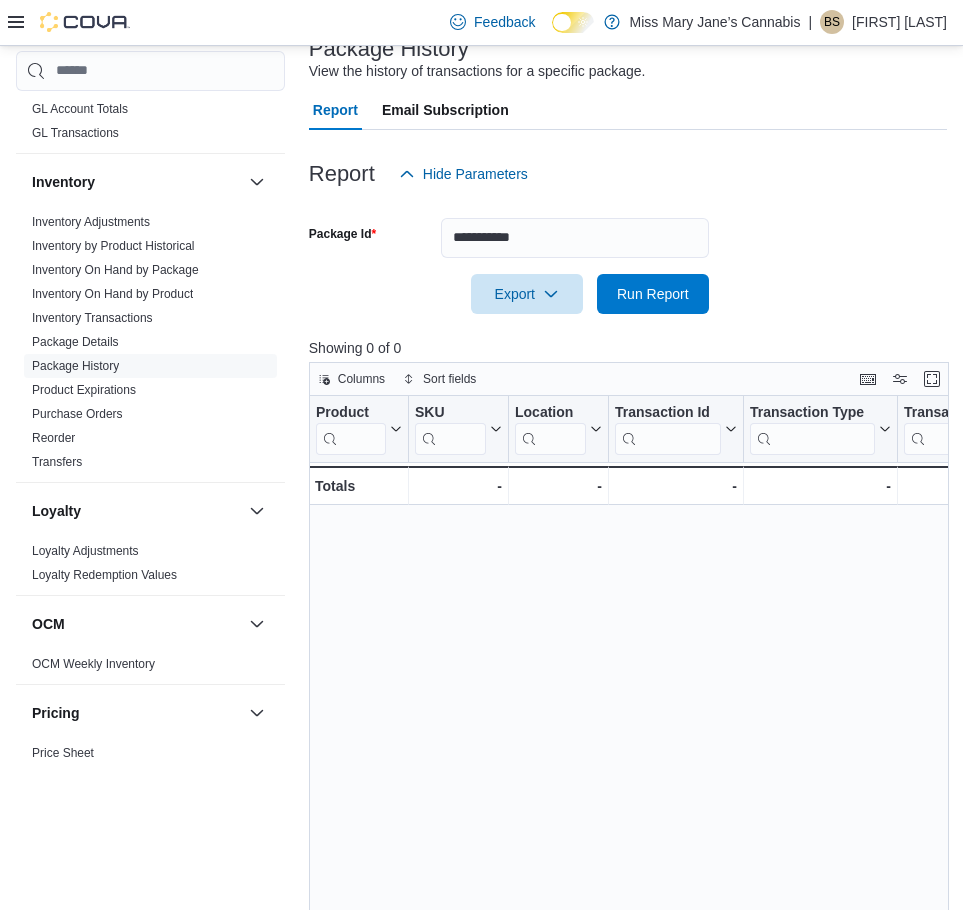 scroll, scrollTop: 134, scrollLeft: 0, axis: vertical 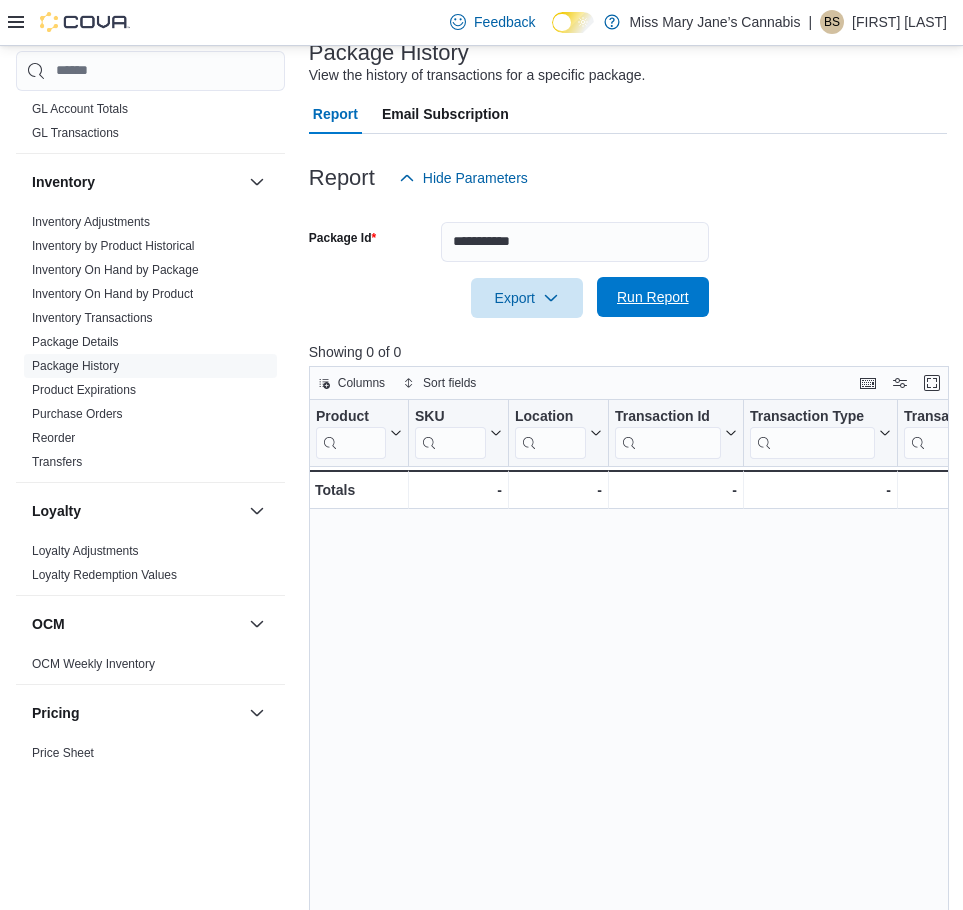 click on "Run Report" at bounding box center (653, 297) 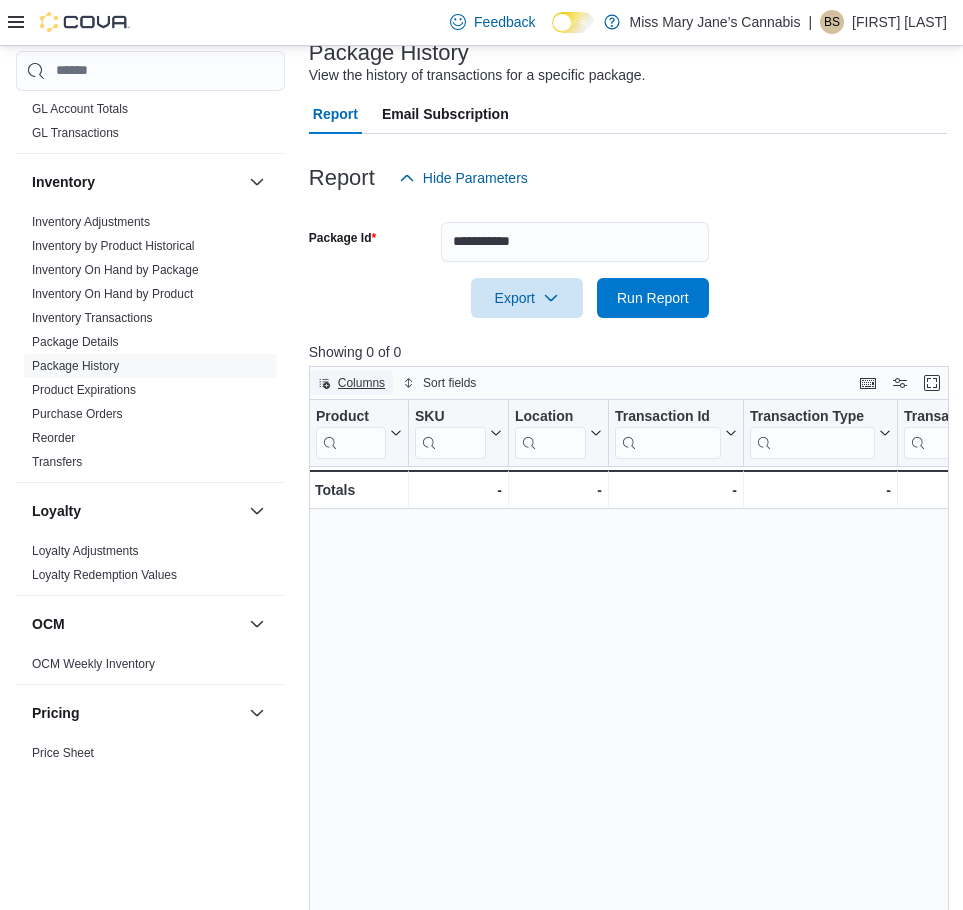 click on "Columns" at bounding box center (361, 383) 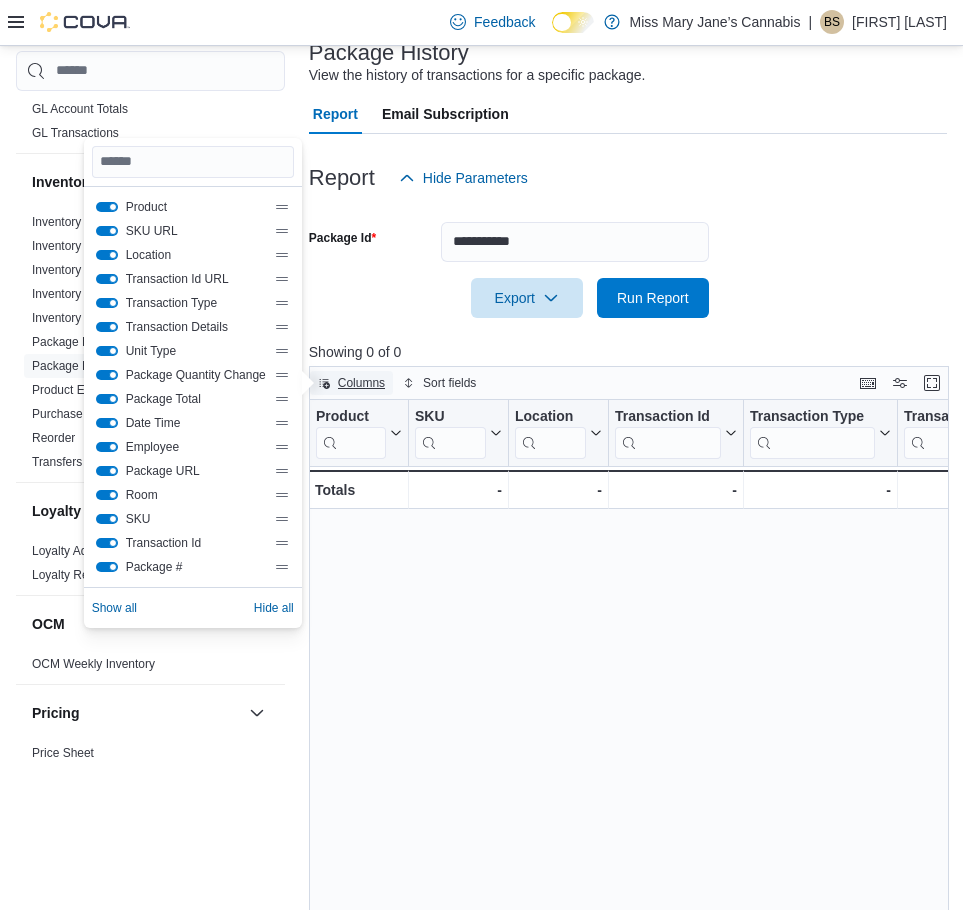 click on "Columns" at bounding box center [361, 383] 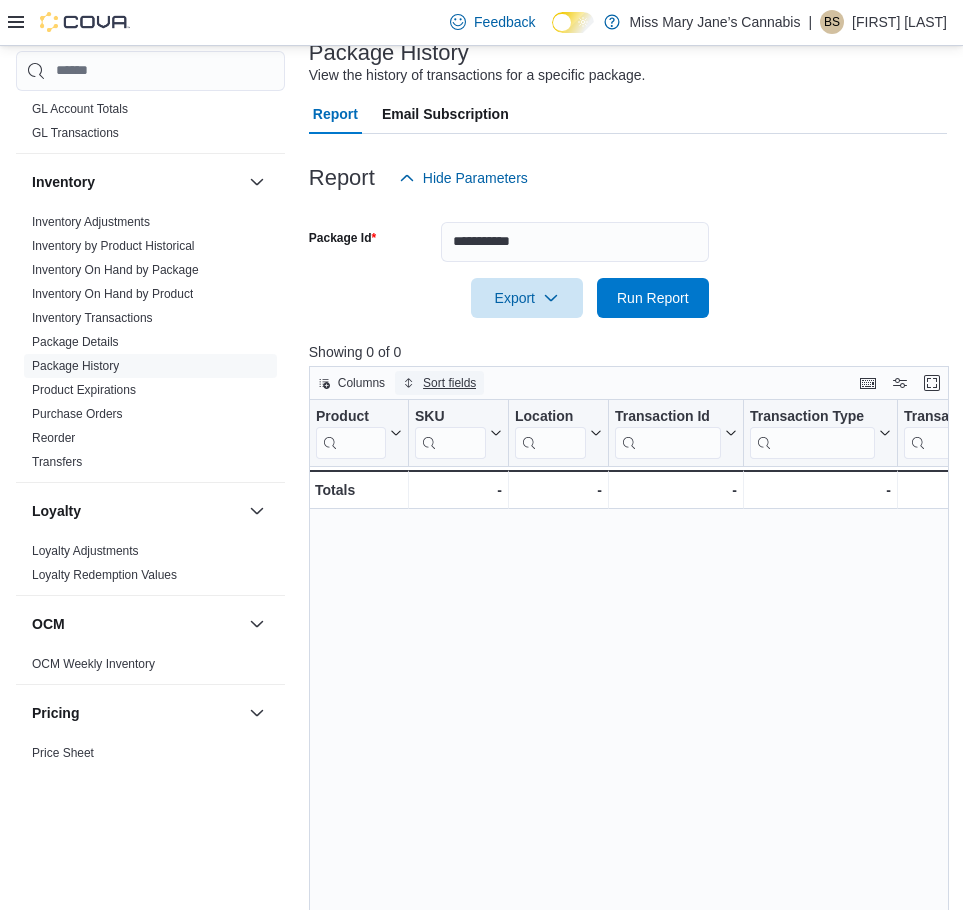 click on "Sort fields" at bounding box center [449, 383] 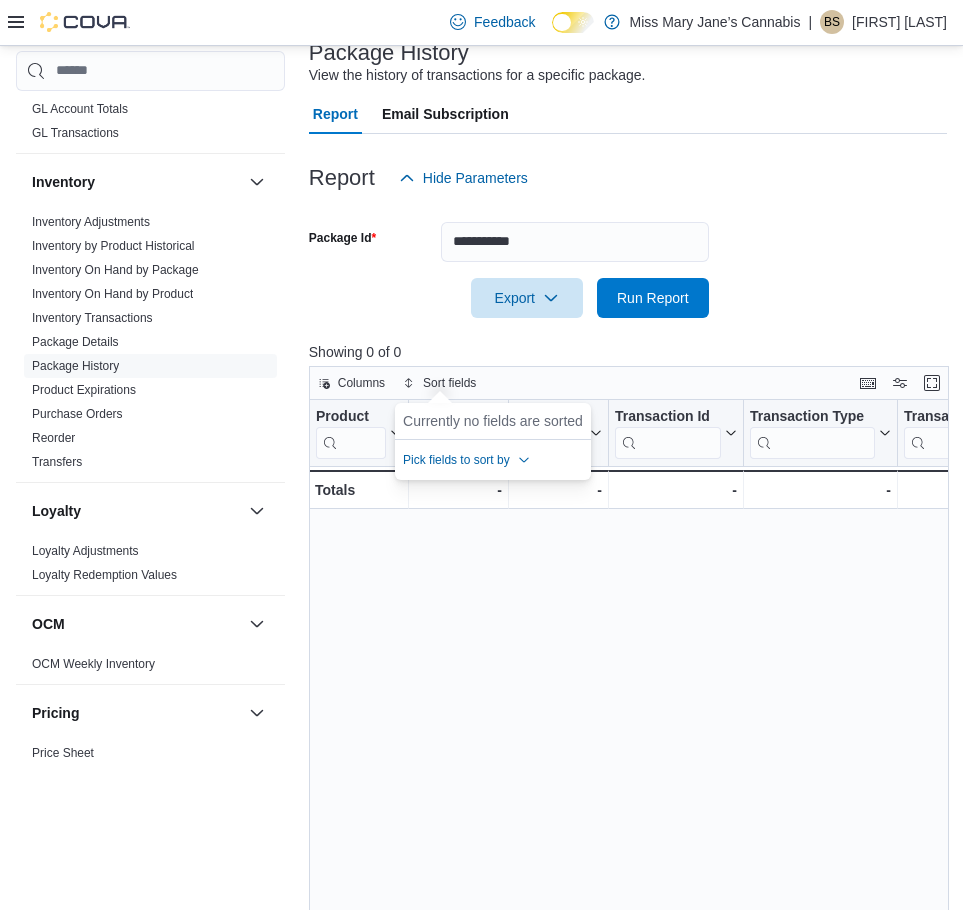 click on "Showing 0 of 0" at bounding box center (632, 352) 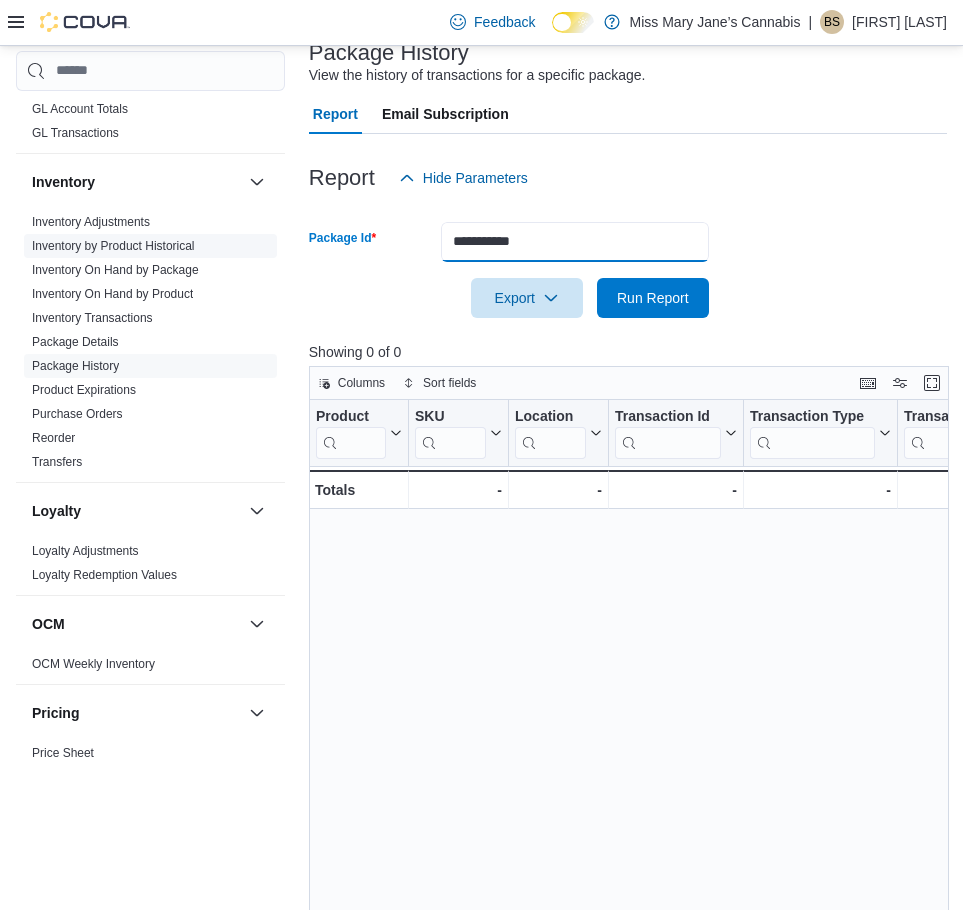 drag, startPoint x: 351, startPoint y: 227, endPoint x: 246, endPoint y: 233, distance: 105.17129 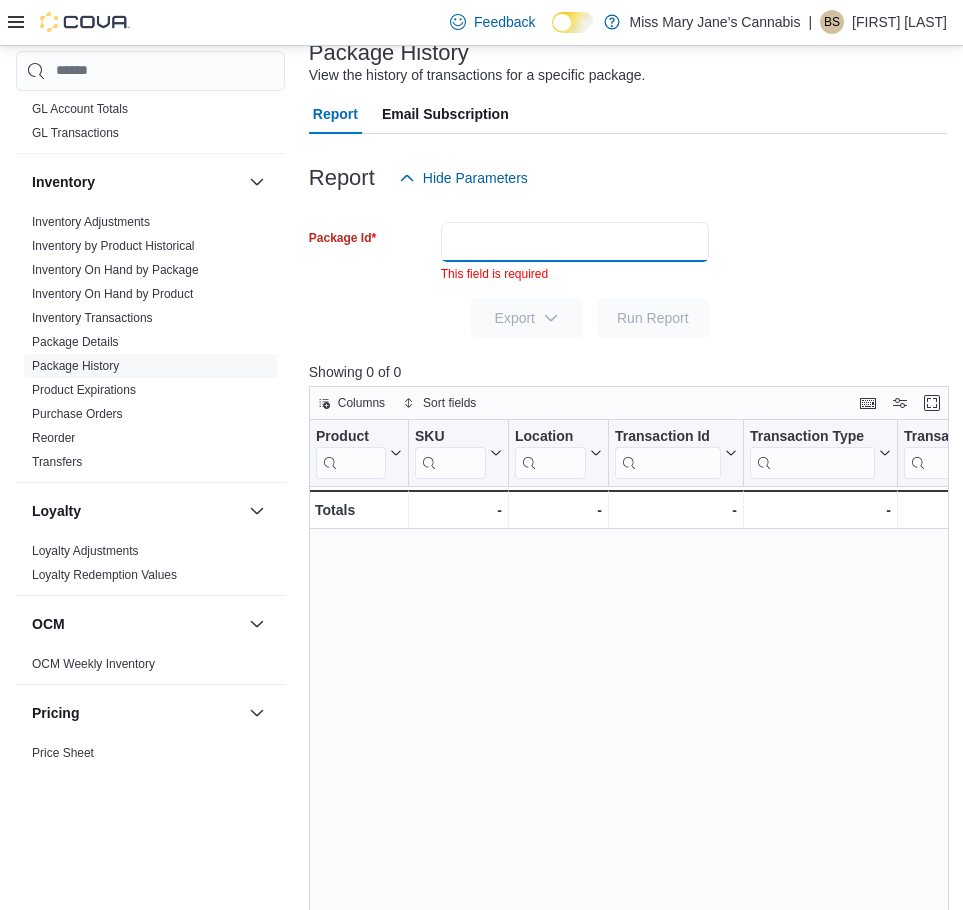 click on "Package Id" at bounding box center (575, 242) 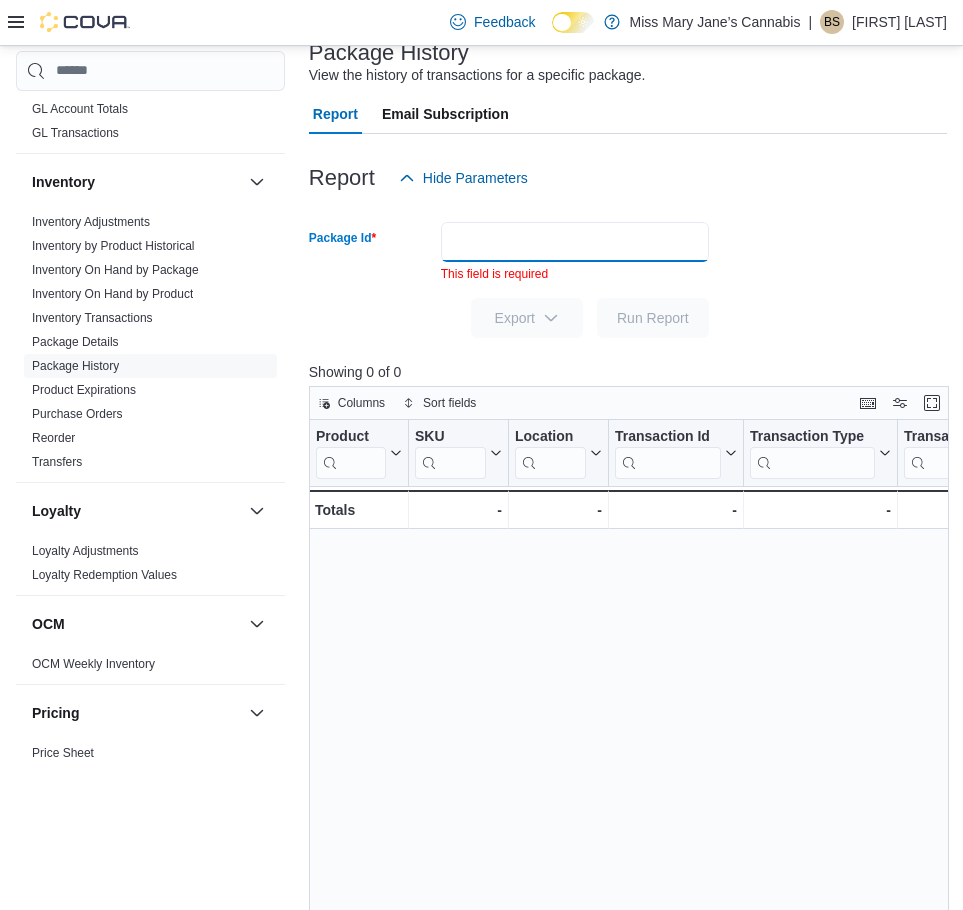 paste on "**********" 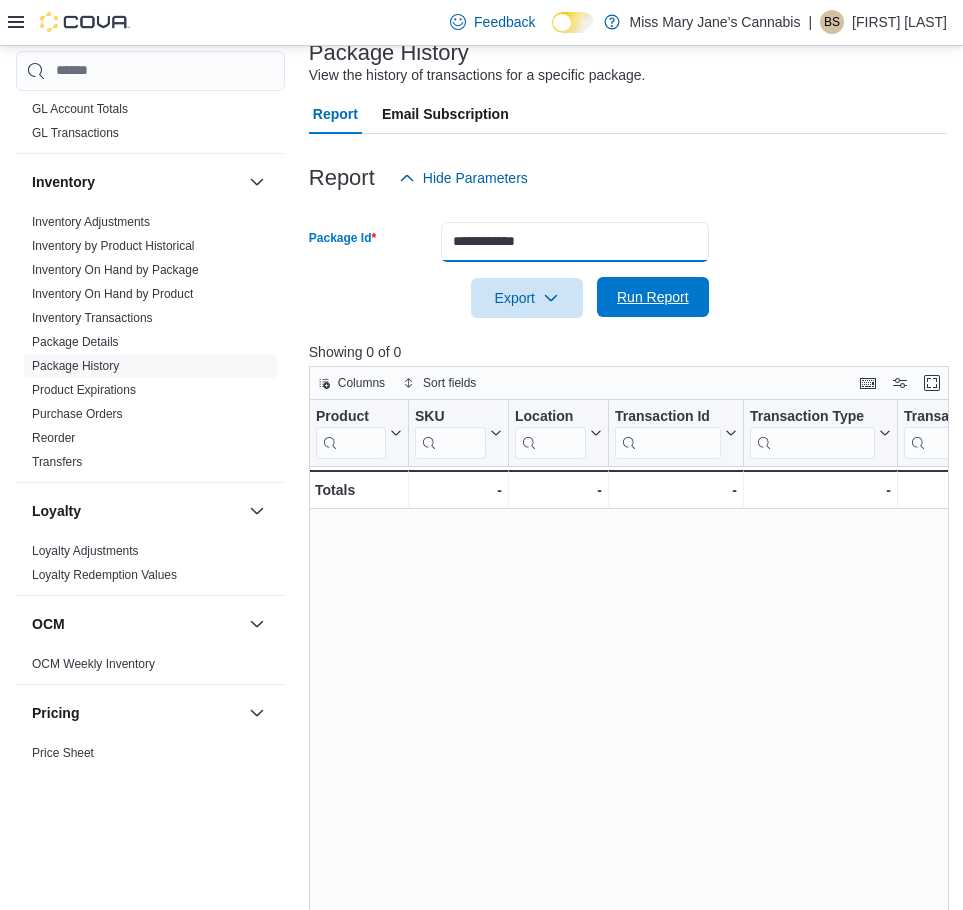 type on "**********" 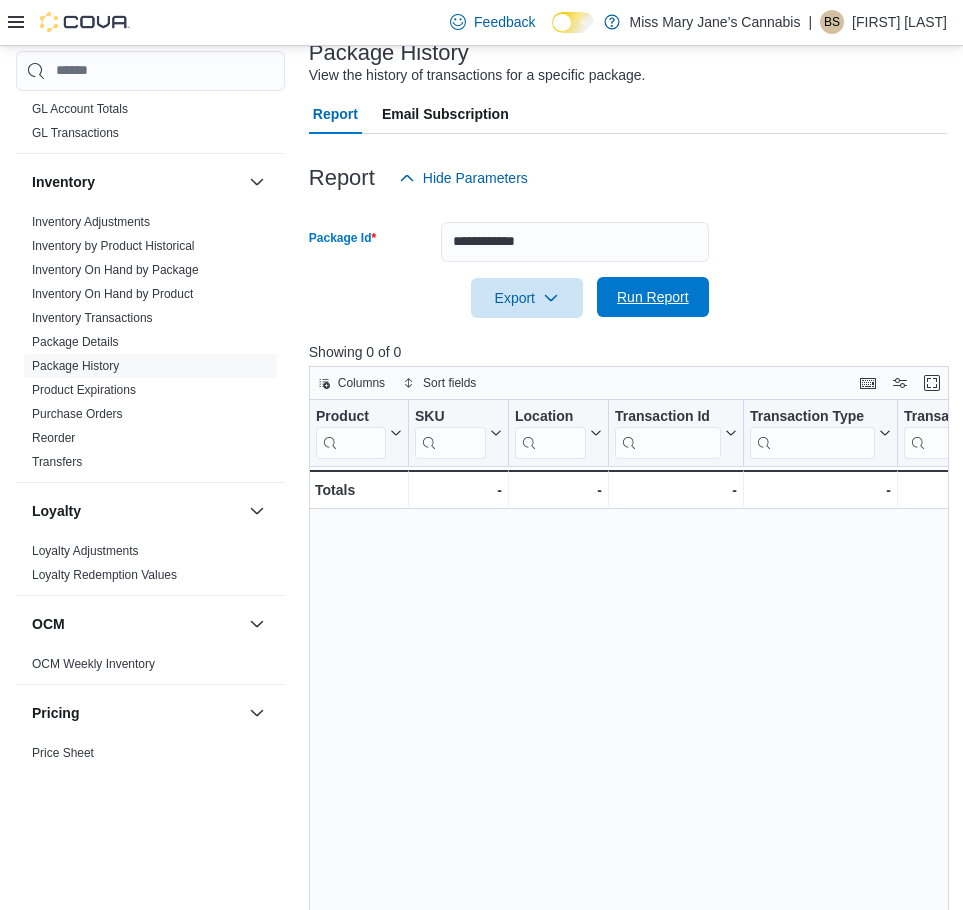 click on "Run Report" at bounding box center [653, 297] 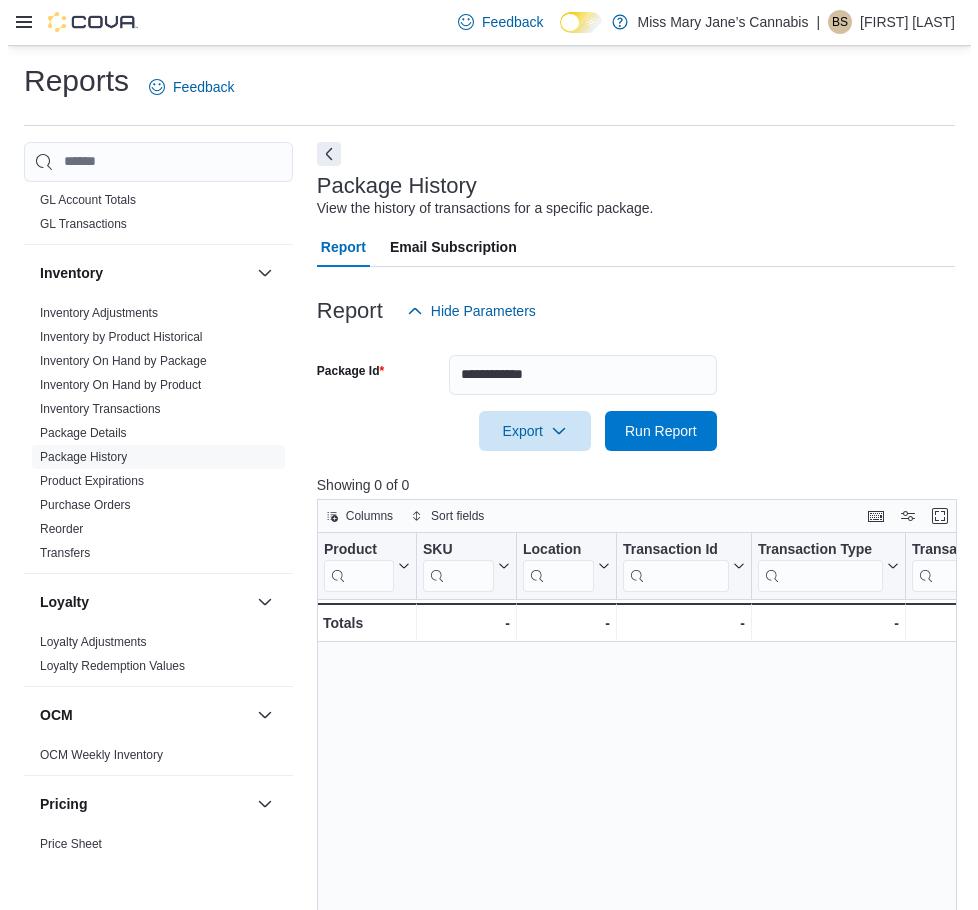 scroll, scrollTop: 0, scrollLeft: 0, axis: both 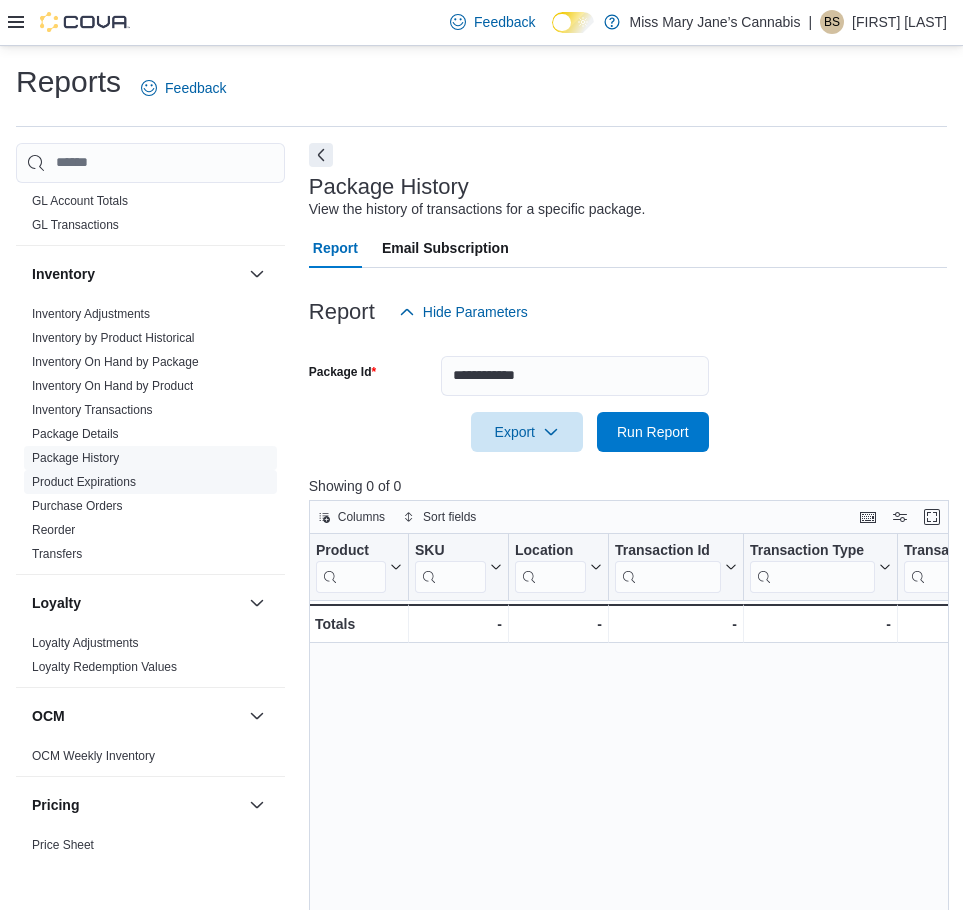 click on "Product Expirations" at bounding box center [84, 482] 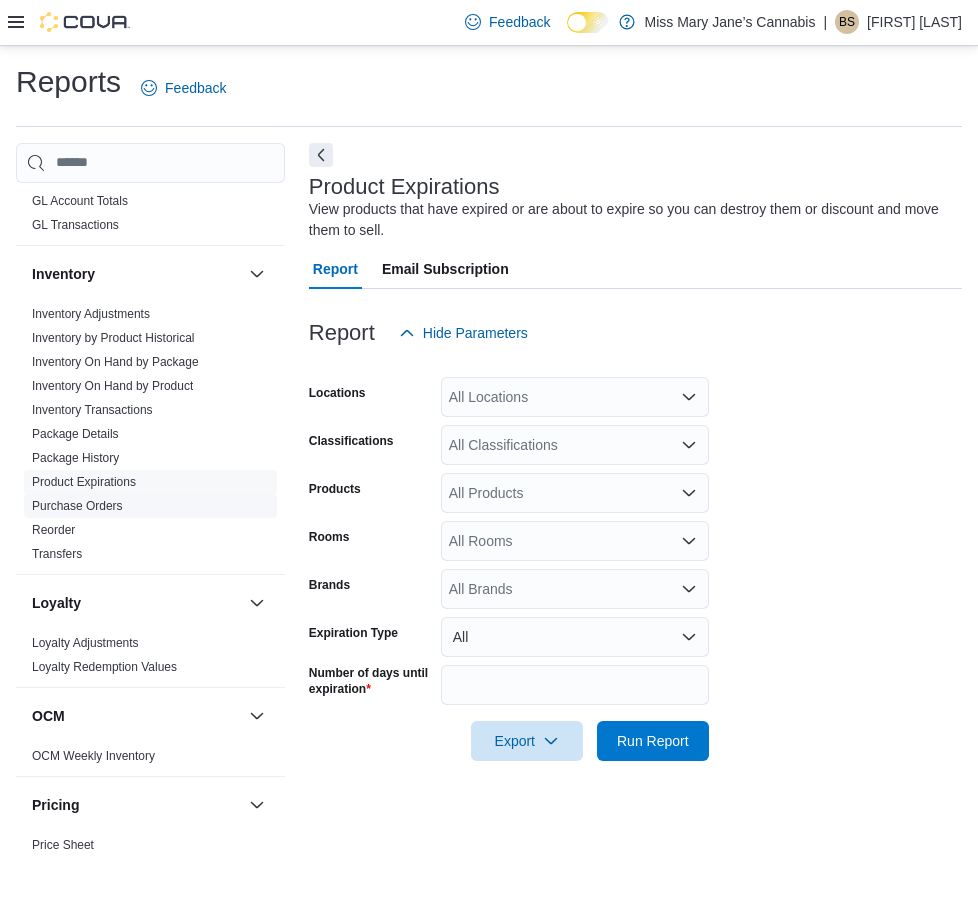 click on "Purchase Orders" at bounding box center (77, 506) 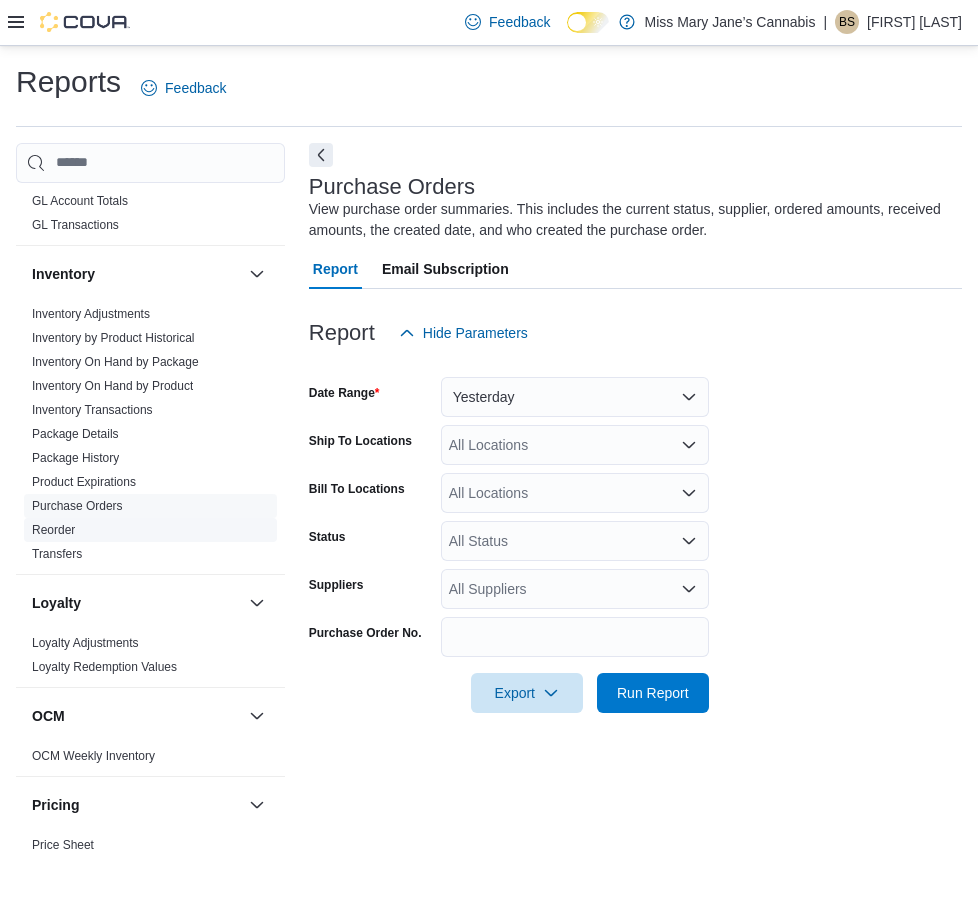 click on "Reorder" at bounding box center (53, 530) 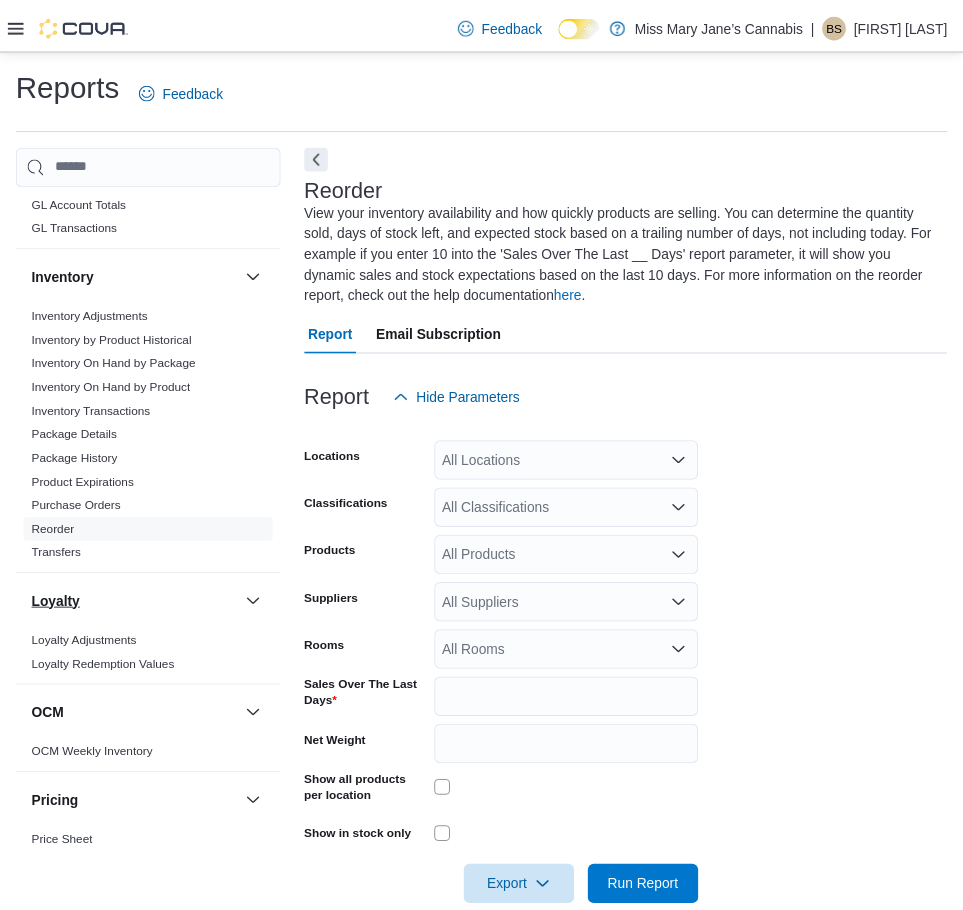 scroll, scrollTop: 40, scrollLeft: 0, axis: vertical 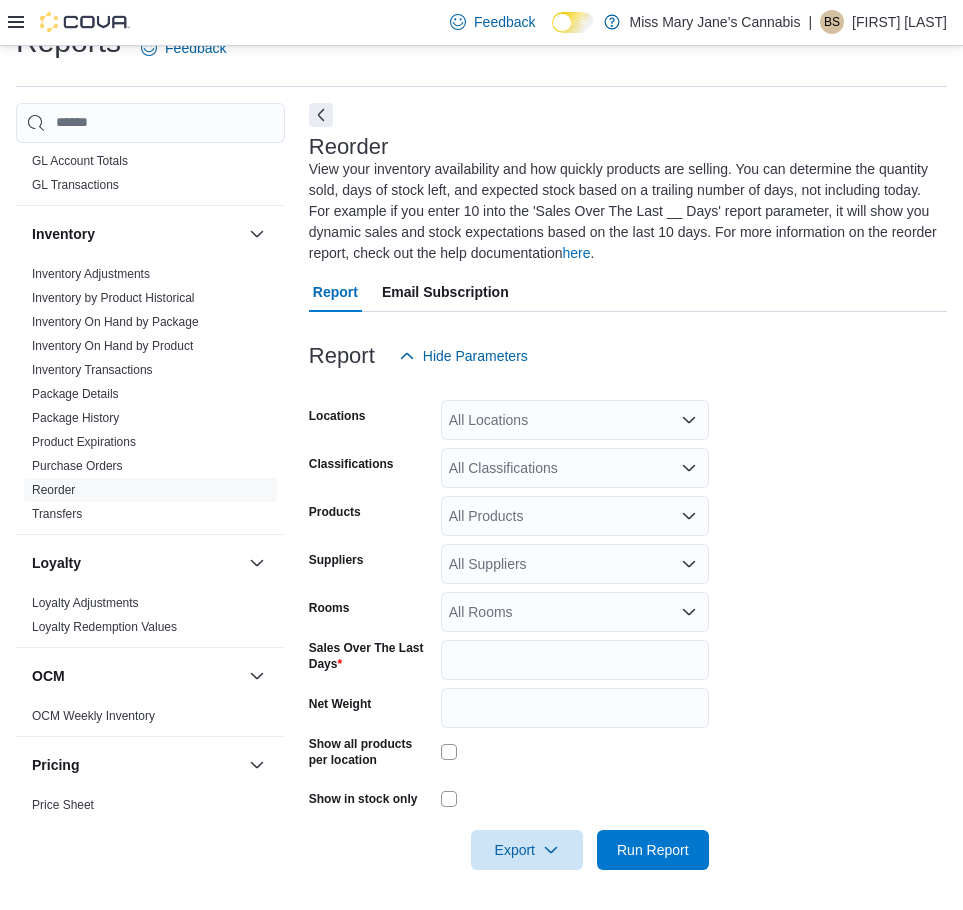 click on "Loyalty" at bounding box center (150, 563) 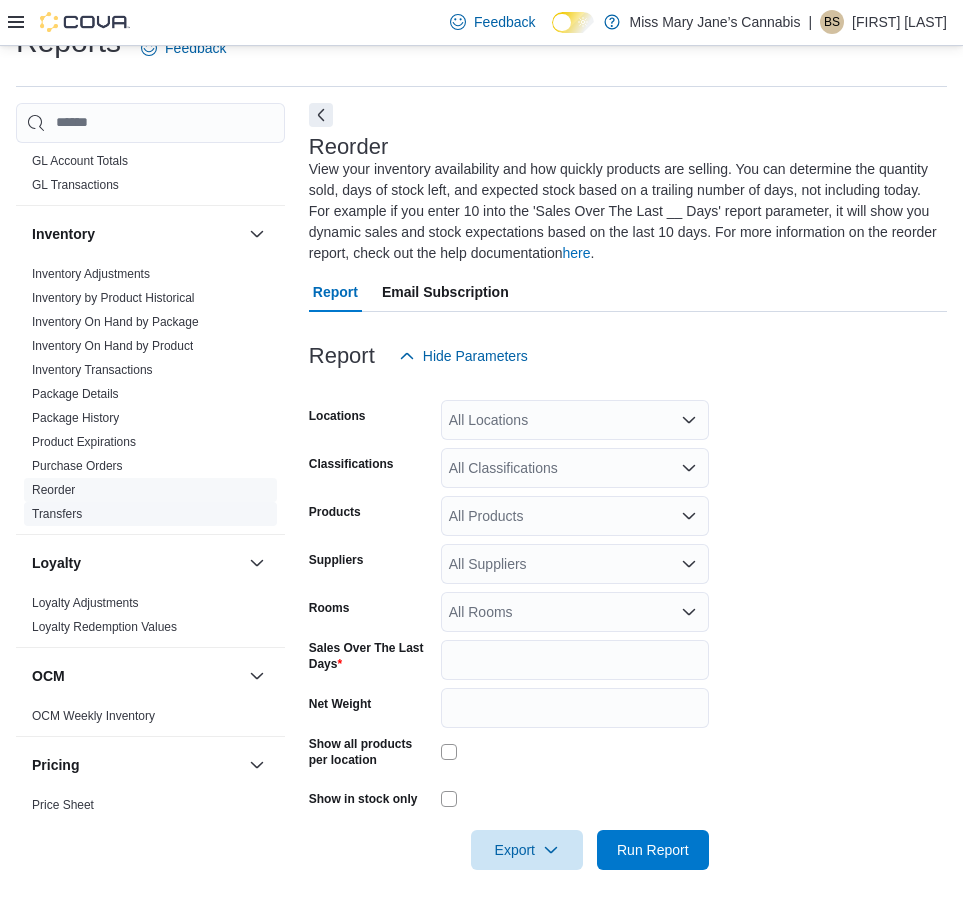 click on "Transfers" at bounding box center [57, 514] 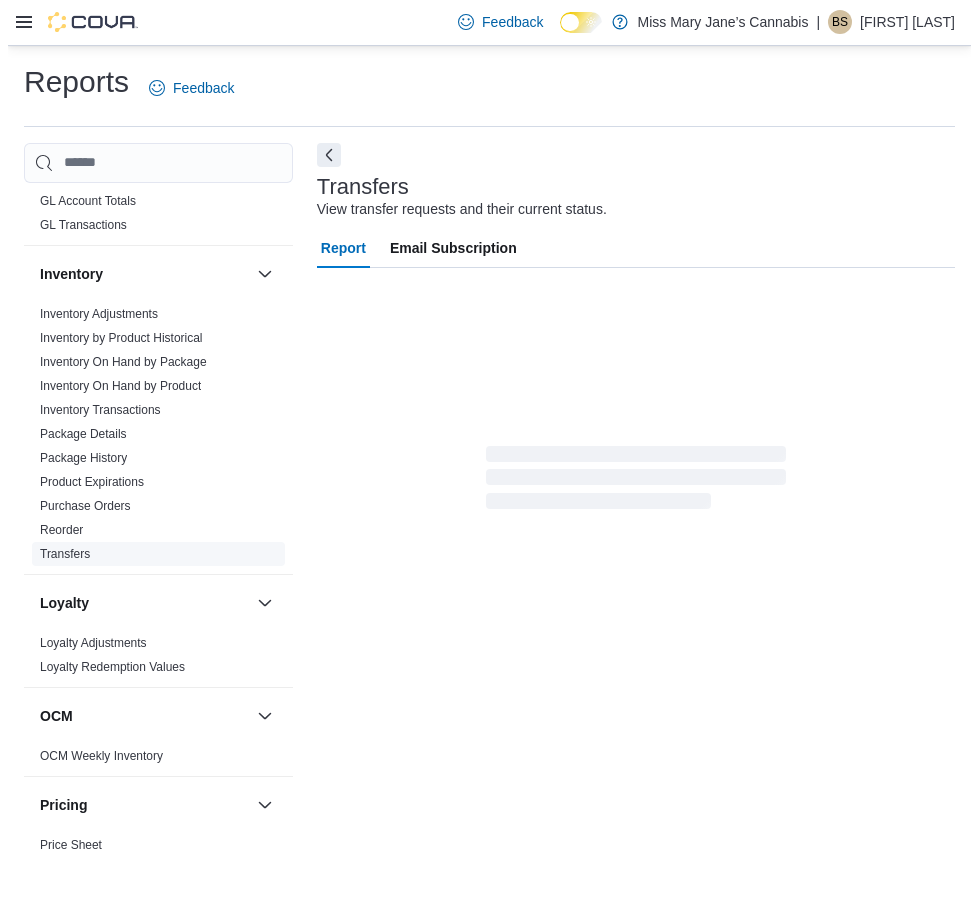 scroll, scrollTop: 0, scrollLeft: 0, axis: both 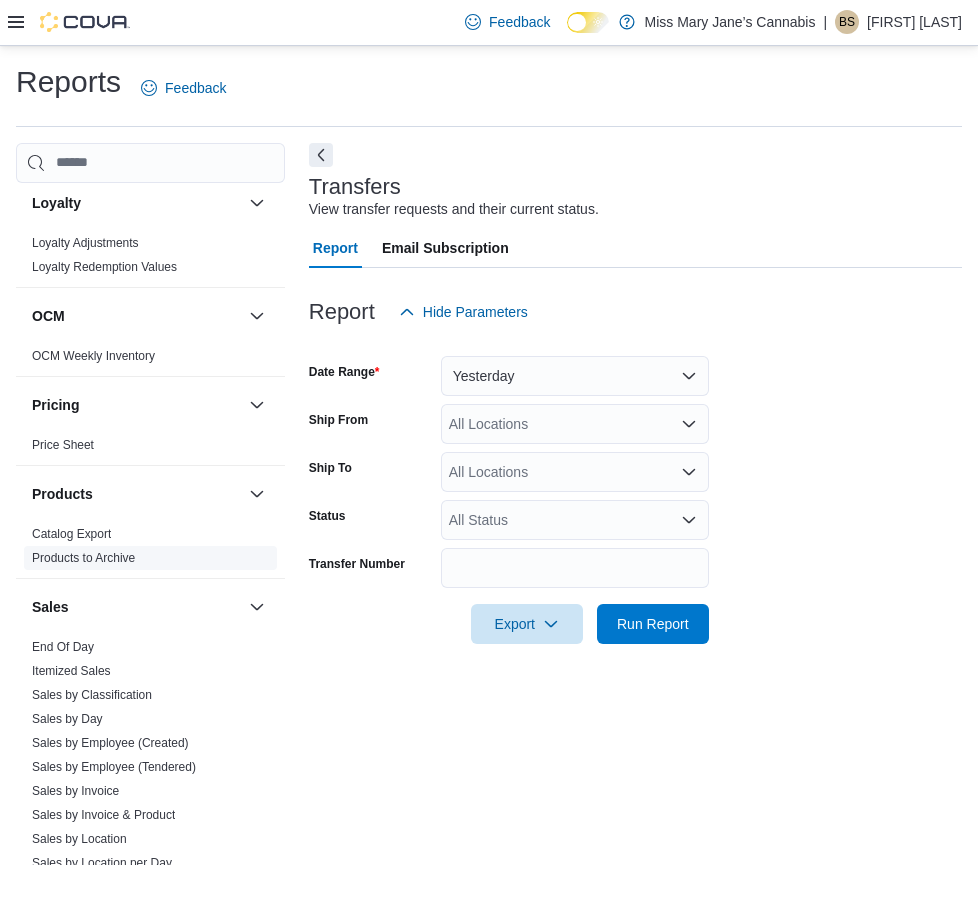 click on "Products to Archive" at bounding box center [83, 558] 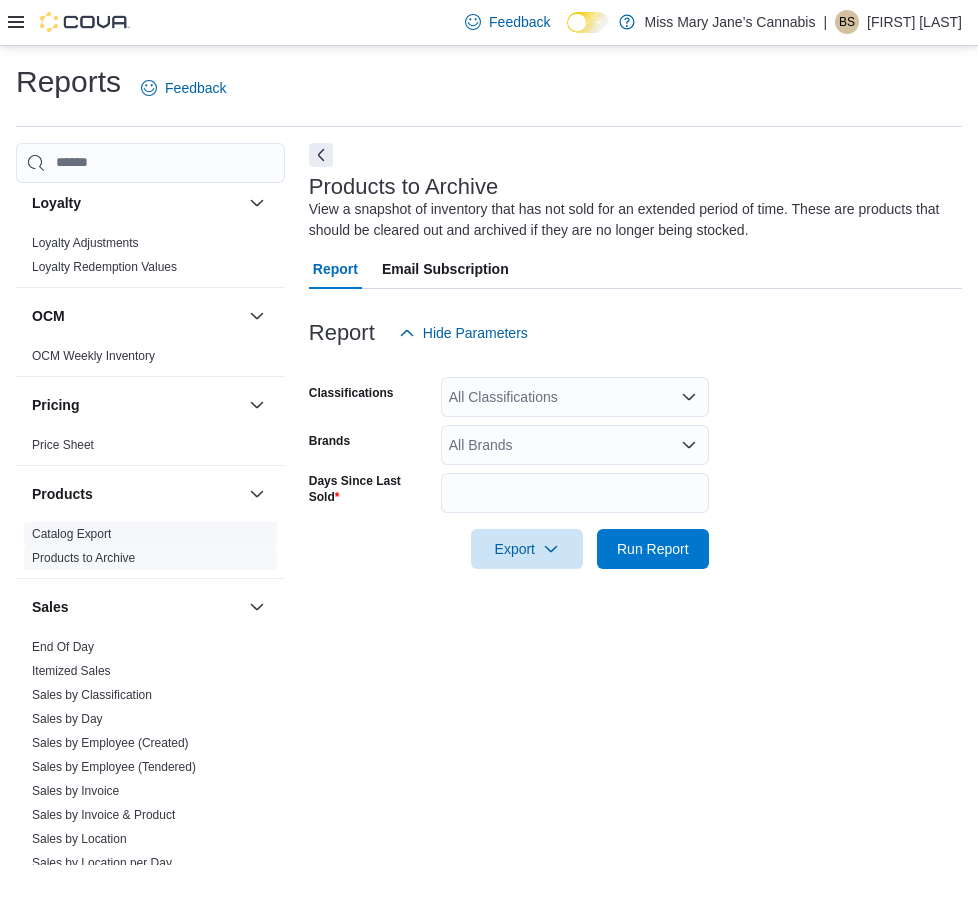 click on "Catalog Export" at bounding box center (71, 534) 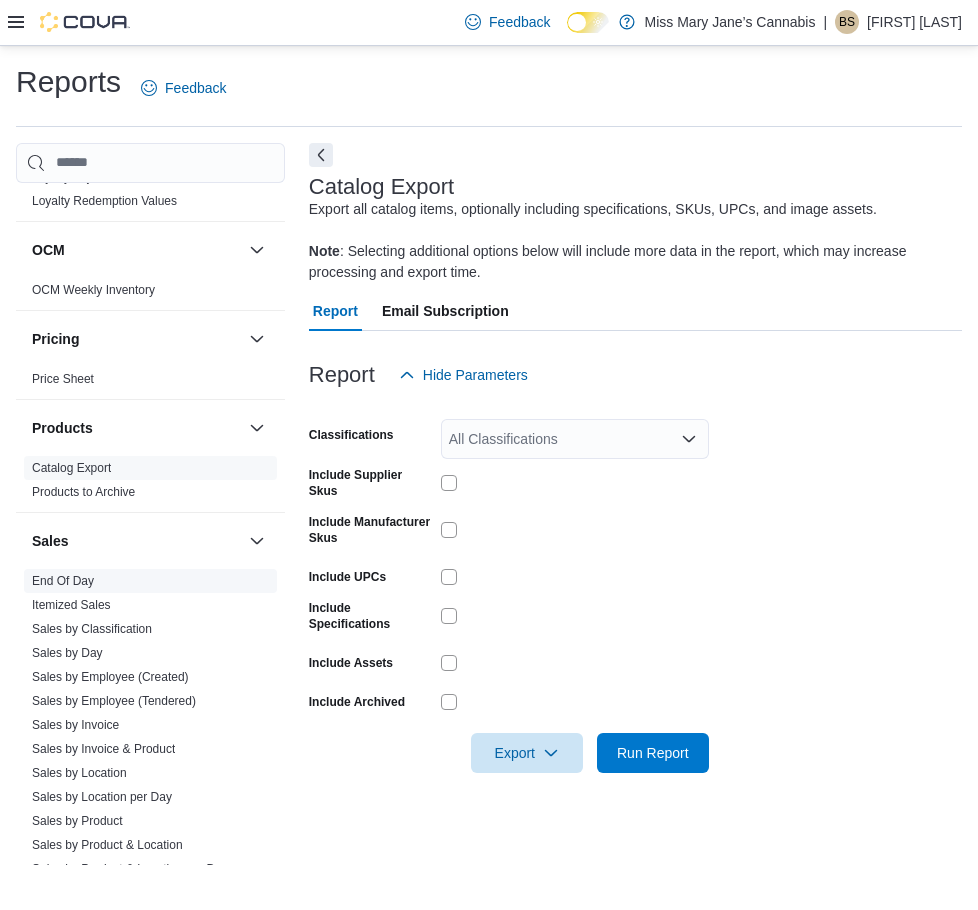 scroll, scrollTop: 1300, scrollLeft: 0, axis: vertical 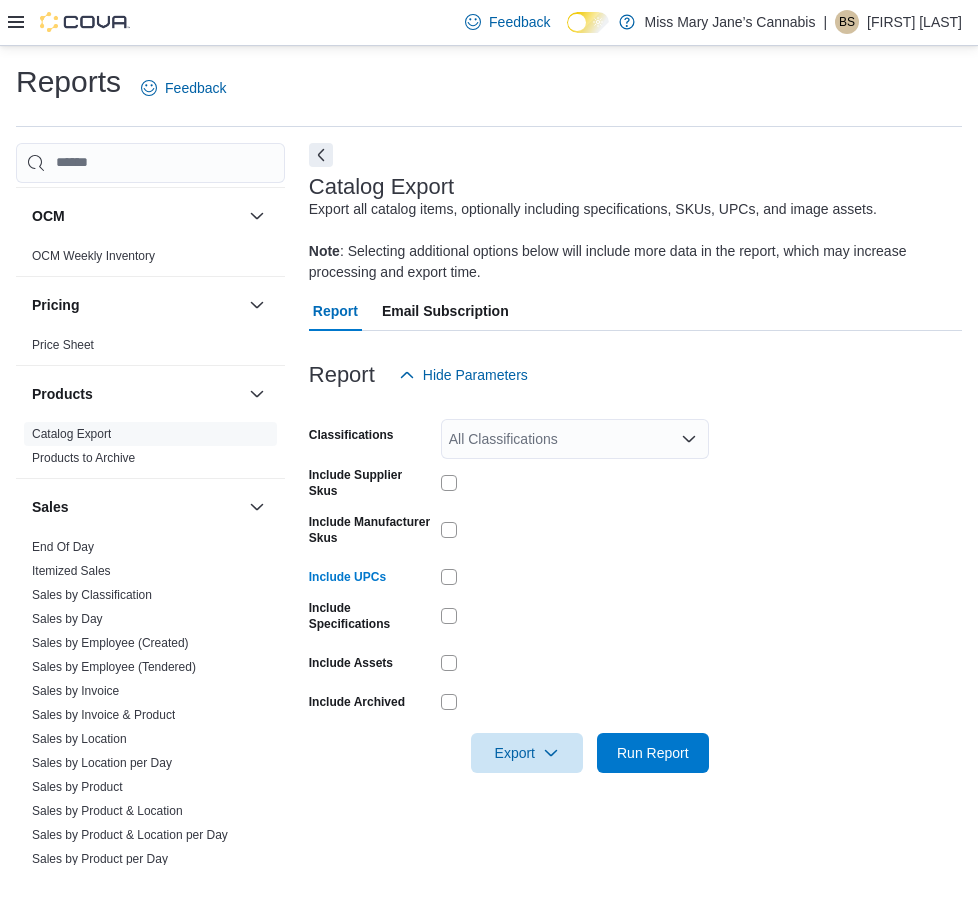 click on "All Classifications" at bounding box center [575, 439] 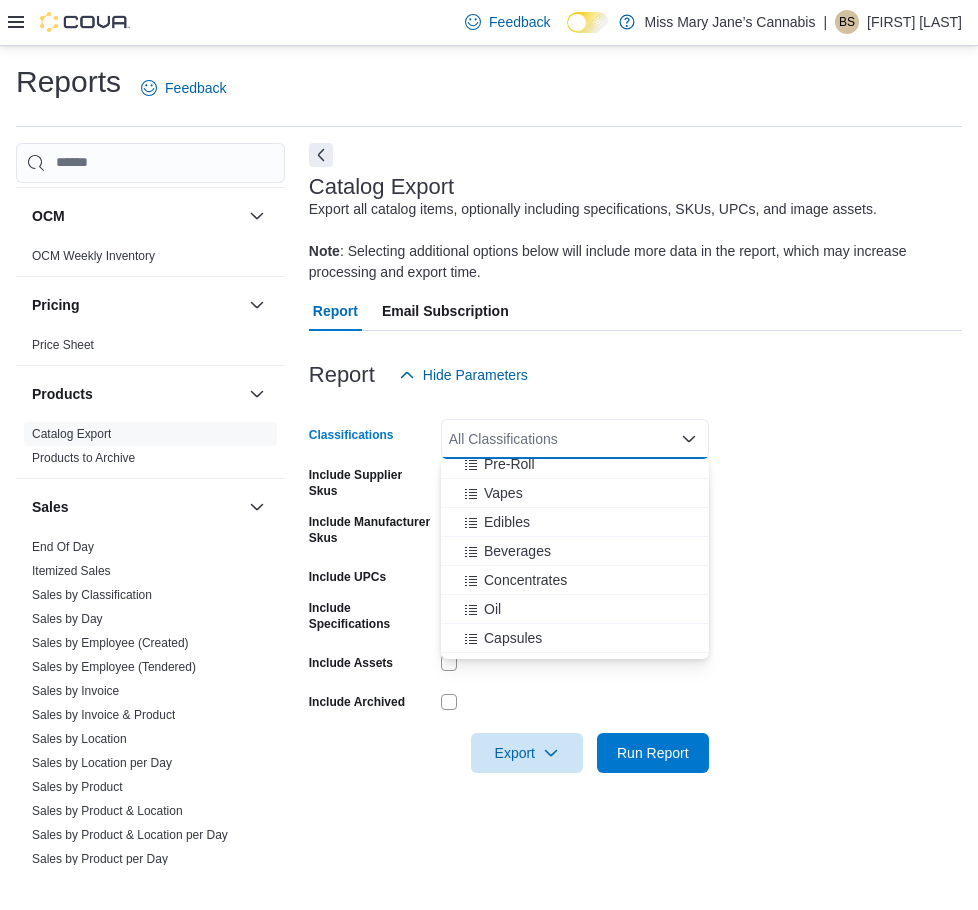 scroll, scrollTop: 0, scrollLeft: 0, axis: both 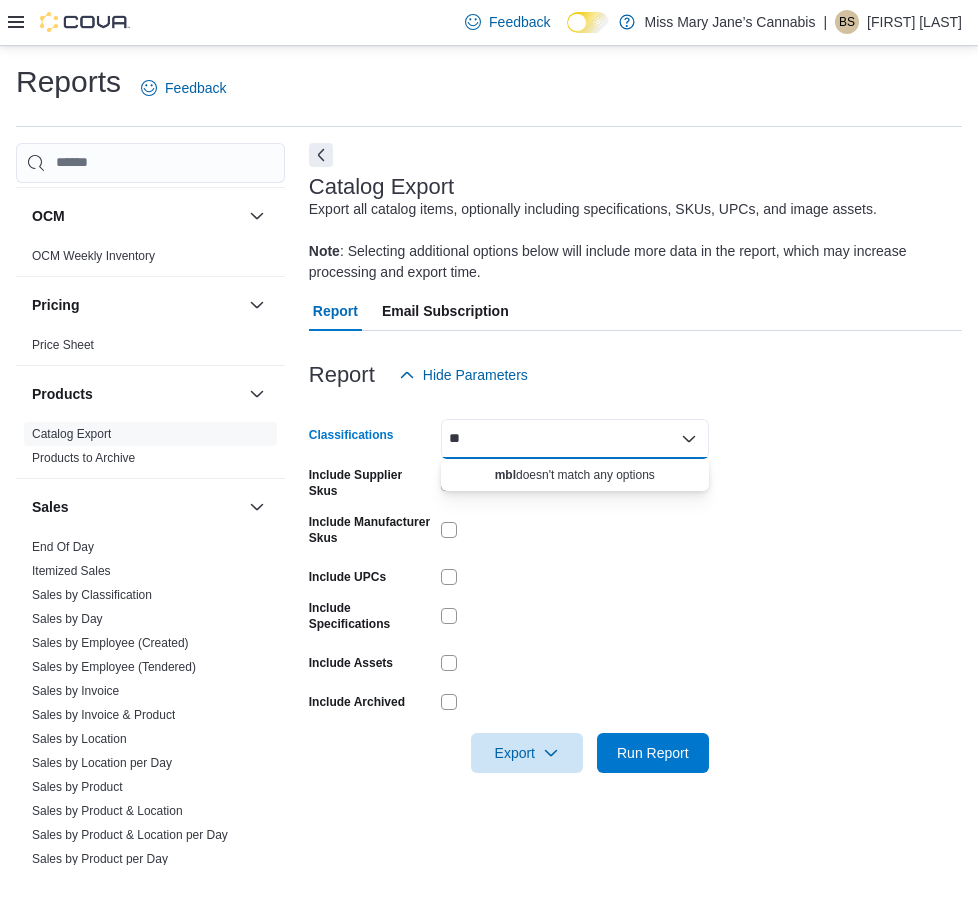 type on "*" 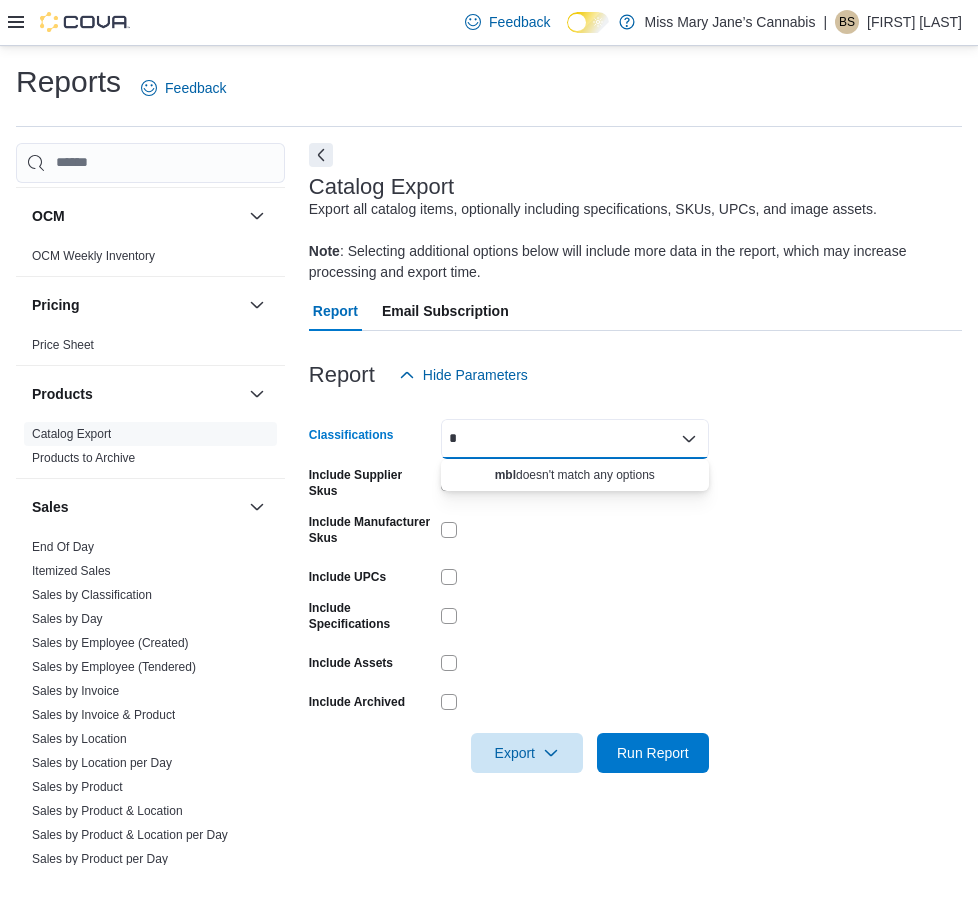 type 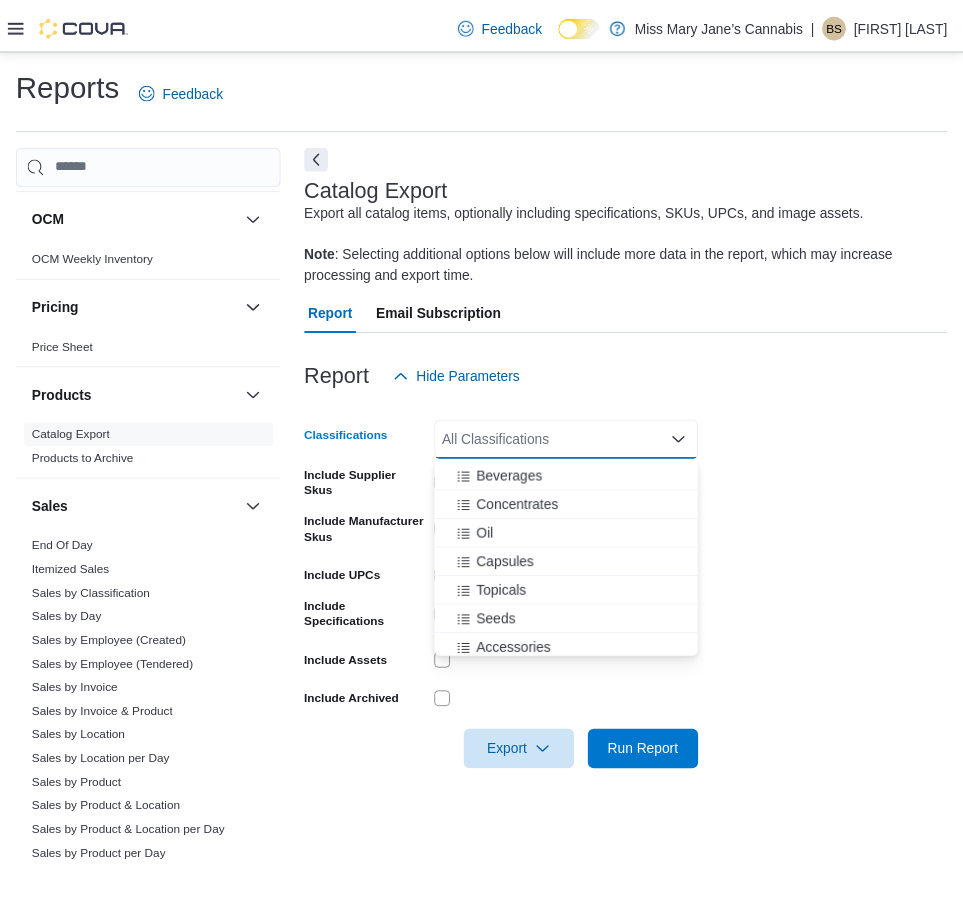 scroll, scrollTop: 175, scrollLeft: 0, axis: vertical 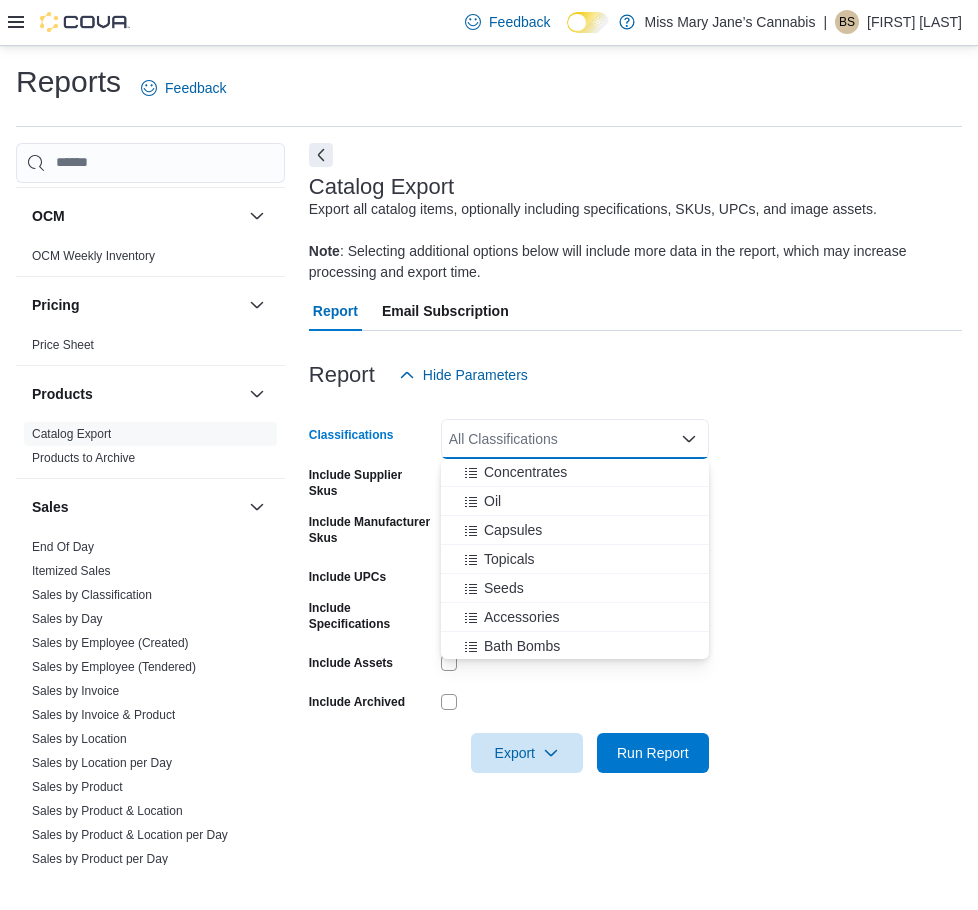 click on "Classifications All Classifications Combo box. Selected. Combo box input. All Classifications. Type some text or, to display a list of choices, press Down Arrow. To exit the list of choices, press Escape. Include Supplier Skus Include Manufacturer Skus Include UPCs Include Specifications Include Assets Include Archived Export  Run Report" at bounding box center [635, 584] 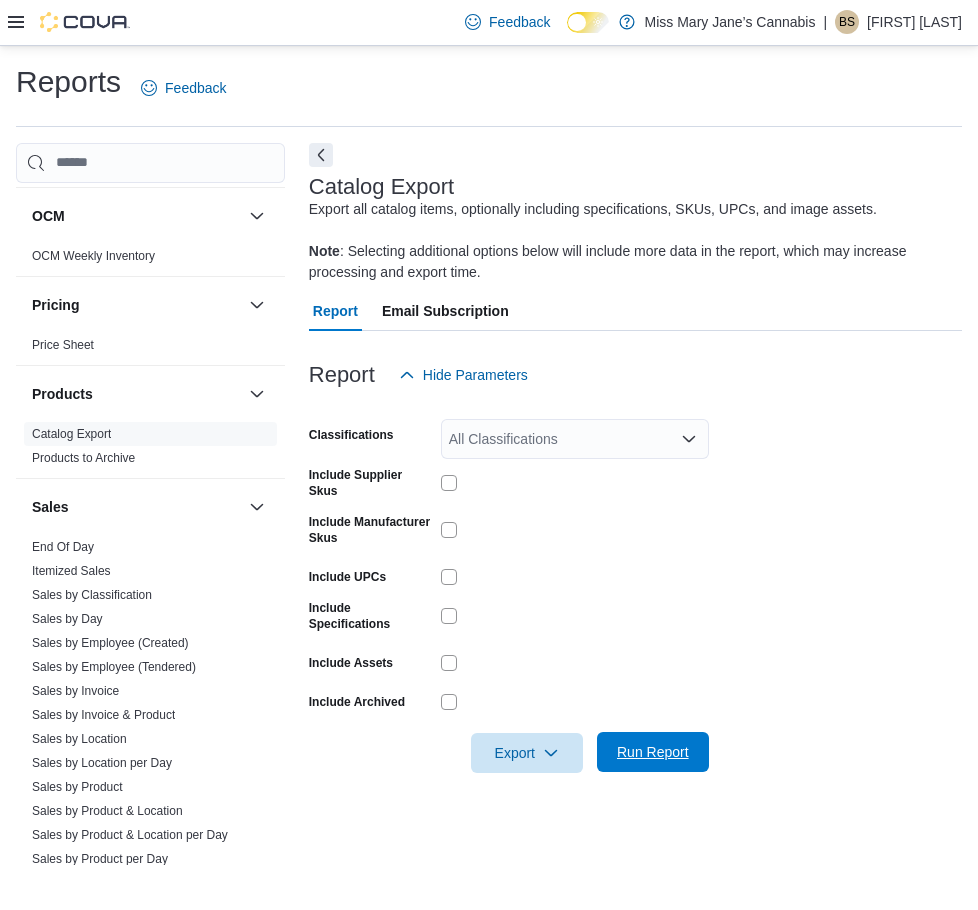 click on "Run Report" at bounding box center [653, 752] 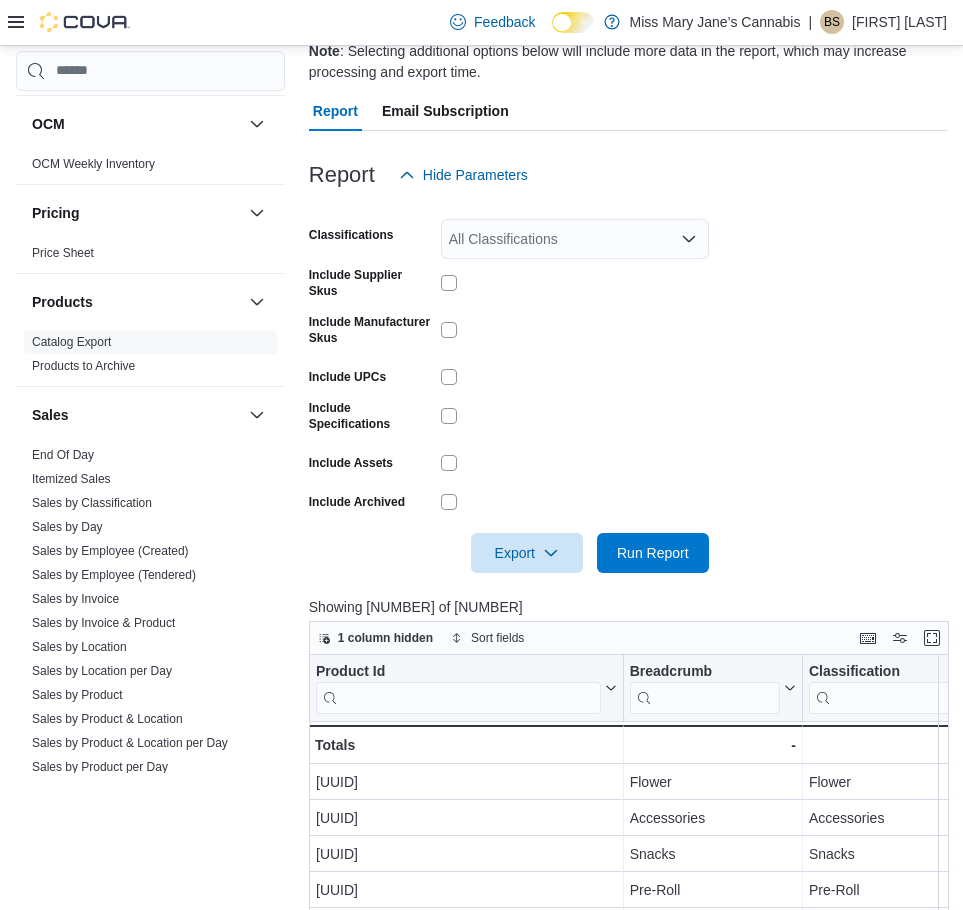 scroll, scrollTop: 300, scrollLeft: 0, axis: vertical 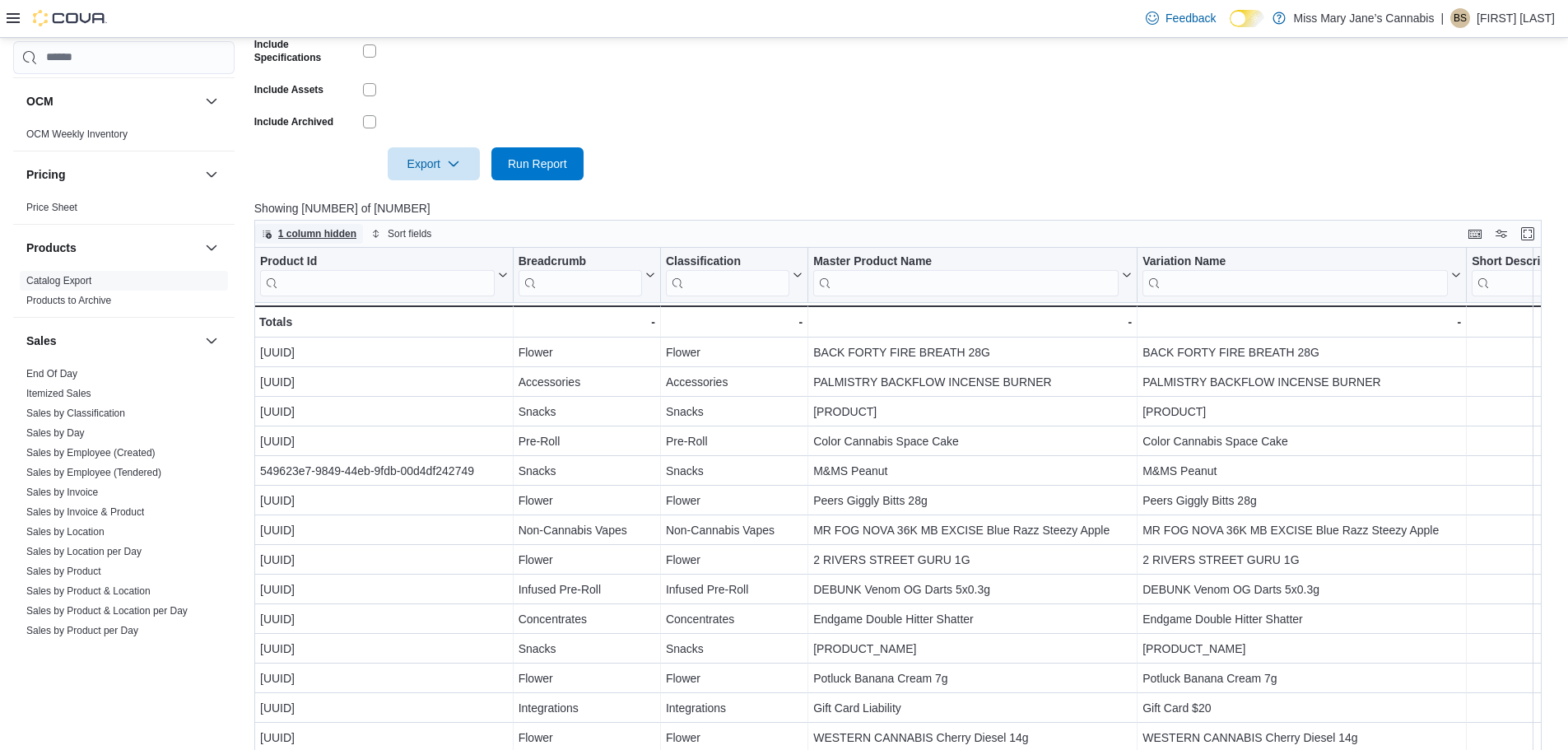 click on "1 column hidden" at bounding box center (309, 234) 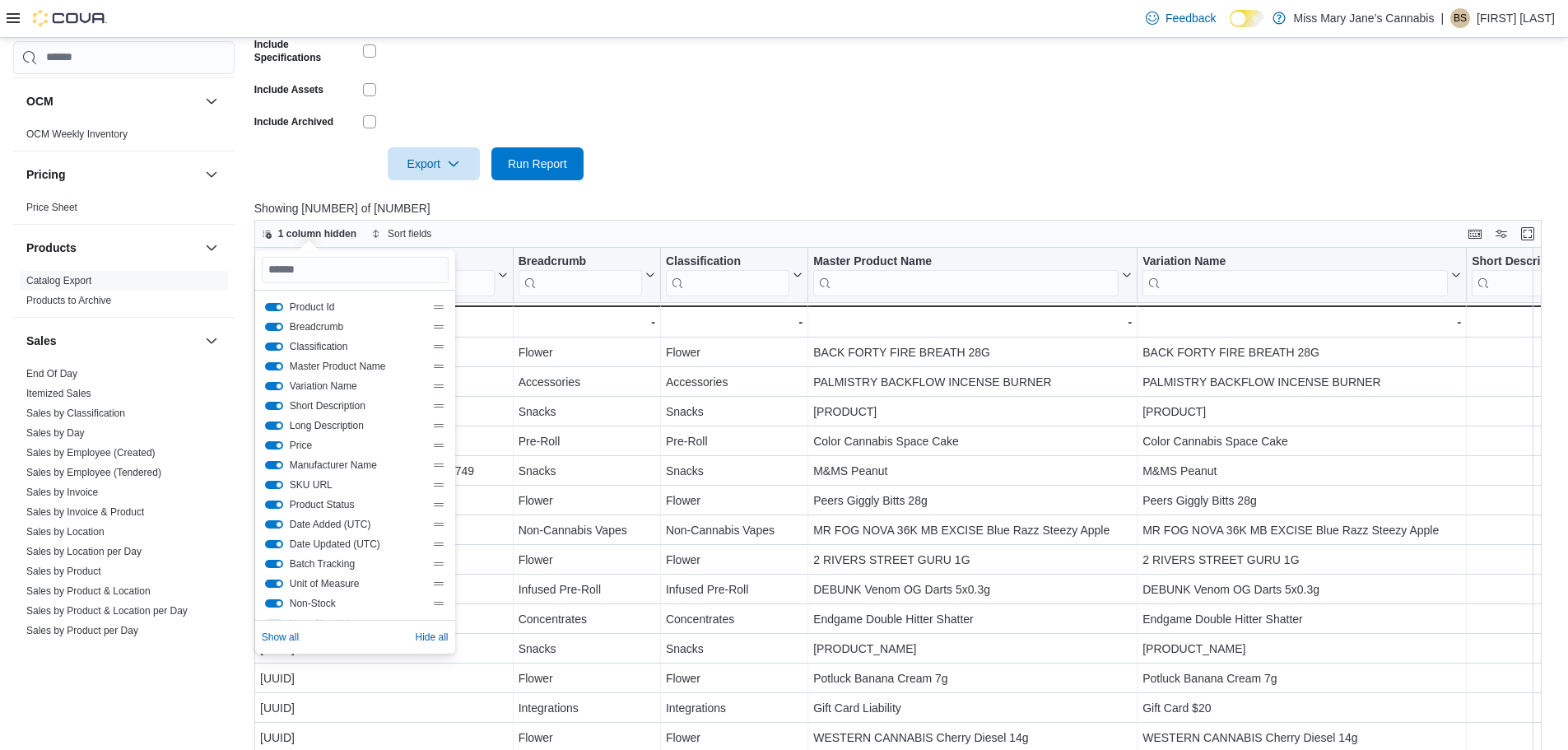 click at bounding box center (905, 190) 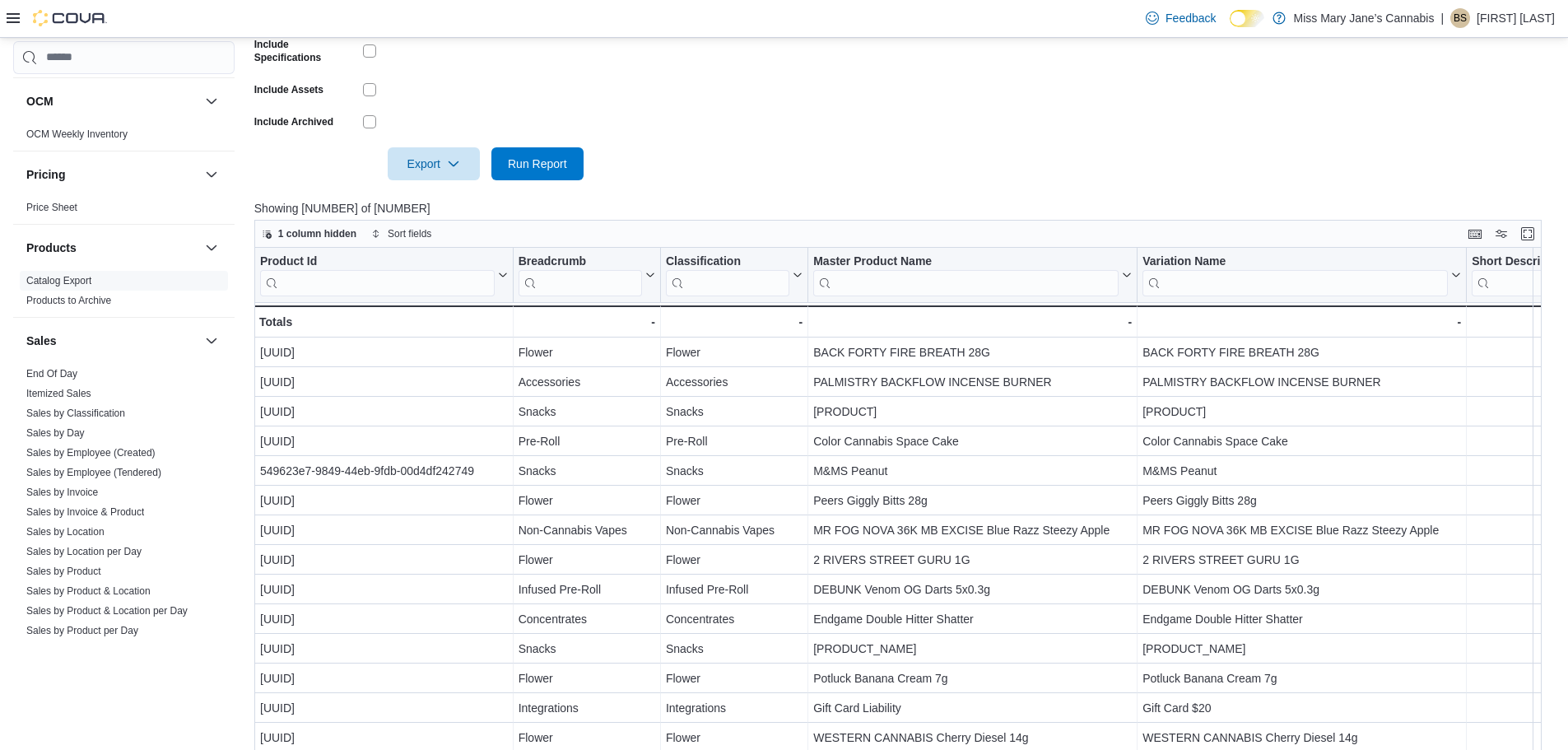 click on "1 column hidden Sort fields" at bounding box center [898, 234] 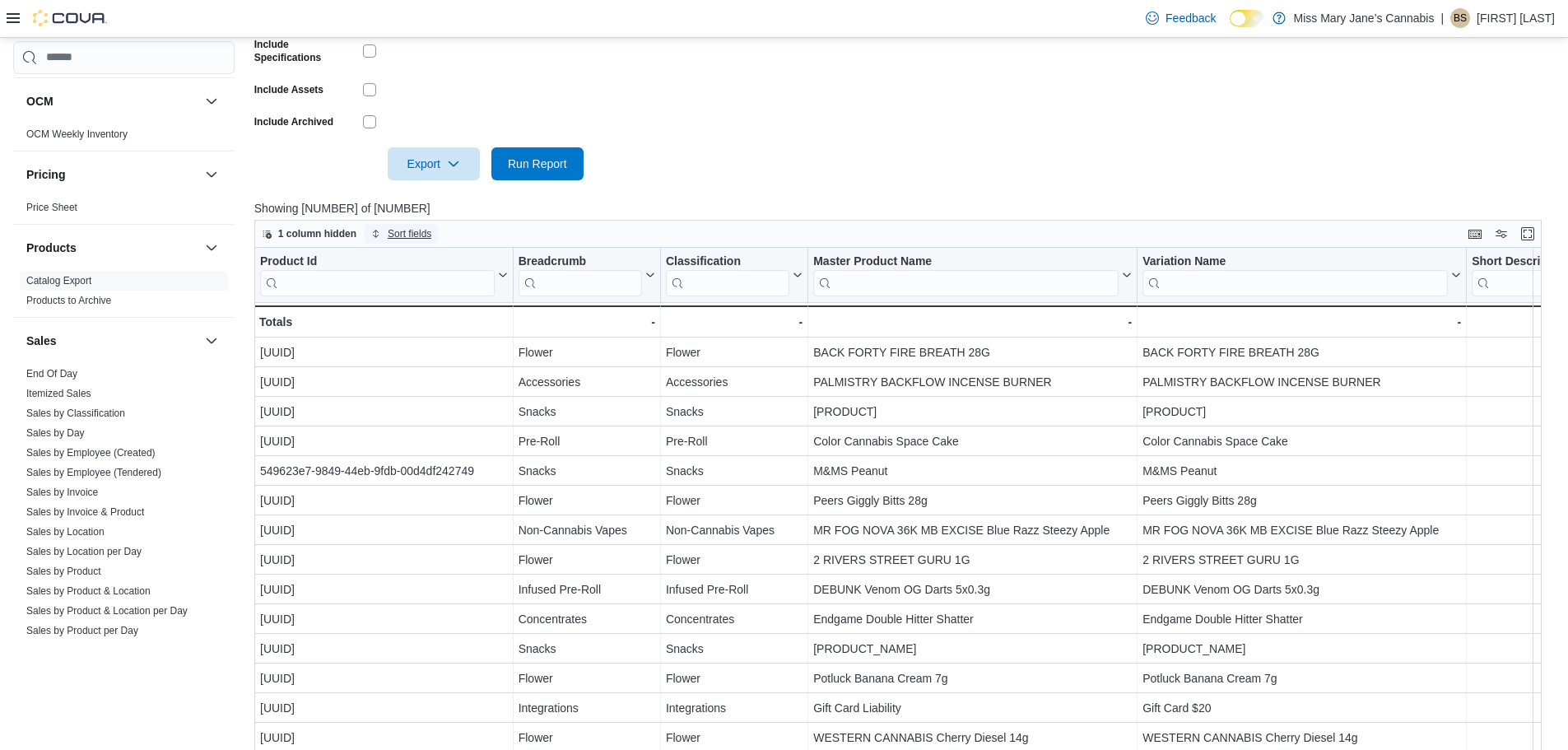 click on "Sort fields" at bounding box center (409, 234) 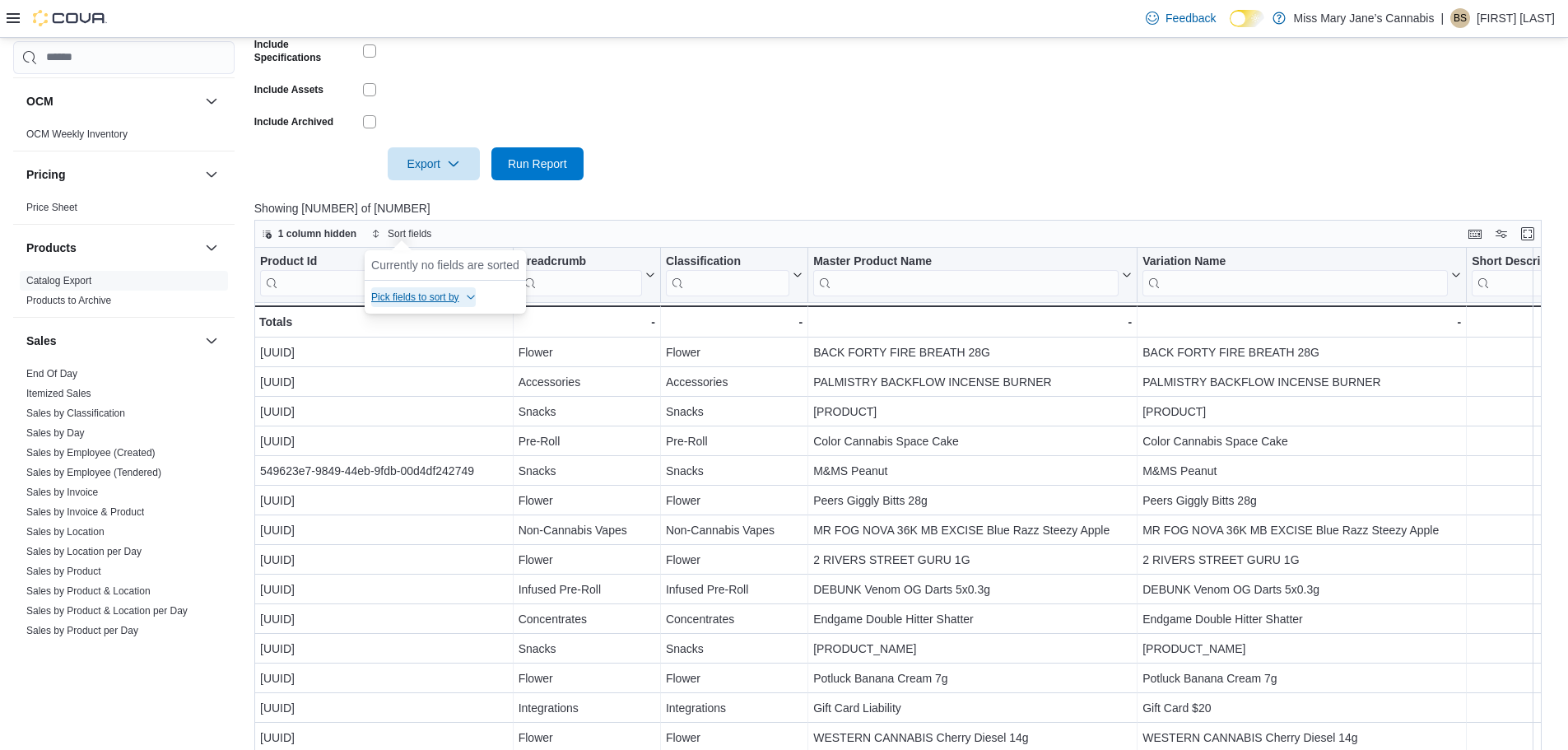 click on "Pick fields to sort by" at bounding box center (423, 297) 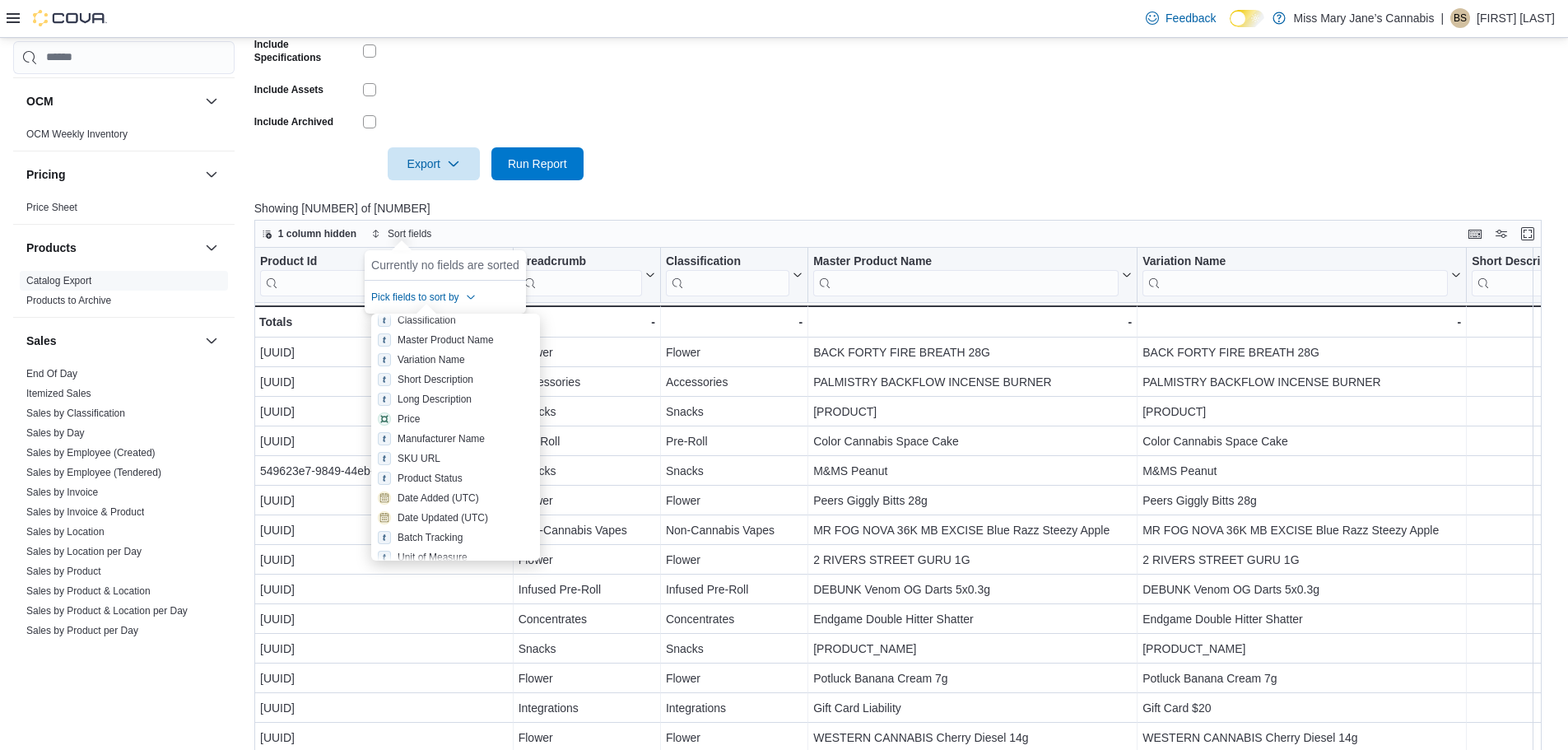 scroll, scrollTop: 0, scrollLeft: 0, axis: both 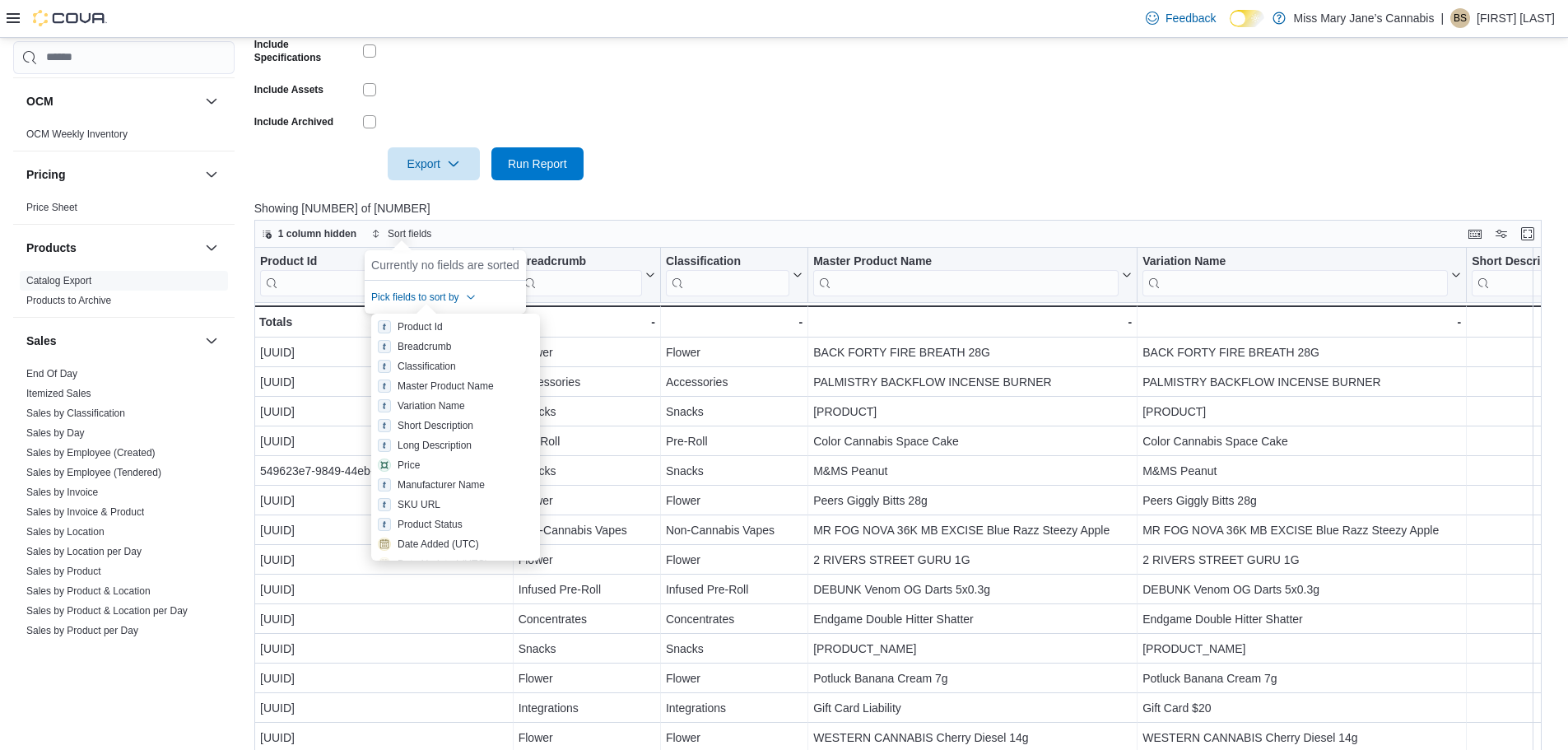 click on "Classifications All Classifications Include Supplier Skus Include Manufacturer Skus Include UPCs Include Specifications Include Assets Include Archived Export  Run Report" at bounding box center (905, 25) 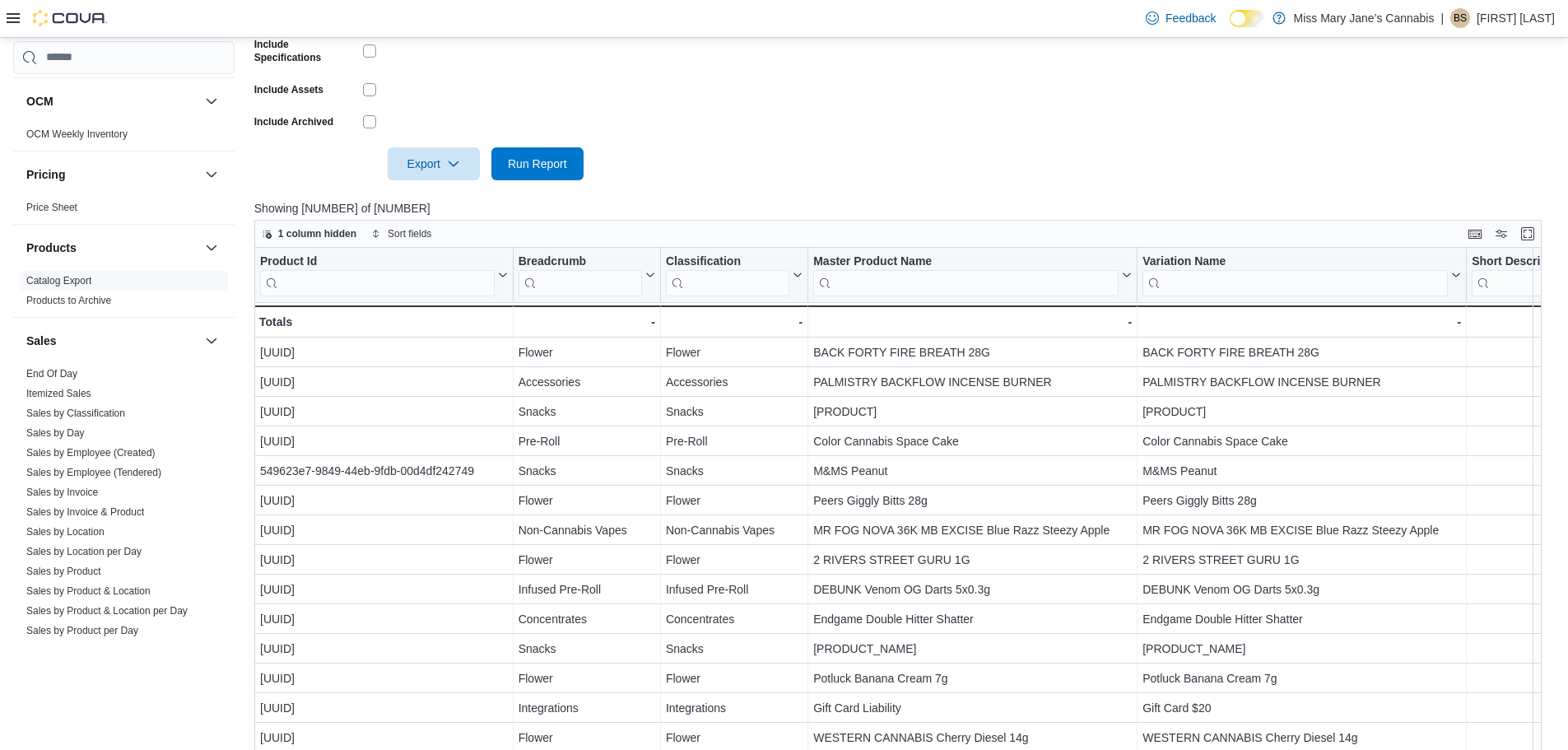 click on "Classifications All Classifications Include Supplier Skus Include Manufacturer Skus Include UPCs Include Specifications Include Assets Include Archived Export  Run Report" at bounding box center [905, 25] 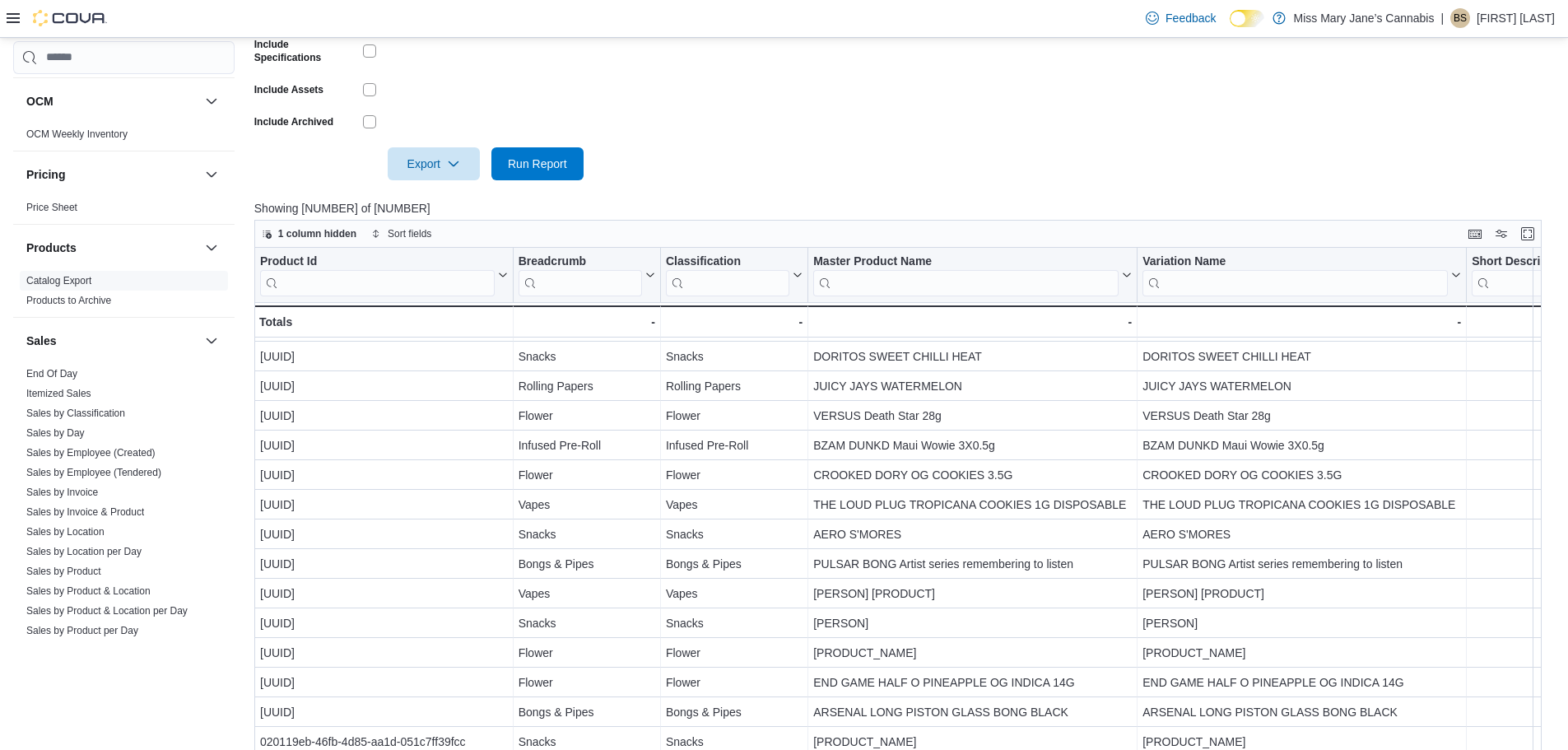 scroll, scrollTop: 494, scrollLeft: 0, axis: vertical 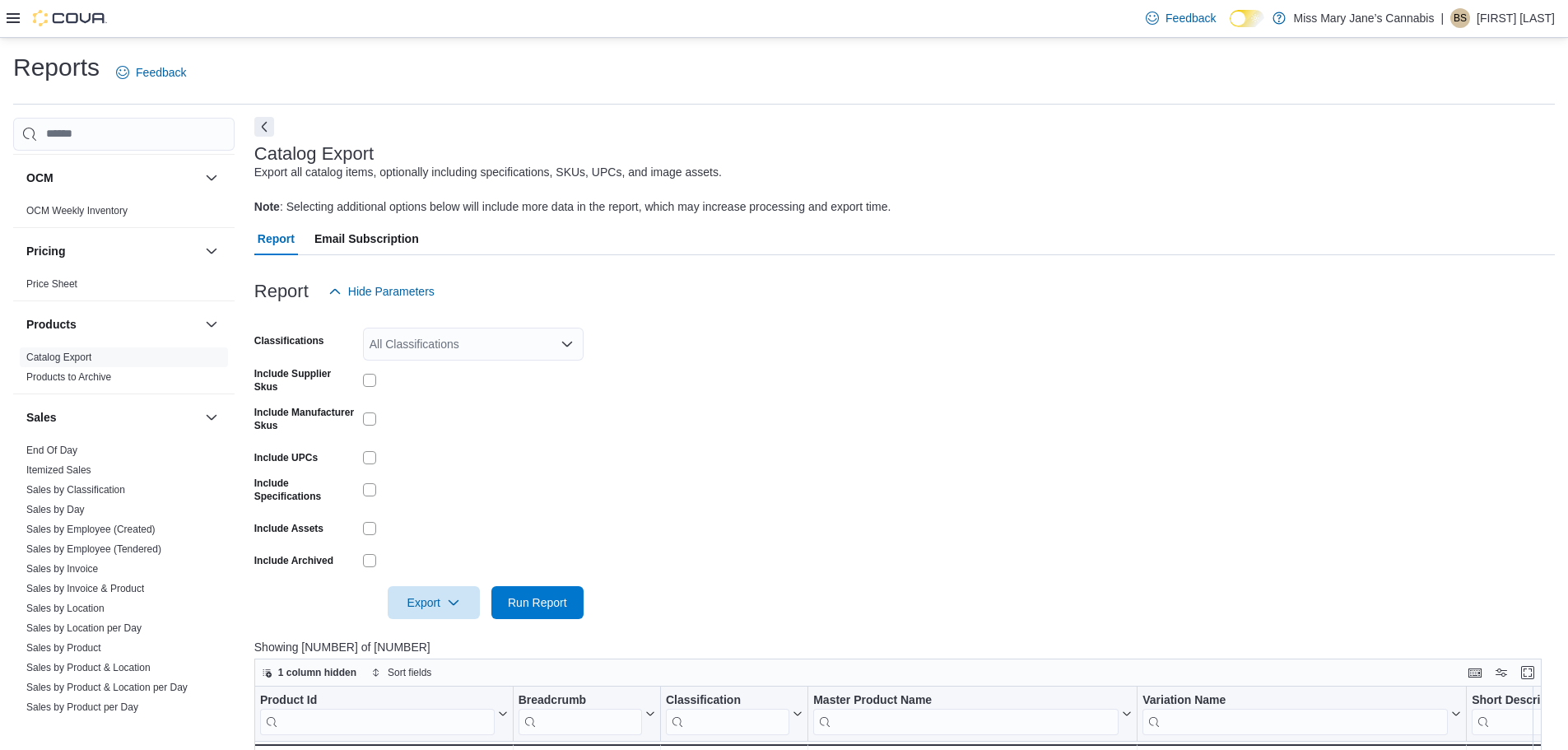 click at bounding box center (264, 127) 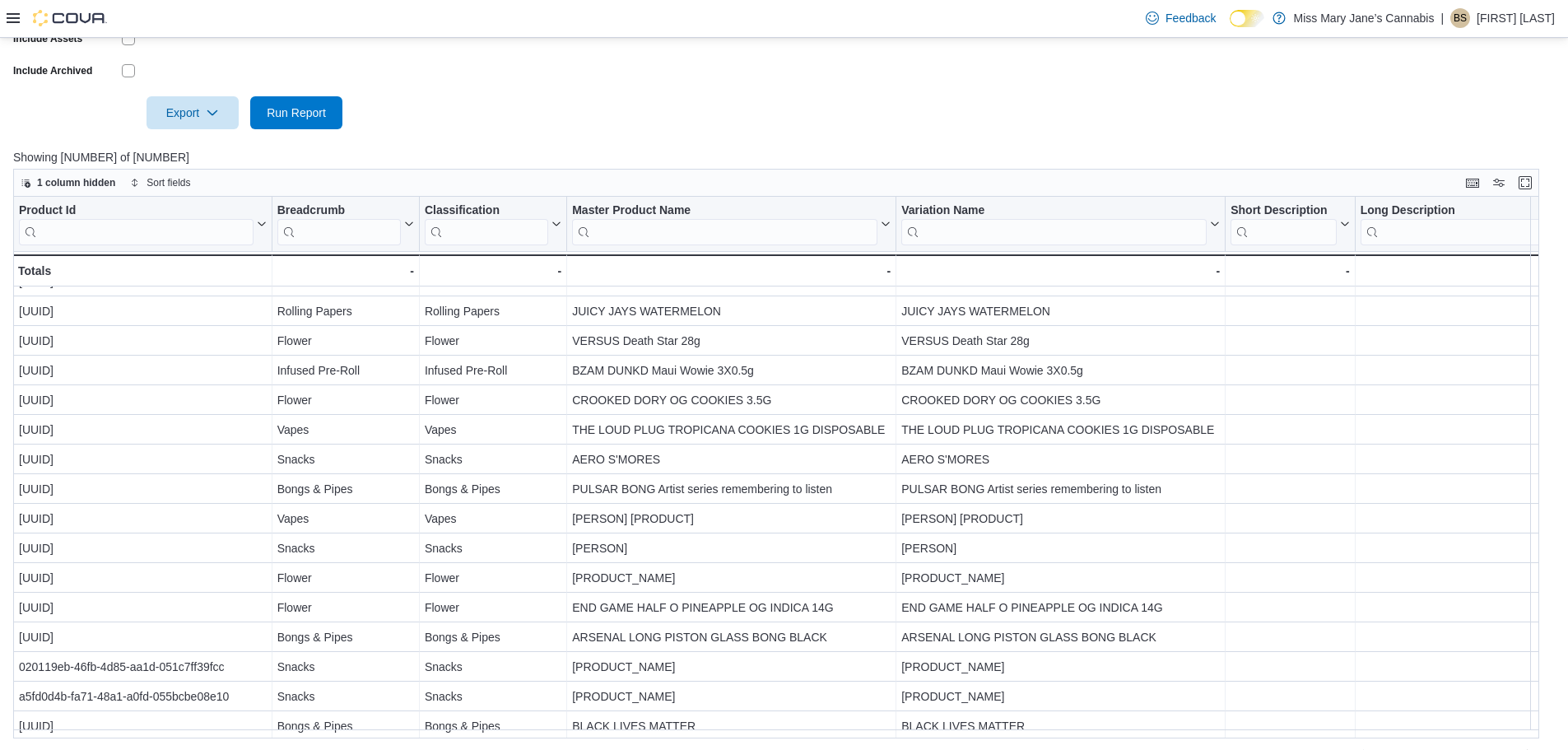 scroll, scrollTop: 521, scrollLeft: 0, axis: vertical 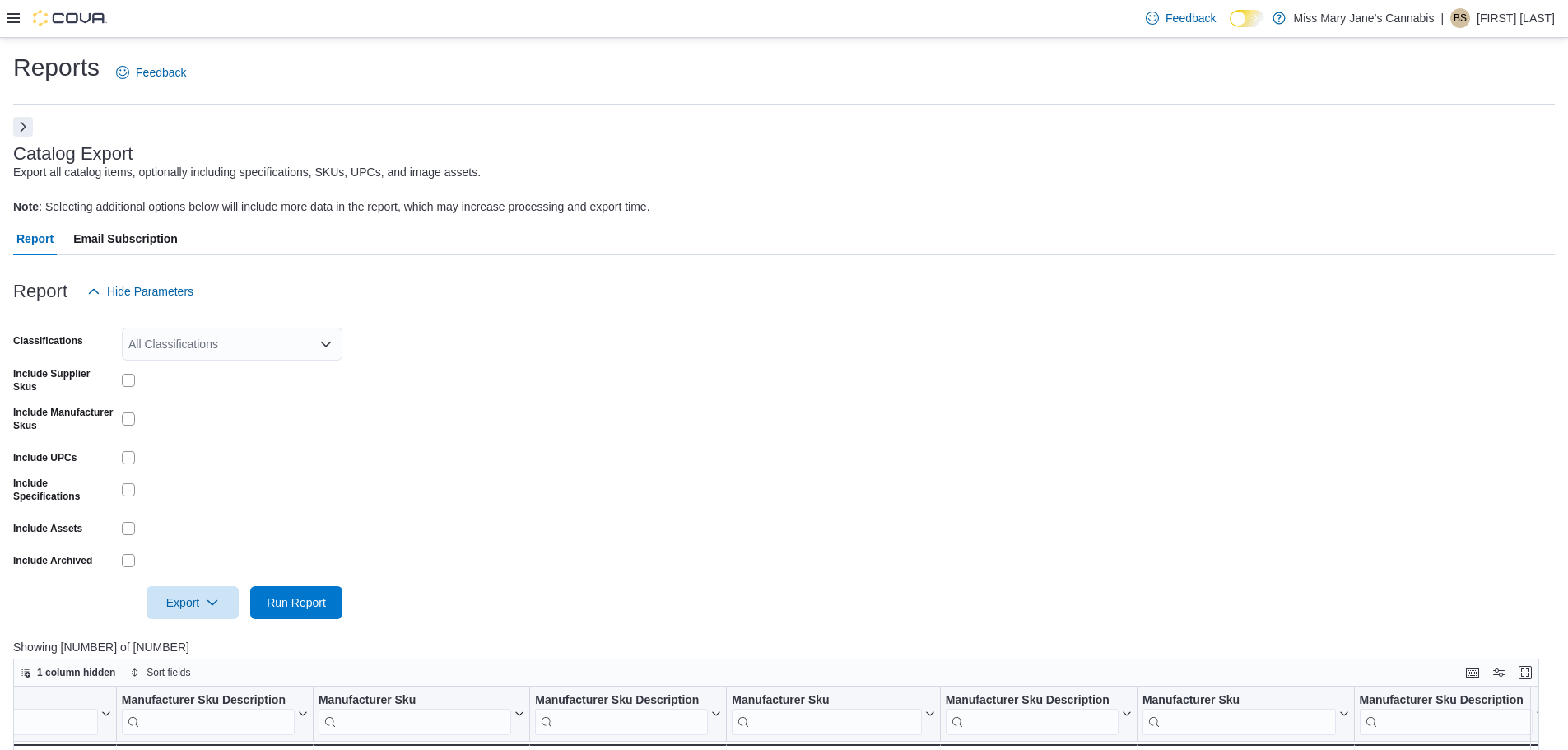 click at bounding box center [23, 127] 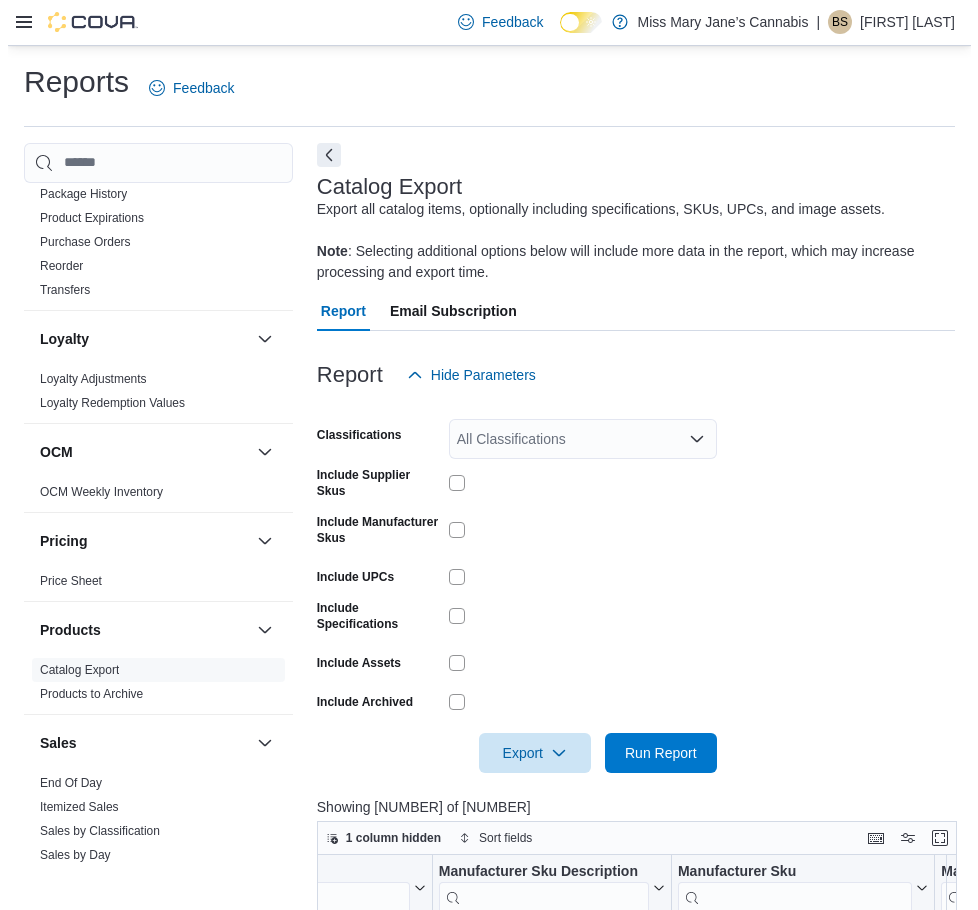 scroll, scrollTop: 1300, scrollLeft: 0, axis: vertical 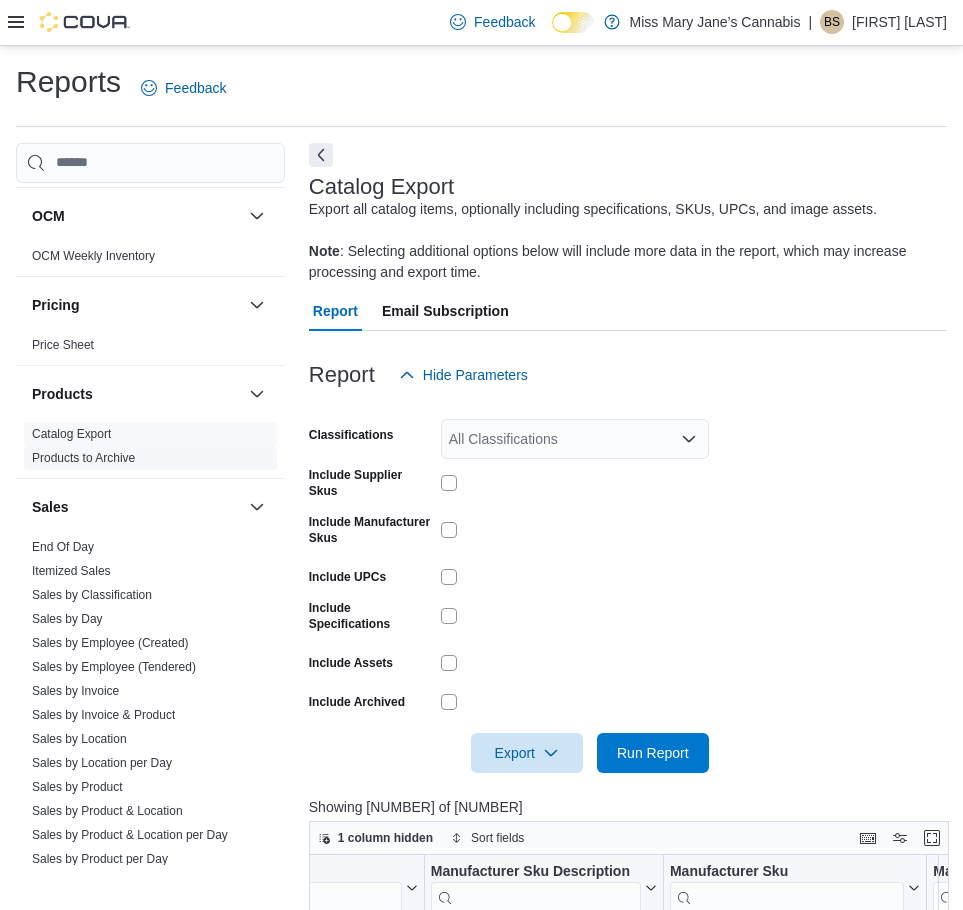 click on "Products to Archive" at bounding box center [83, 458] 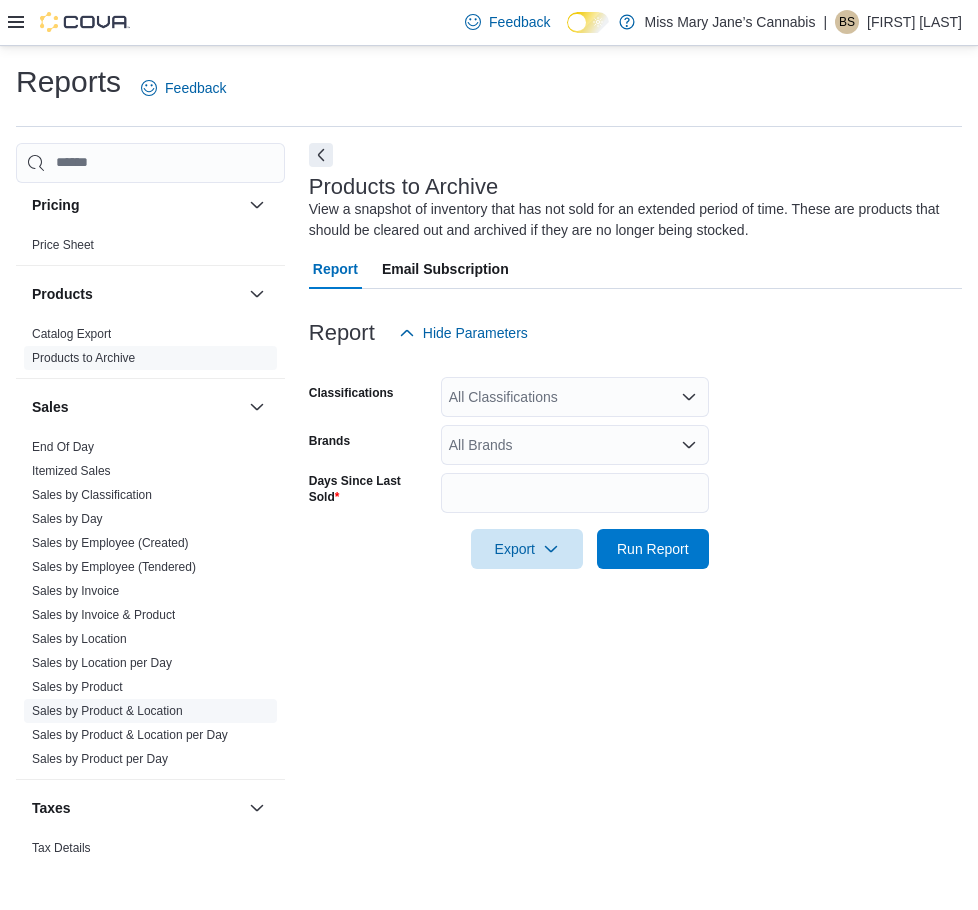 scroll, scrollTop: 1447, scrollLeft: 0, axis: vertical 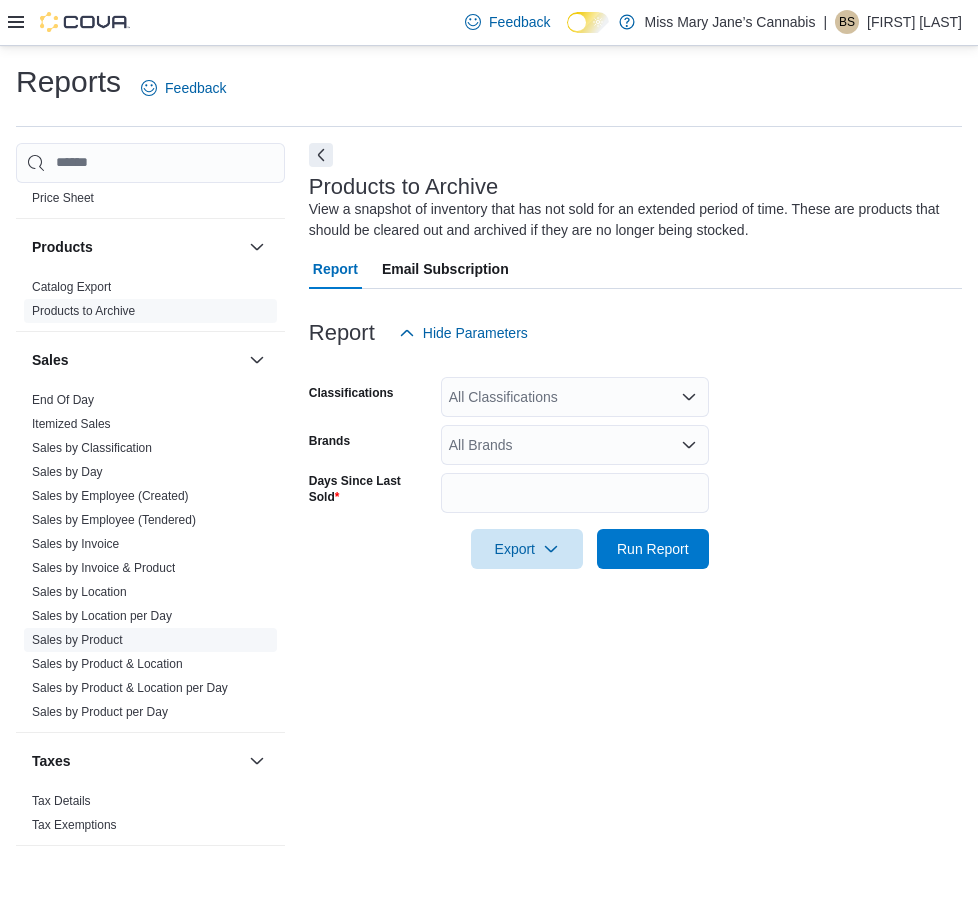 click on "Sales by Product" at bounding box center [77, 640] 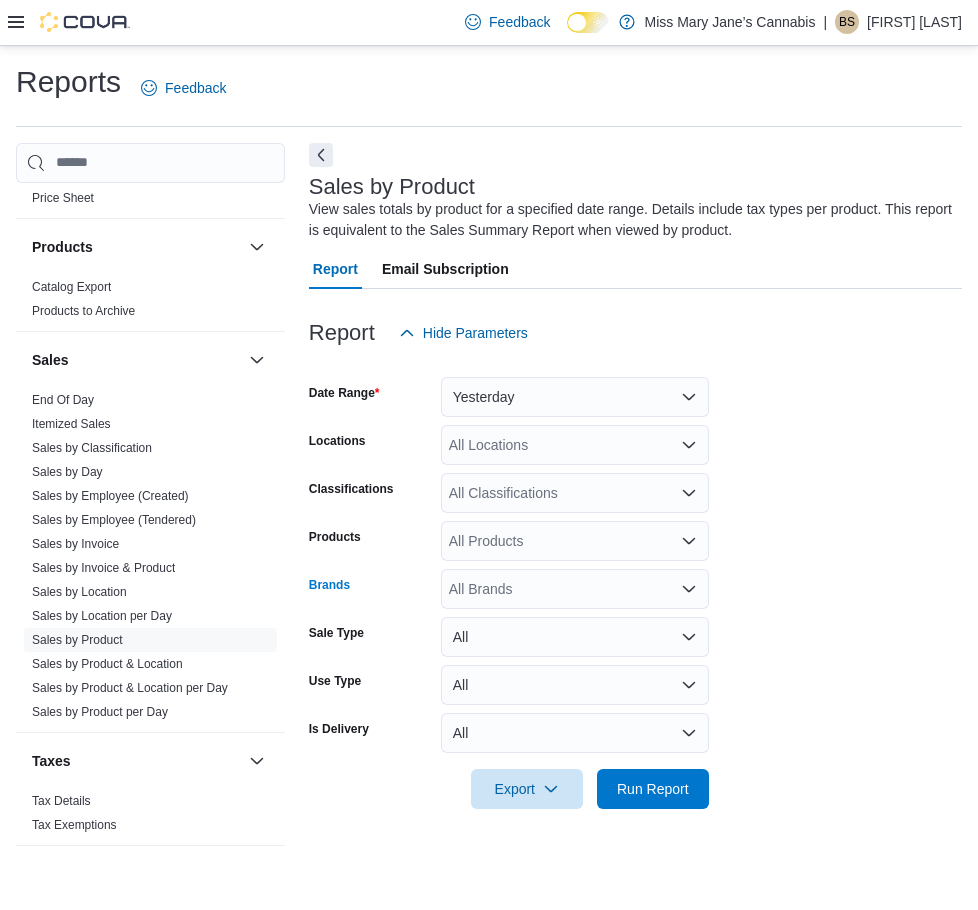 click on "All Brands" at bounding box center (575, 589) 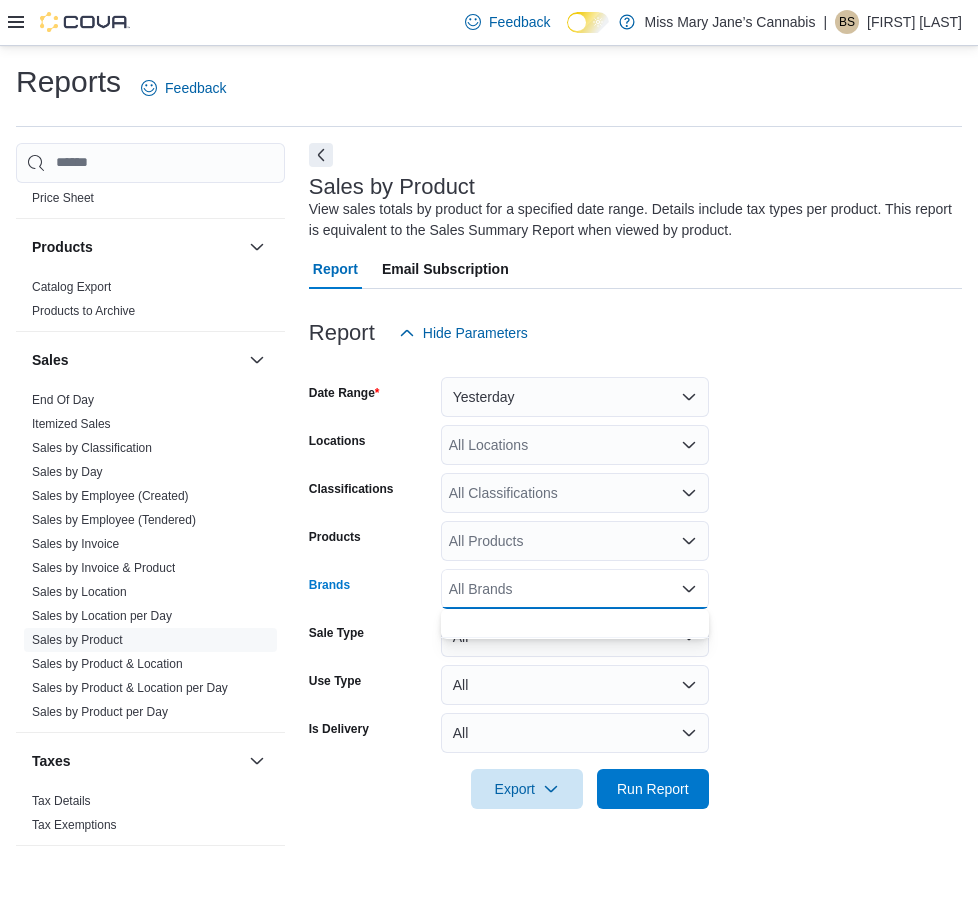 click on "Products" at bounding box center (371, 541) 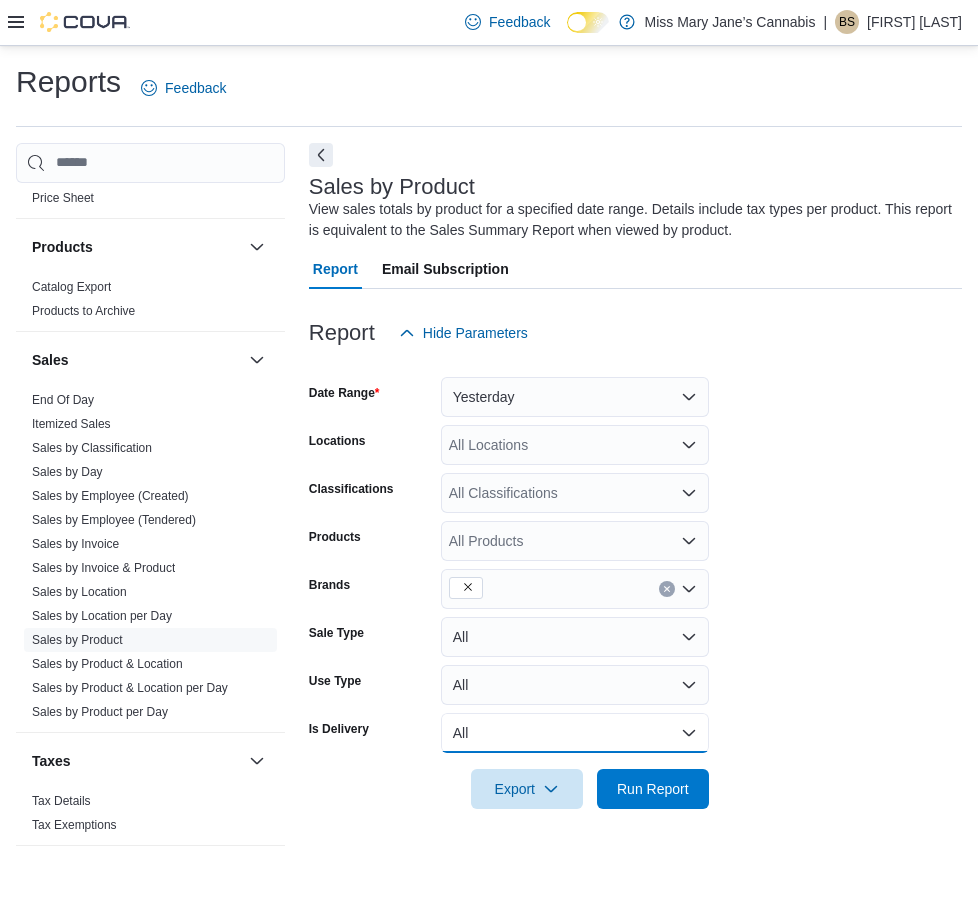 click on "All" at bounding box center [575, 733] 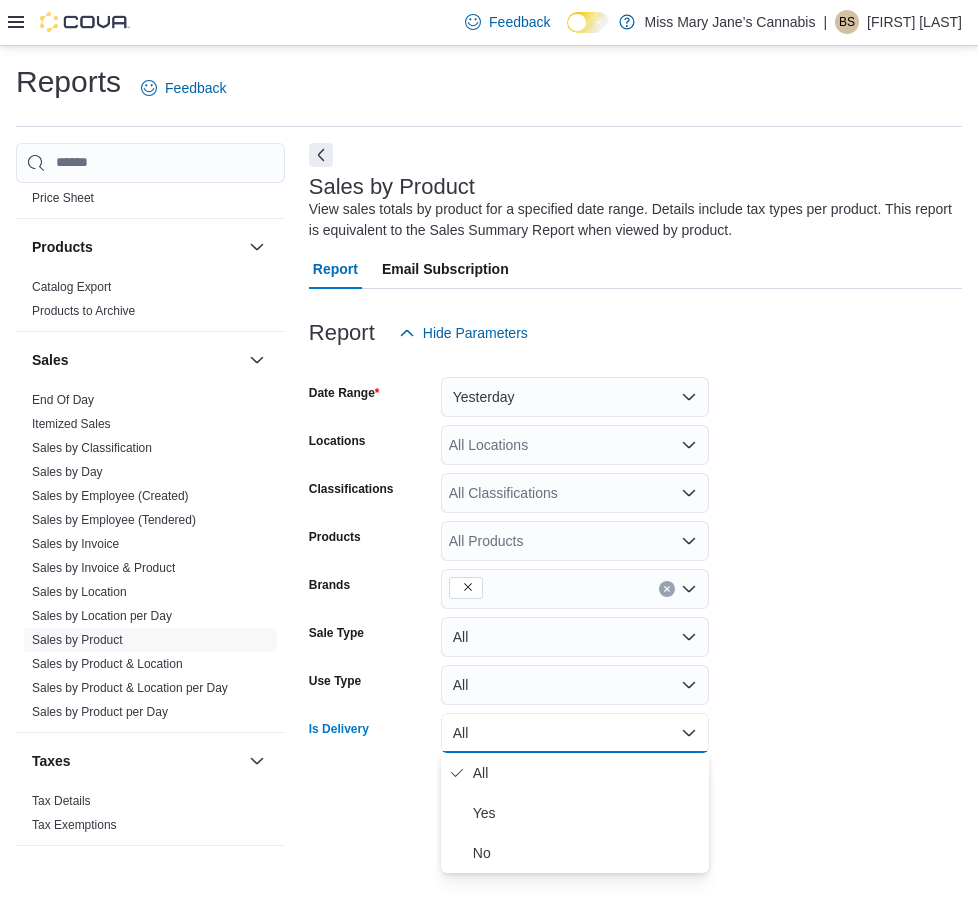 click on "All" at bounding box center (575, 733) 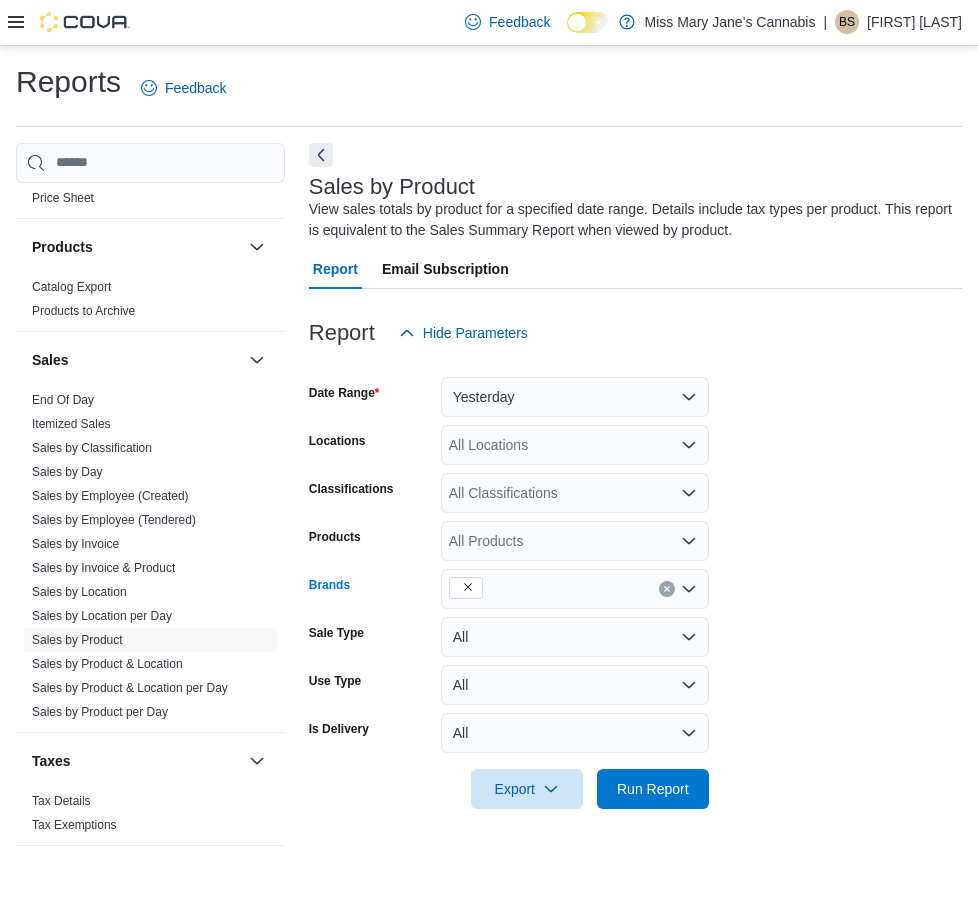click 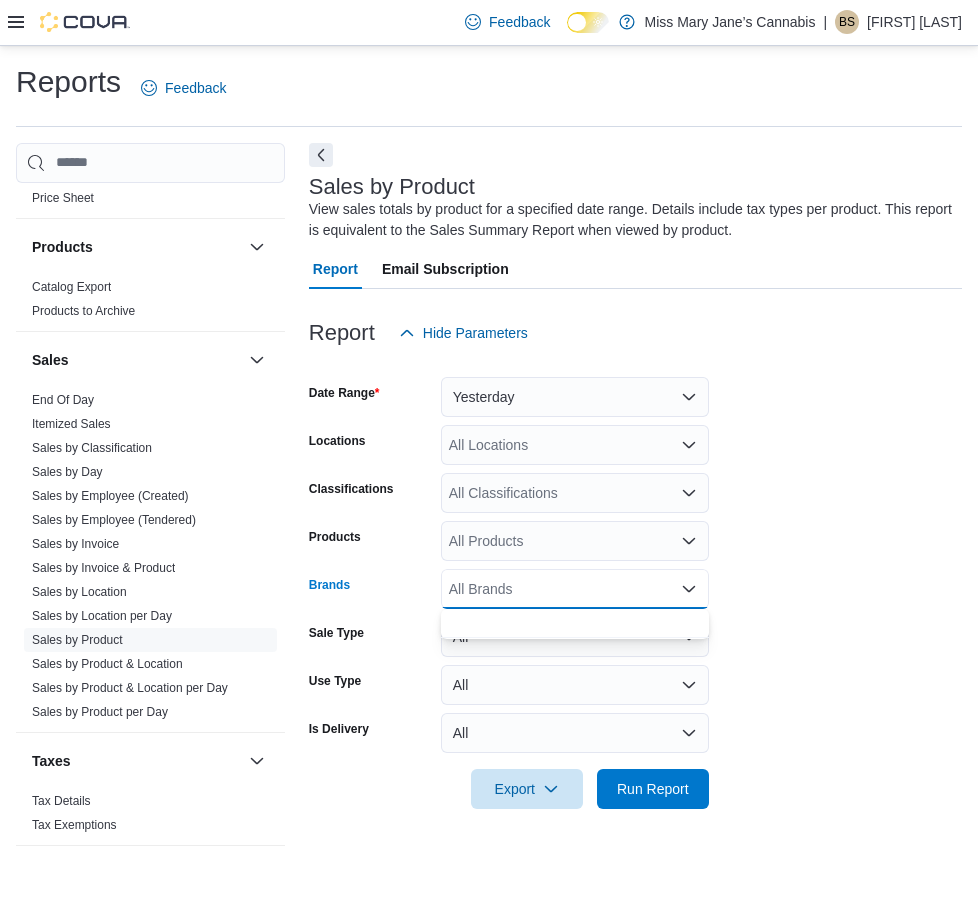 click on "Products" at bounding box center [371, 541] 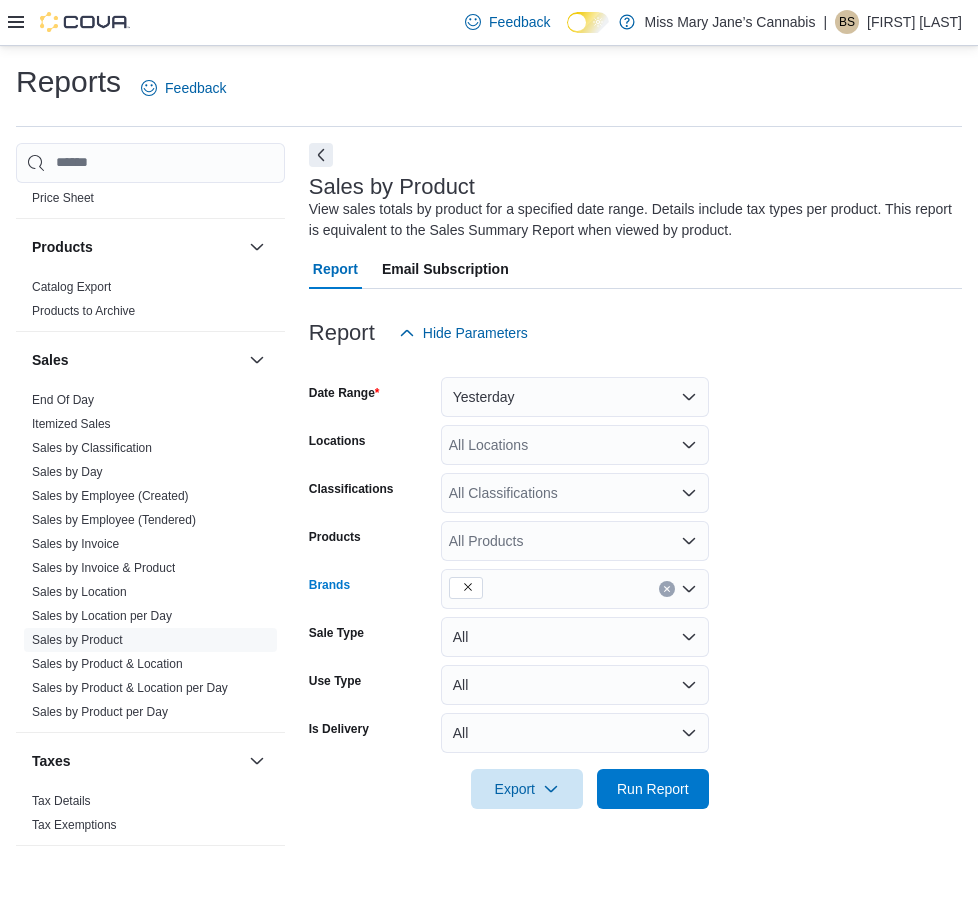 click at bounding box center [667, 589] 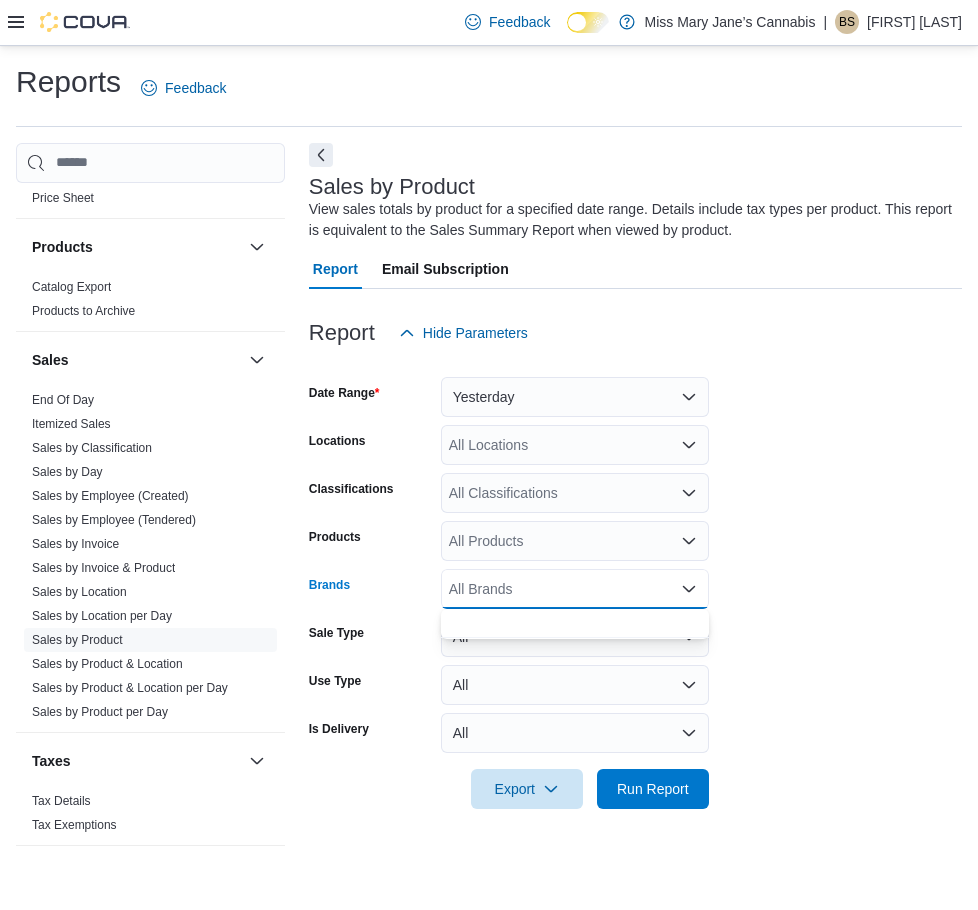 click on "Brands" at bounding box center [371, 589] 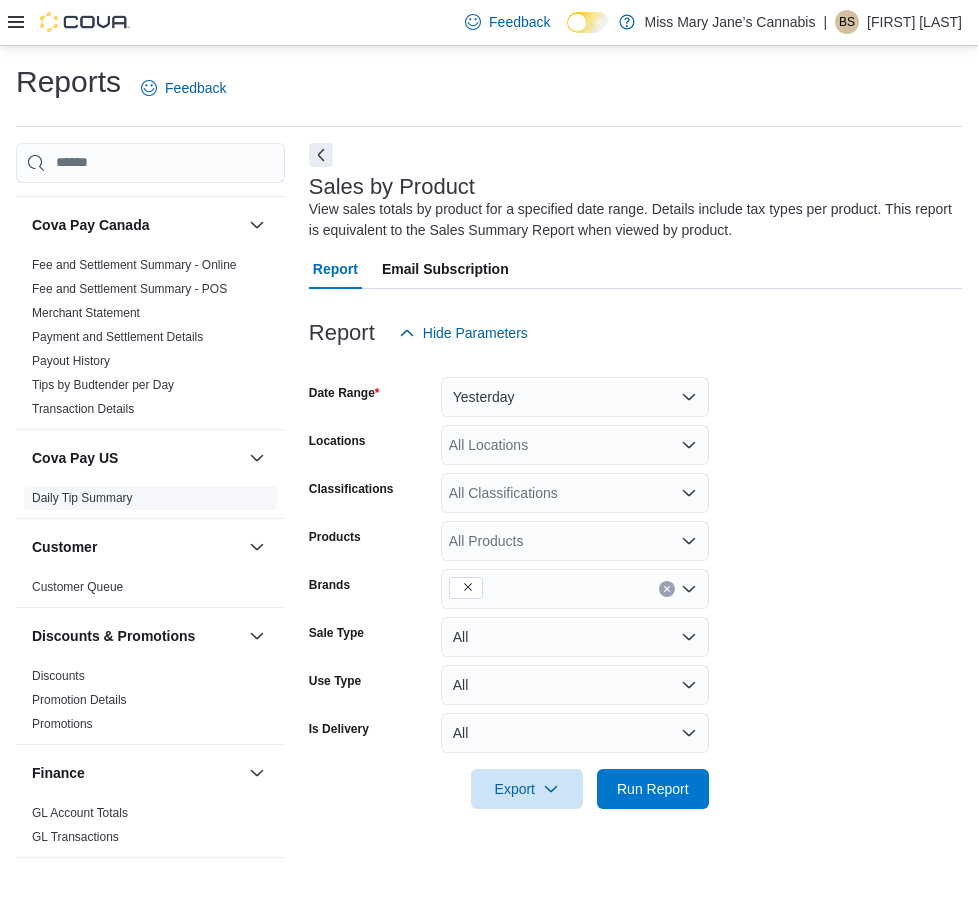 scroll, scrollTop: 0, scrollLeft: 0, axis: both 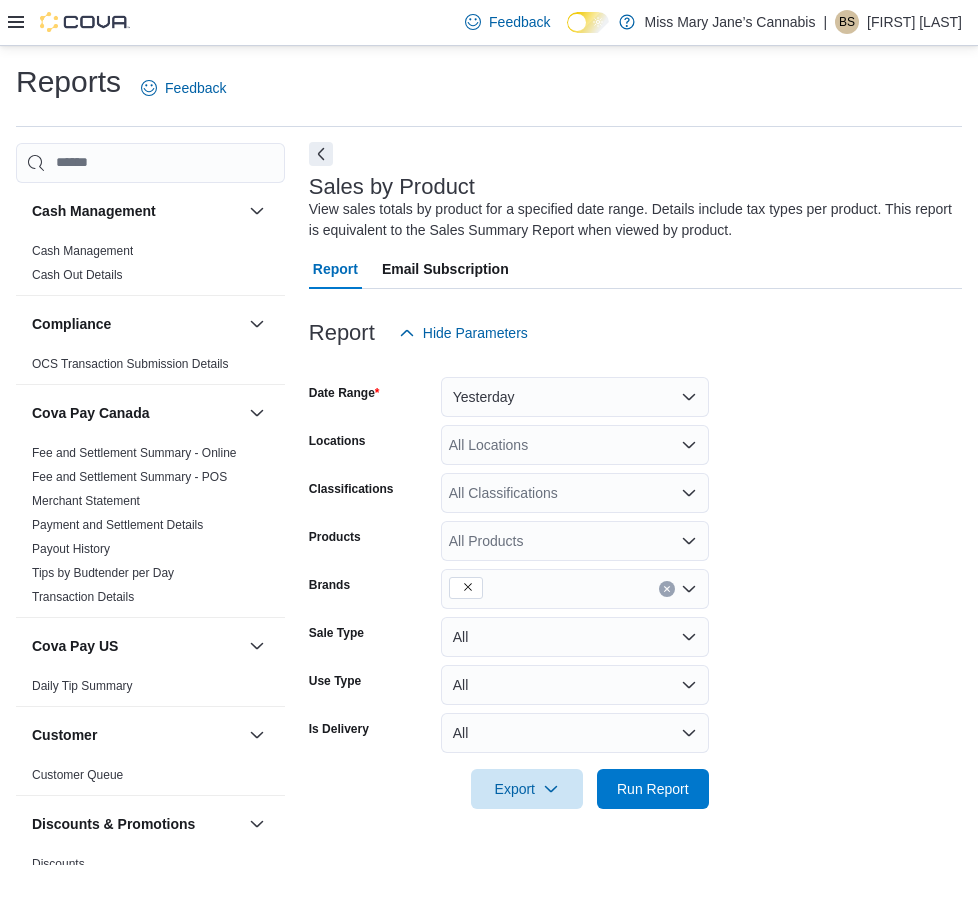 click at bounding box center (321, 154) 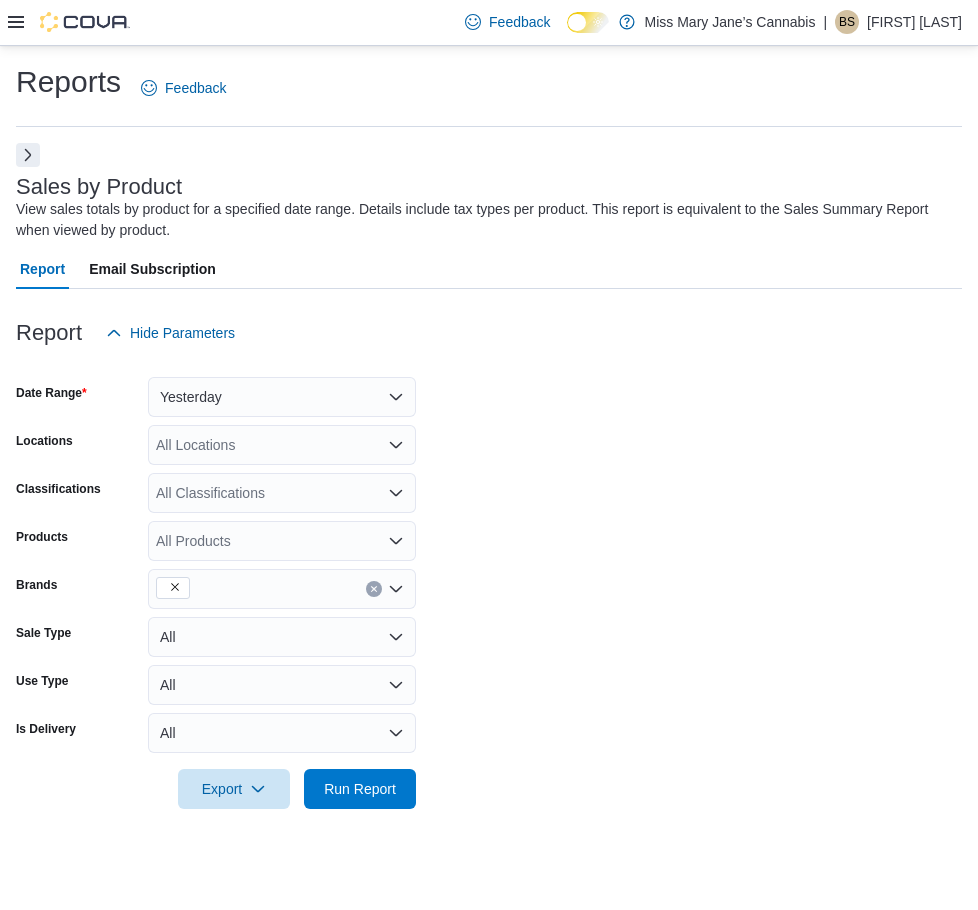 click on "Sales by Product   View sales totals by product for a specified date range. Details include tax types per product. This report is equivalent to the Sales Summary Report when viewed by product. Report Email Subscription Report Hide Parameters   Date Range Yesterday Locations All Locations Classifications All Classifications Products All Products Brands Sale Type All Use Type All Is Delivery All Export  Run Report" at bounding box center (489, 488) 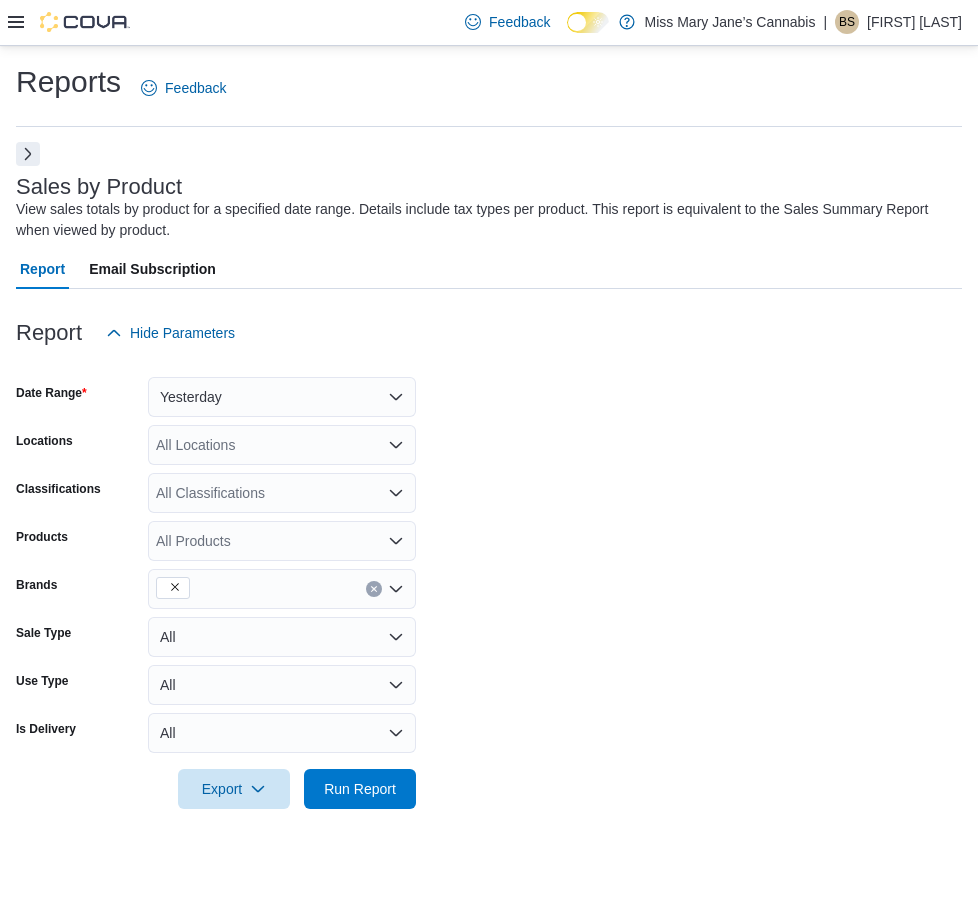 click at bounding box center [28, 154] 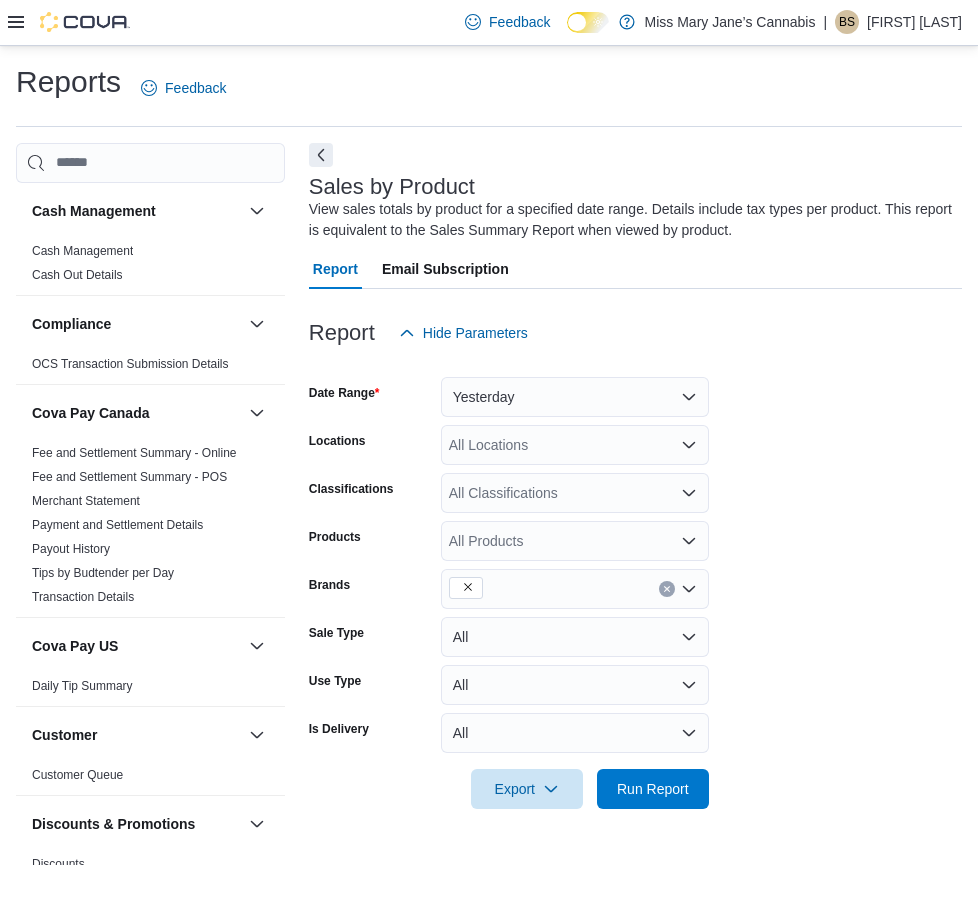click at bounding box center [69, 22] 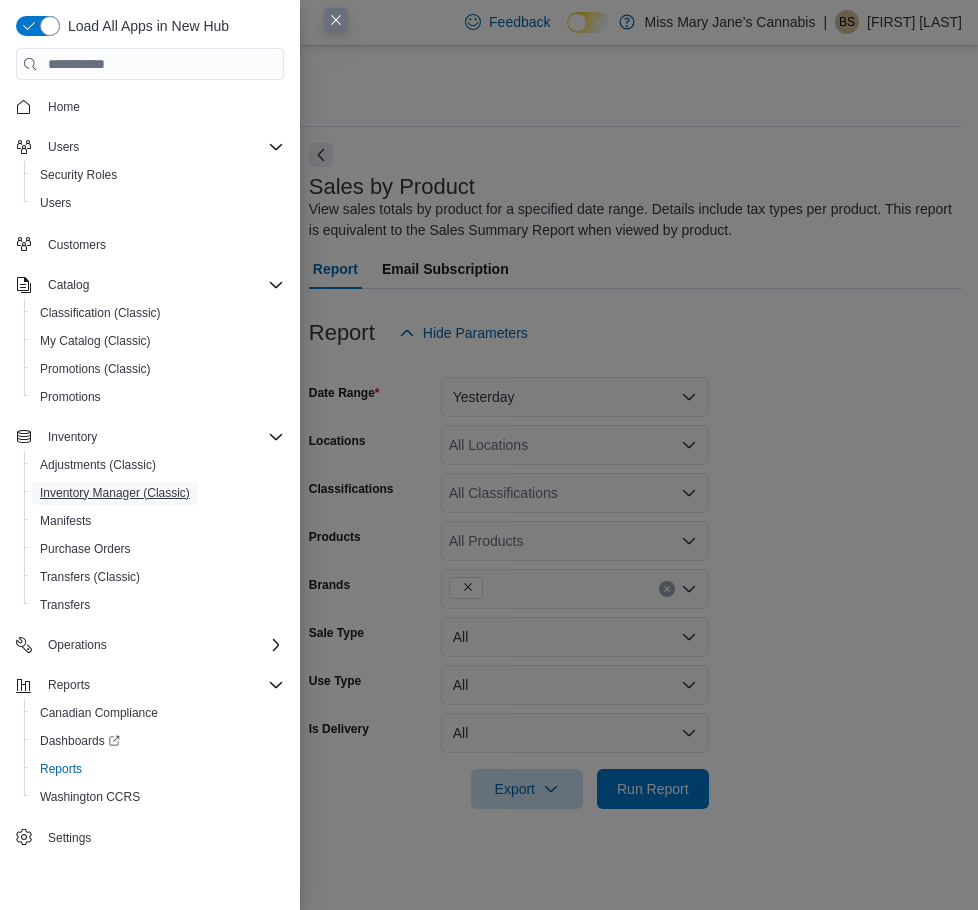 click on "Inventory Manager (Classic)" at bounding box center (115, 493) 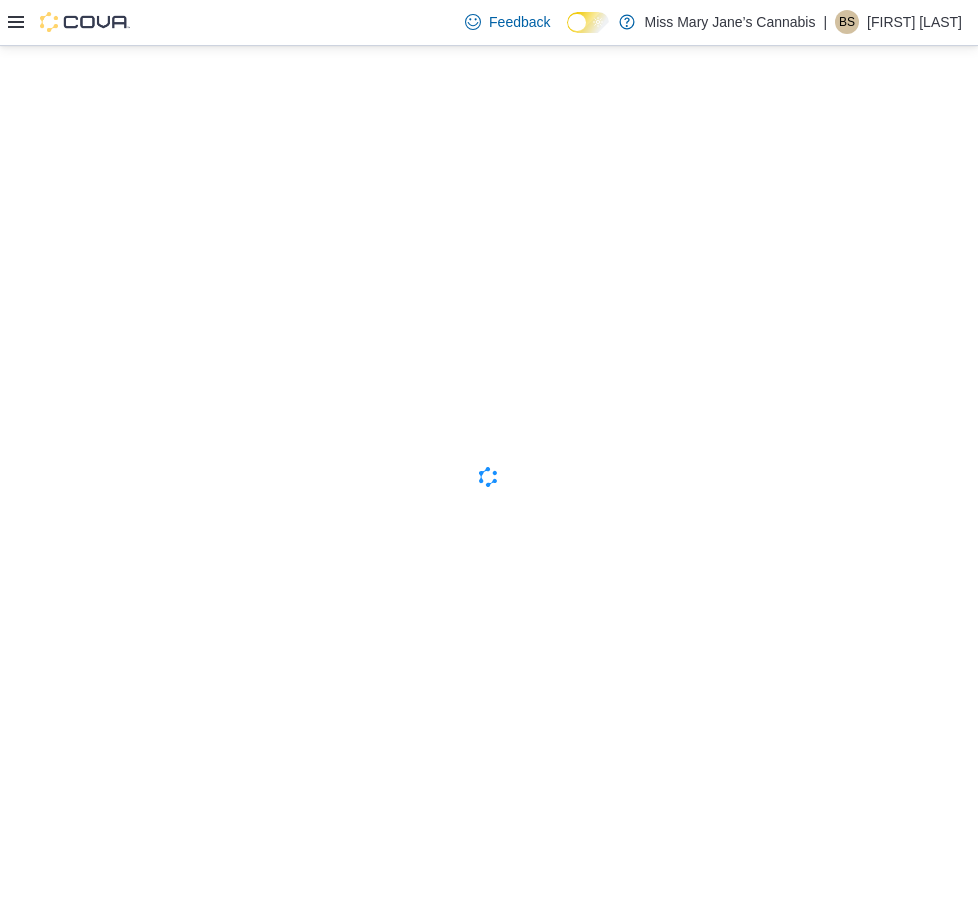 scroll, scrollTop: 0, scrollLeft: 0, axis: both 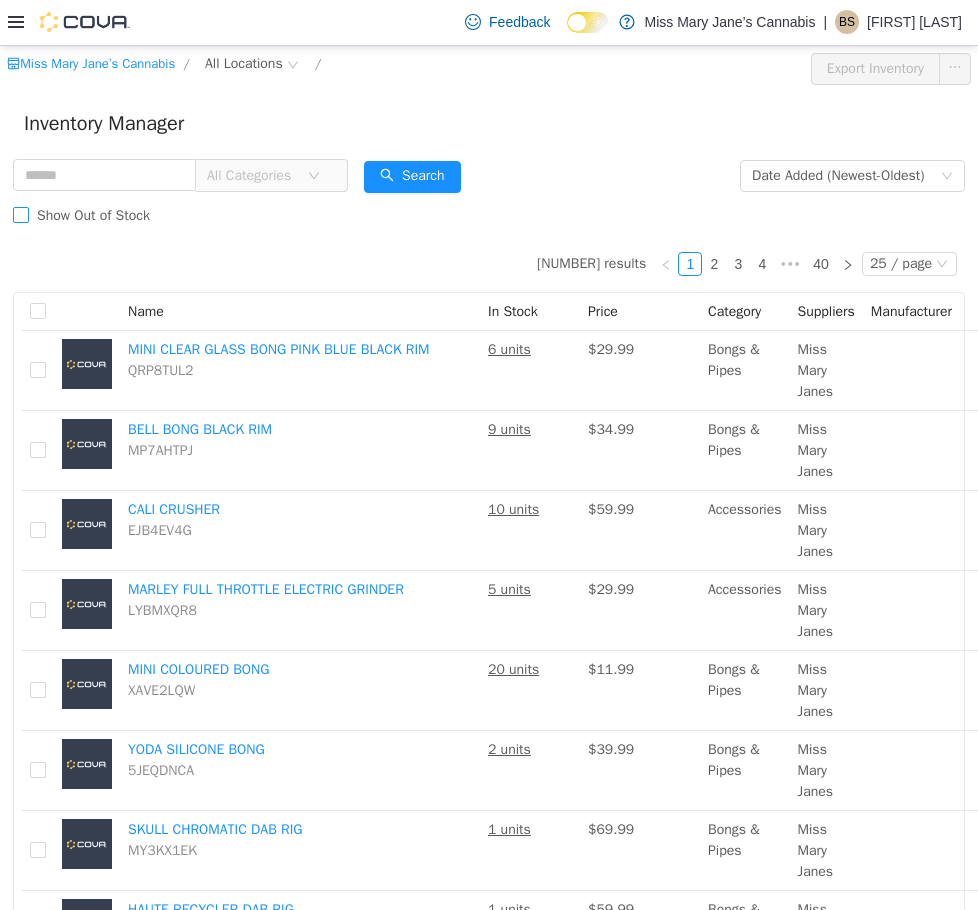 click on "Show Out of Stock" at bounding box center (93, 214) 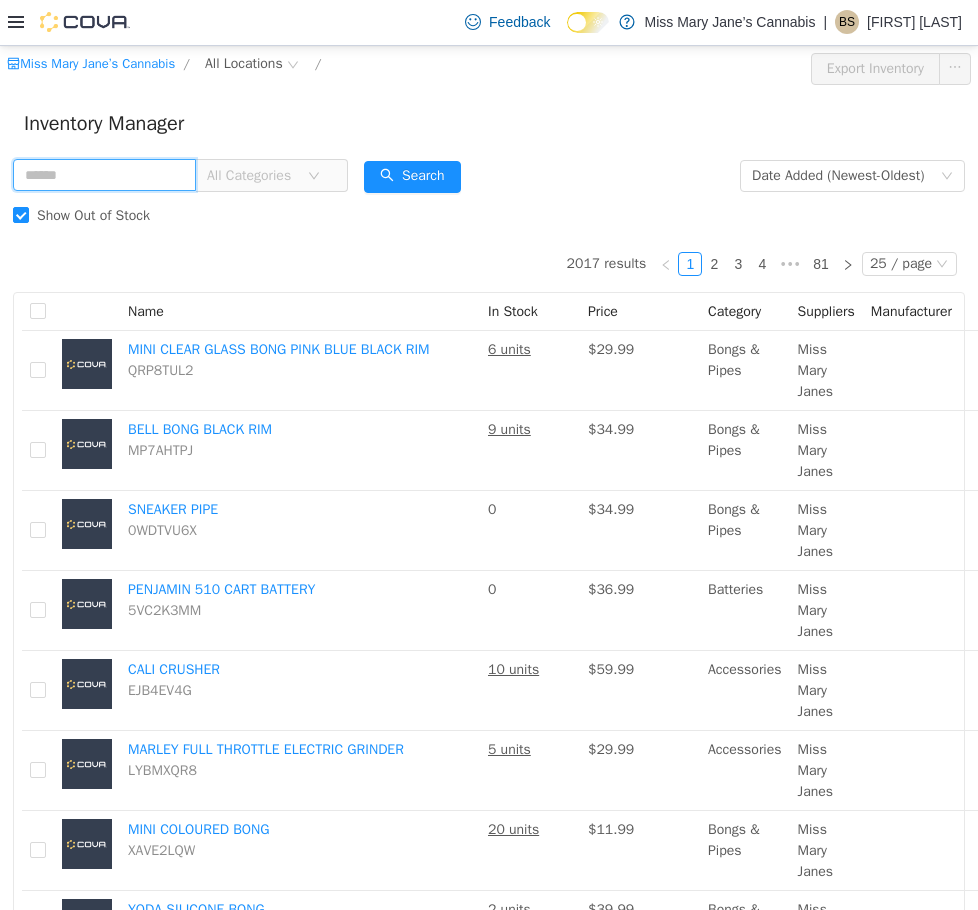 click at bounding box center [104, 174] 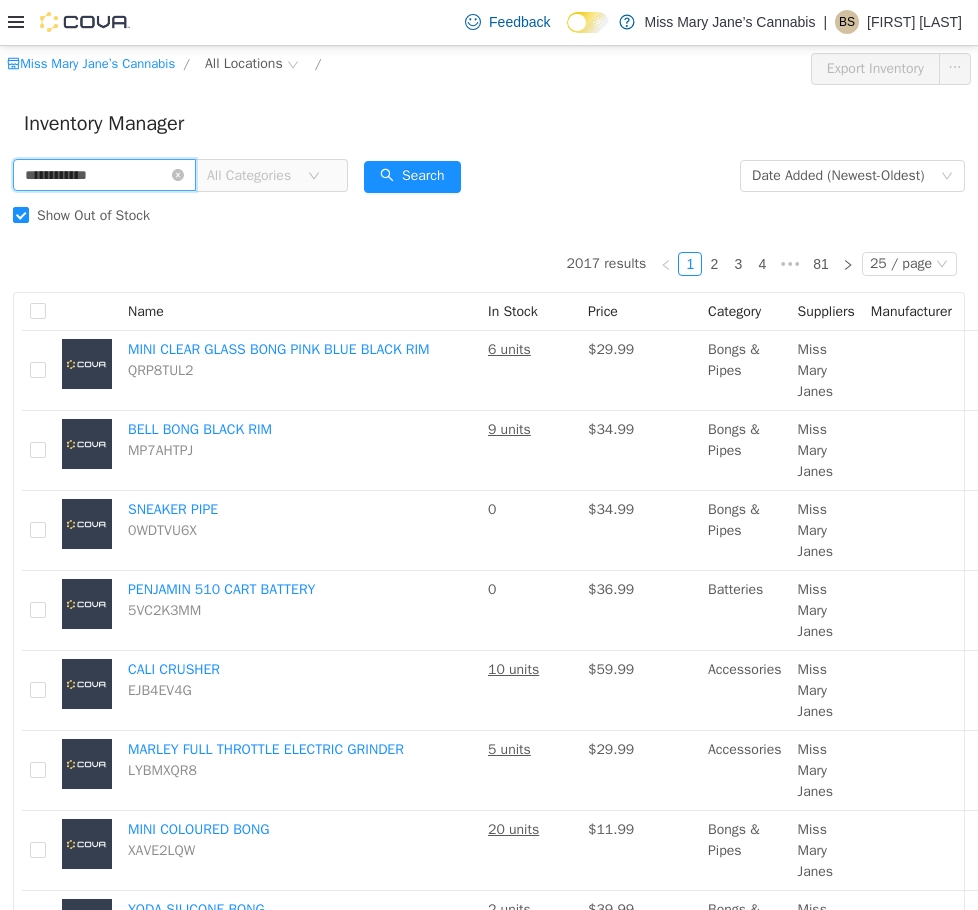 type on "**********" 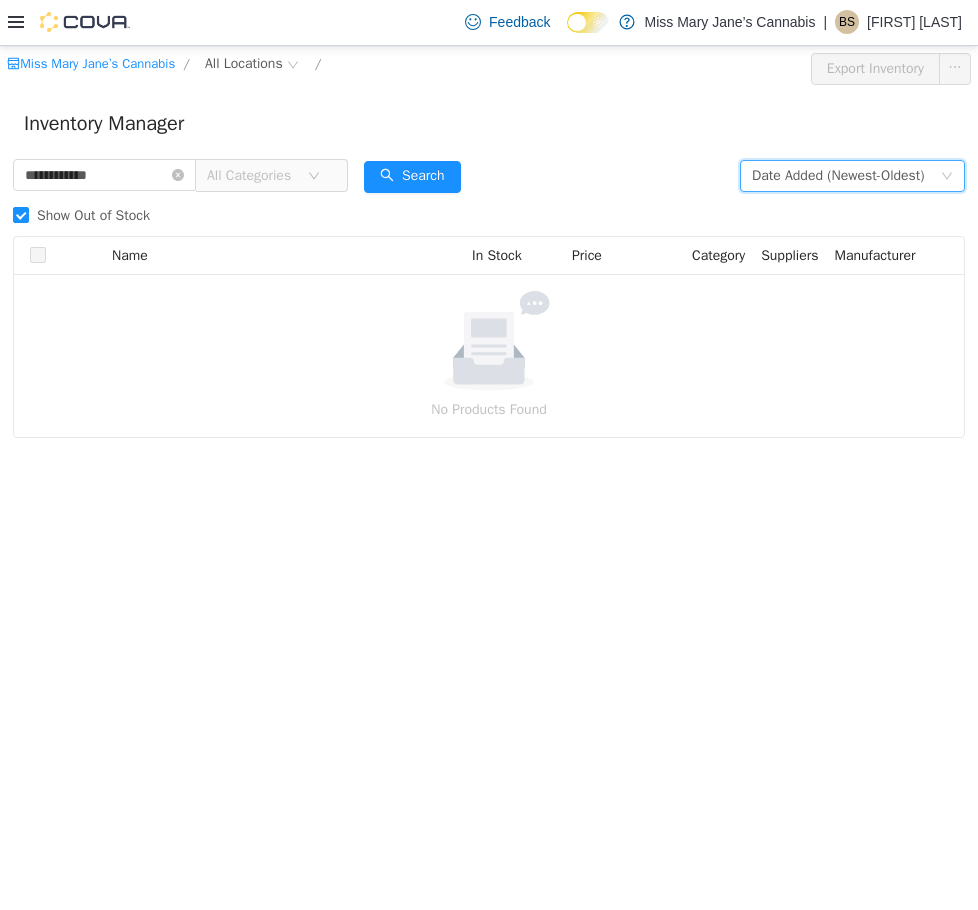 click on "Date Added (Newest-Oldest)" at bounding box center [838, 175] 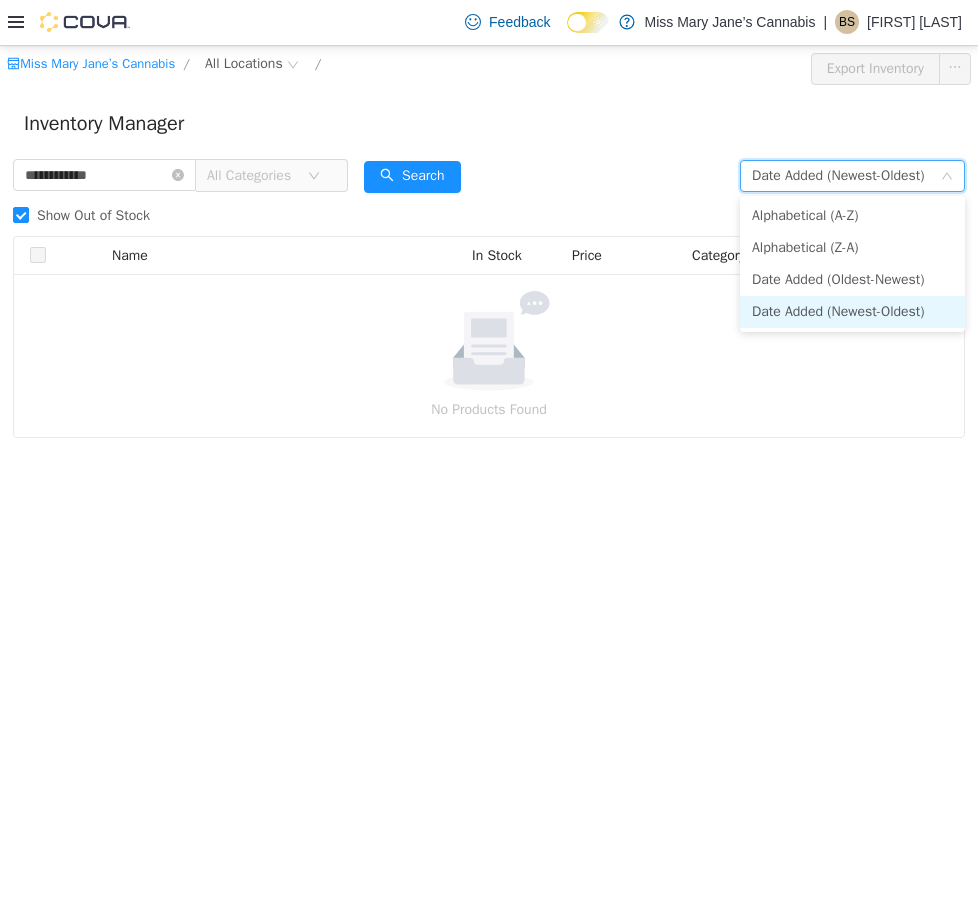 click on "Date Added (Newest-Oldest)" at bounding box center (838, 175) 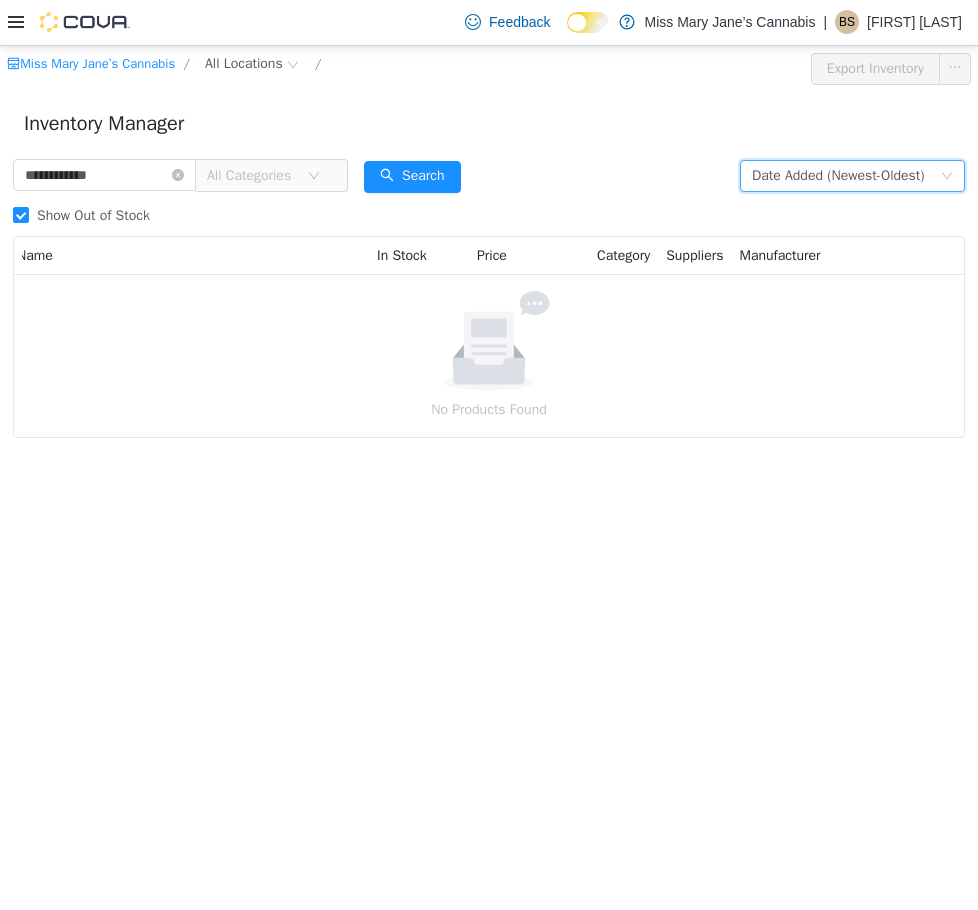scroll, scrollTop: 0, scrollLeft: 0, axis: both 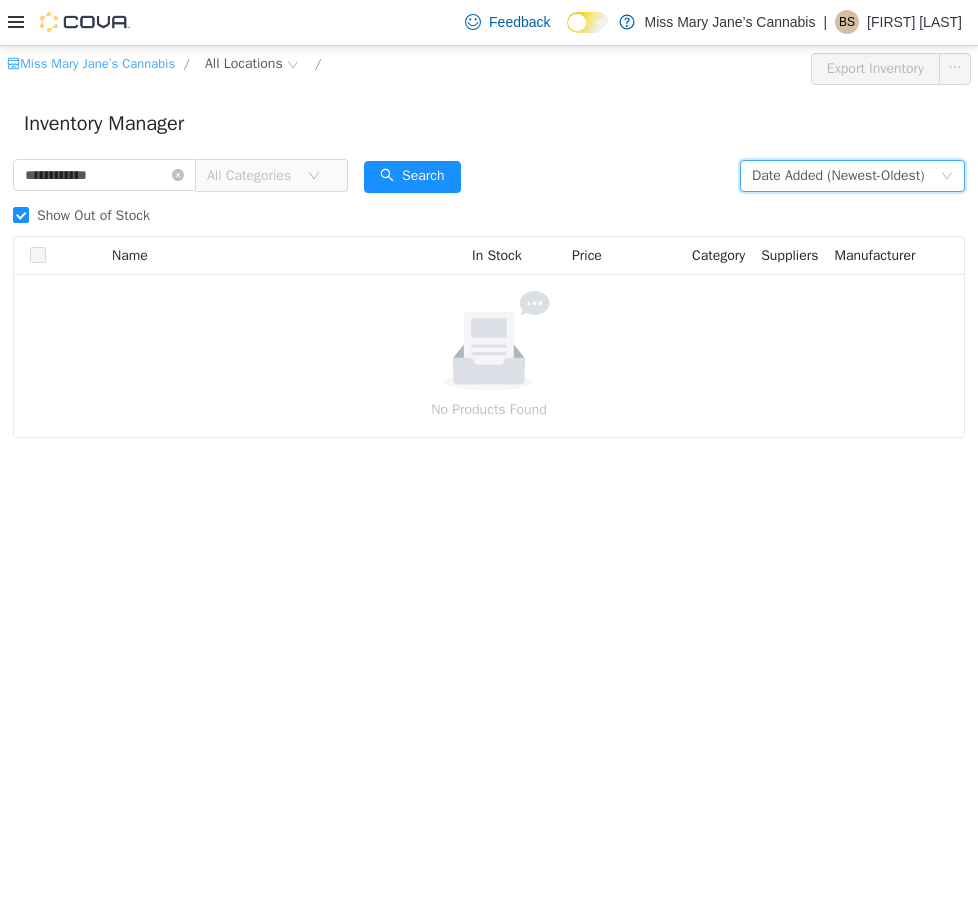 click on "Miss Mary Jane’s Cannabis" at bounding box center [91, 62] 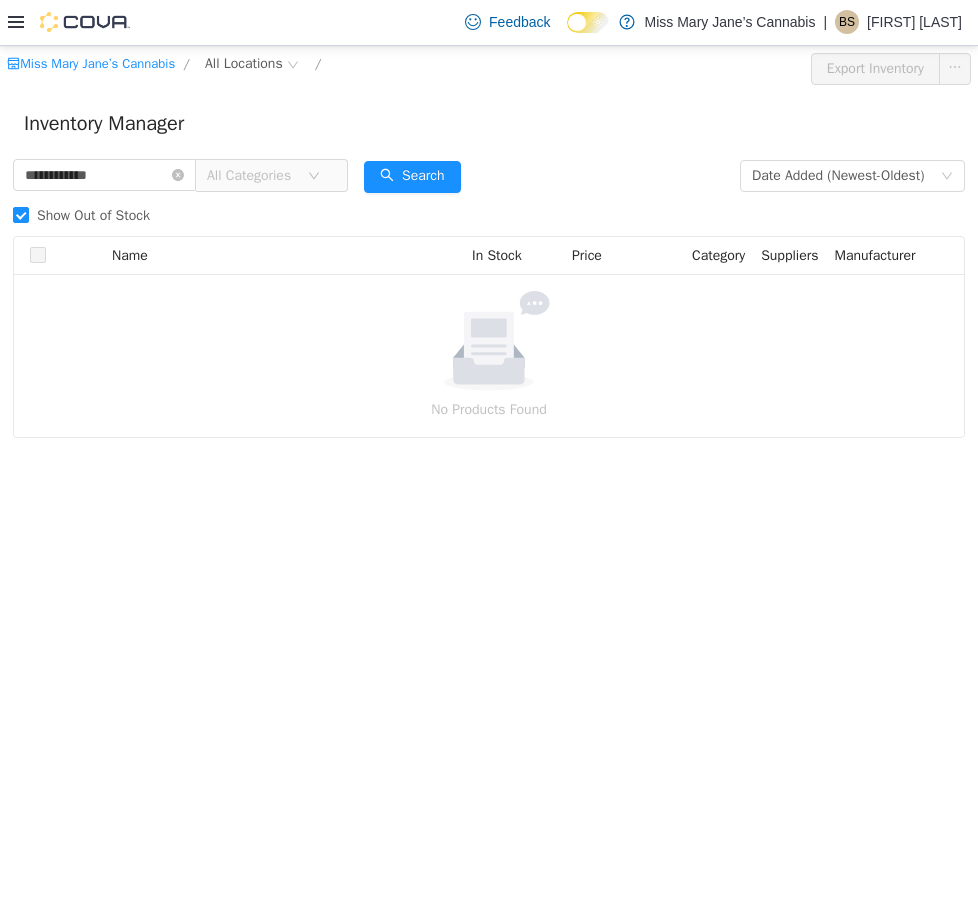 click 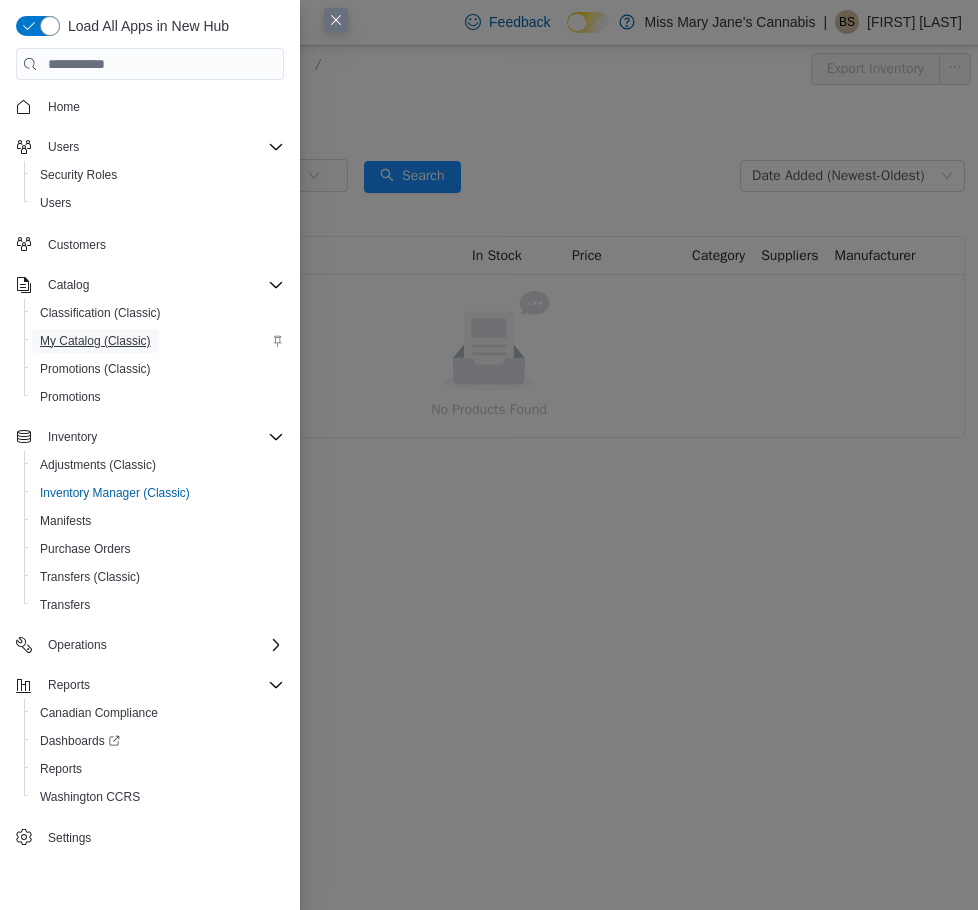click on "My Catalog (Classic)" at bounding box center [95, 341] 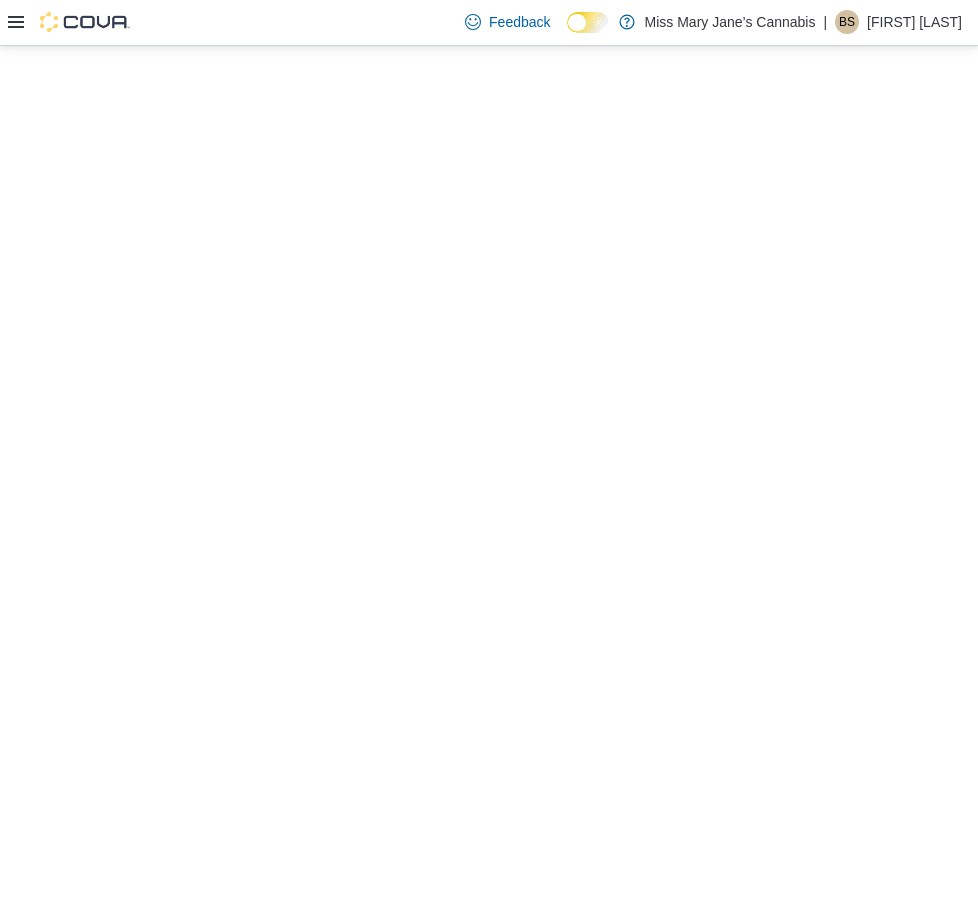 scroll, scrollTop: 0, scrollLeft: 0, axis: both 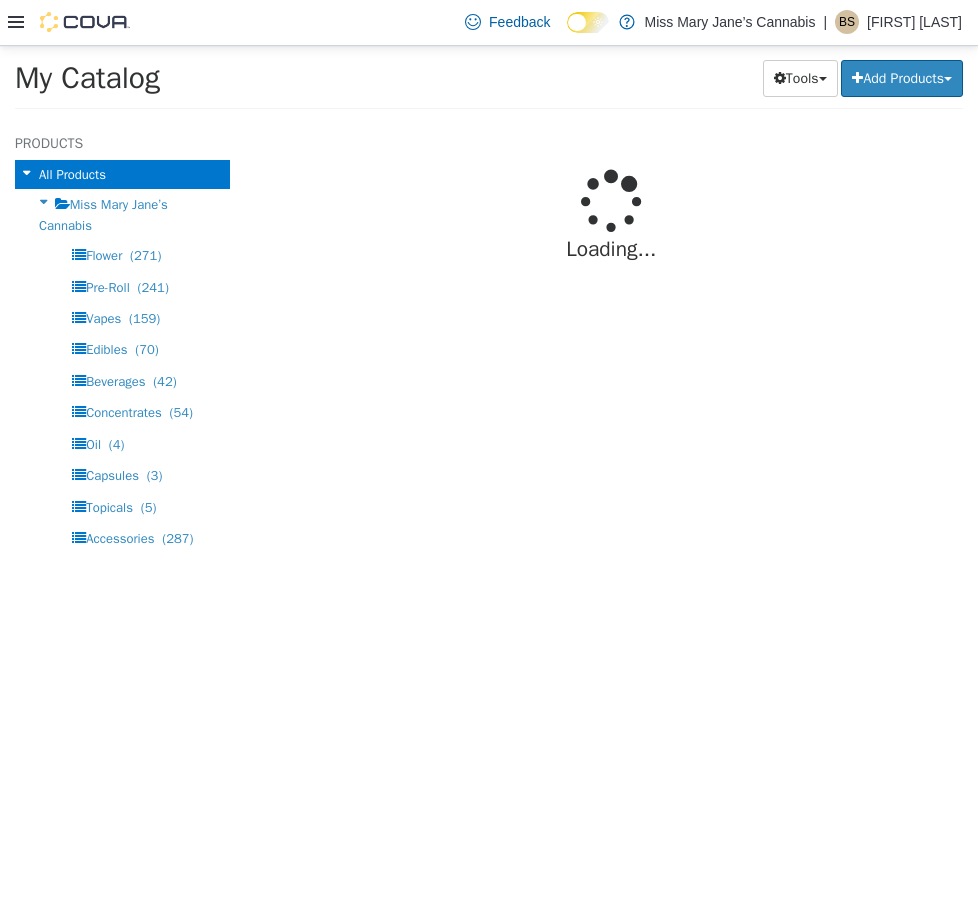 select on "**********" 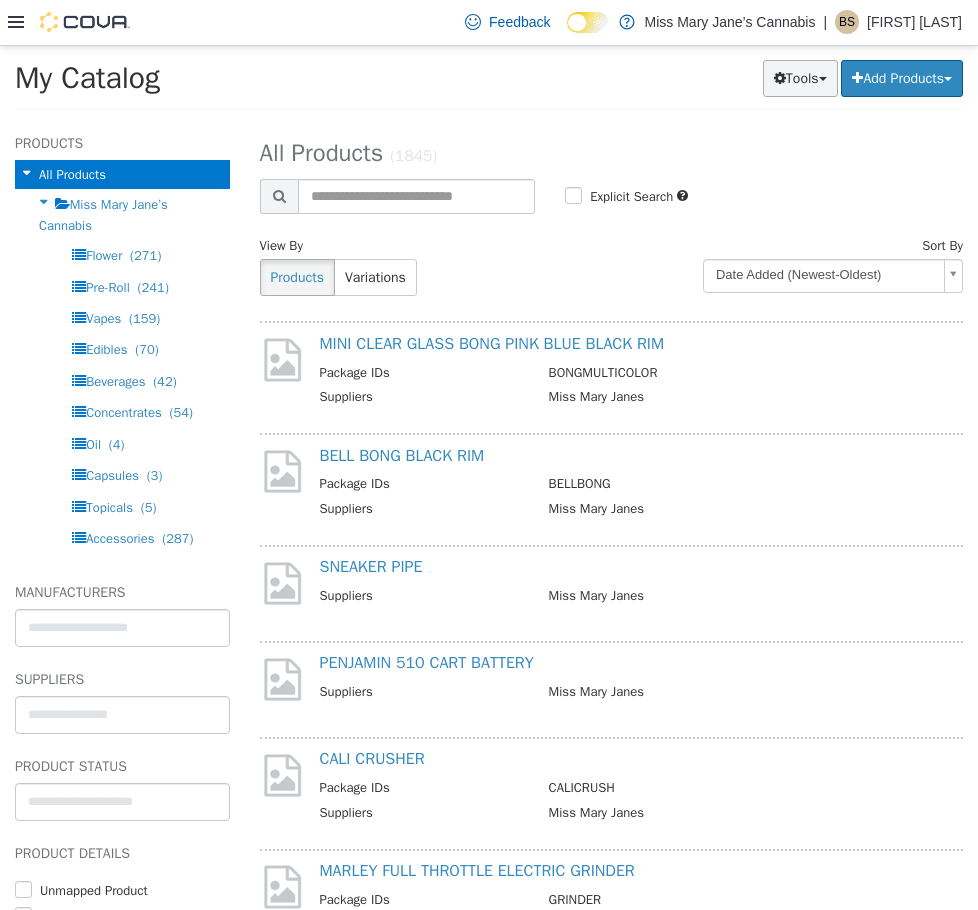 click on "Tools" at bounding box center (800, 77) 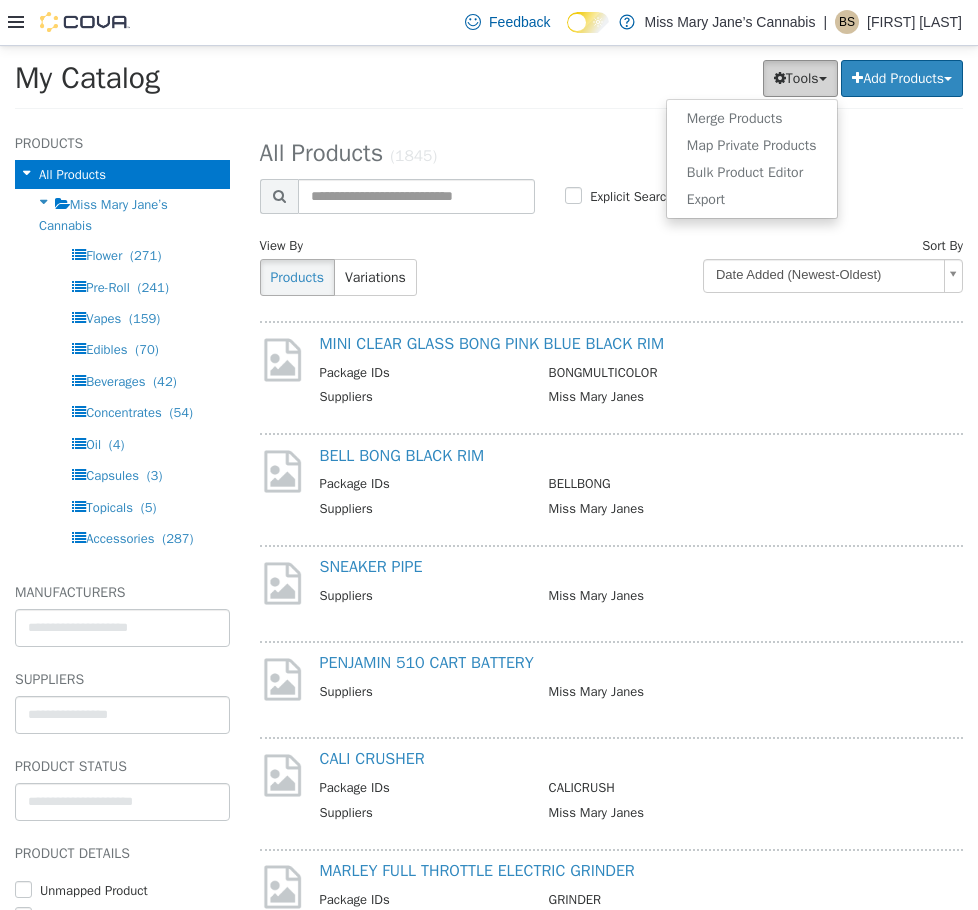 click on "Tools" at bounding box center [800, 77] 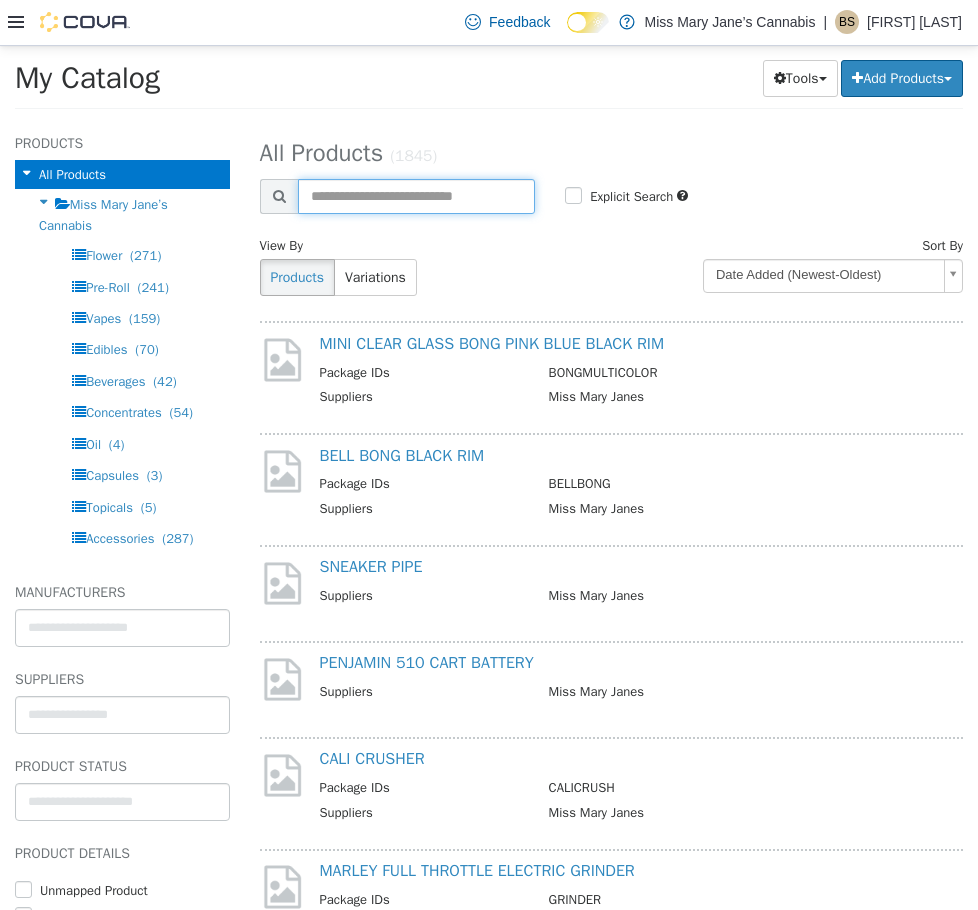 click at bounding box center [417, 195] 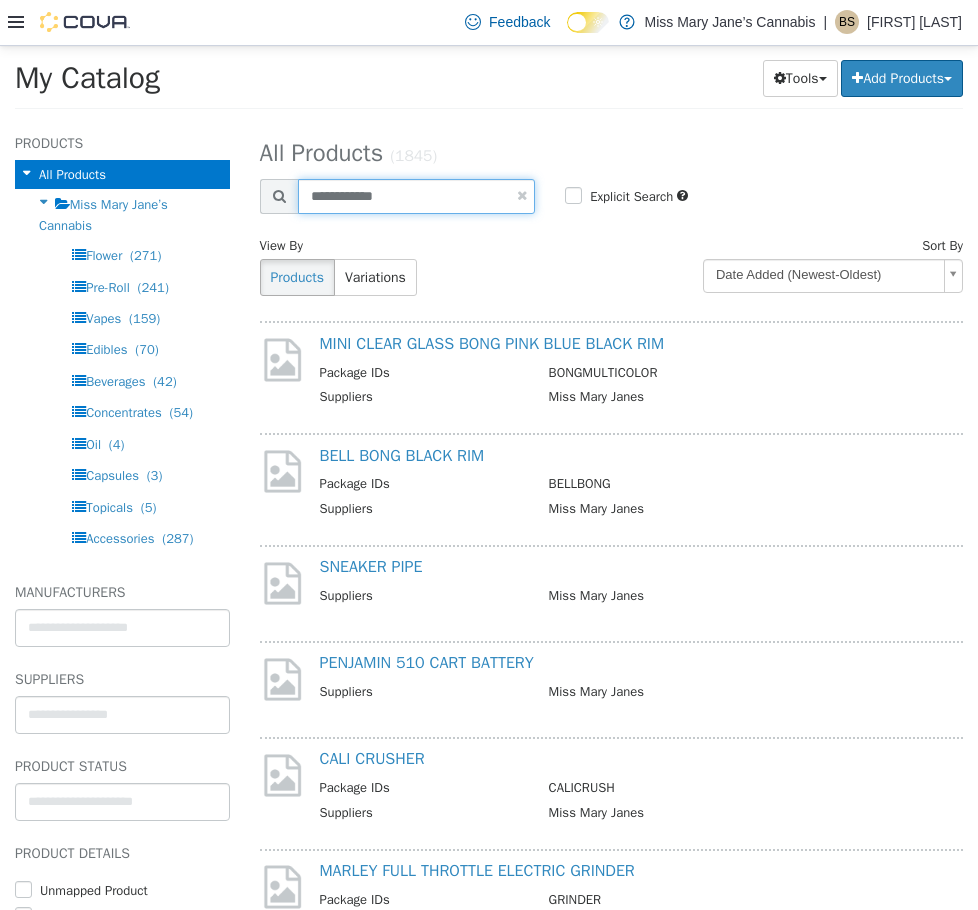 type on "**********" 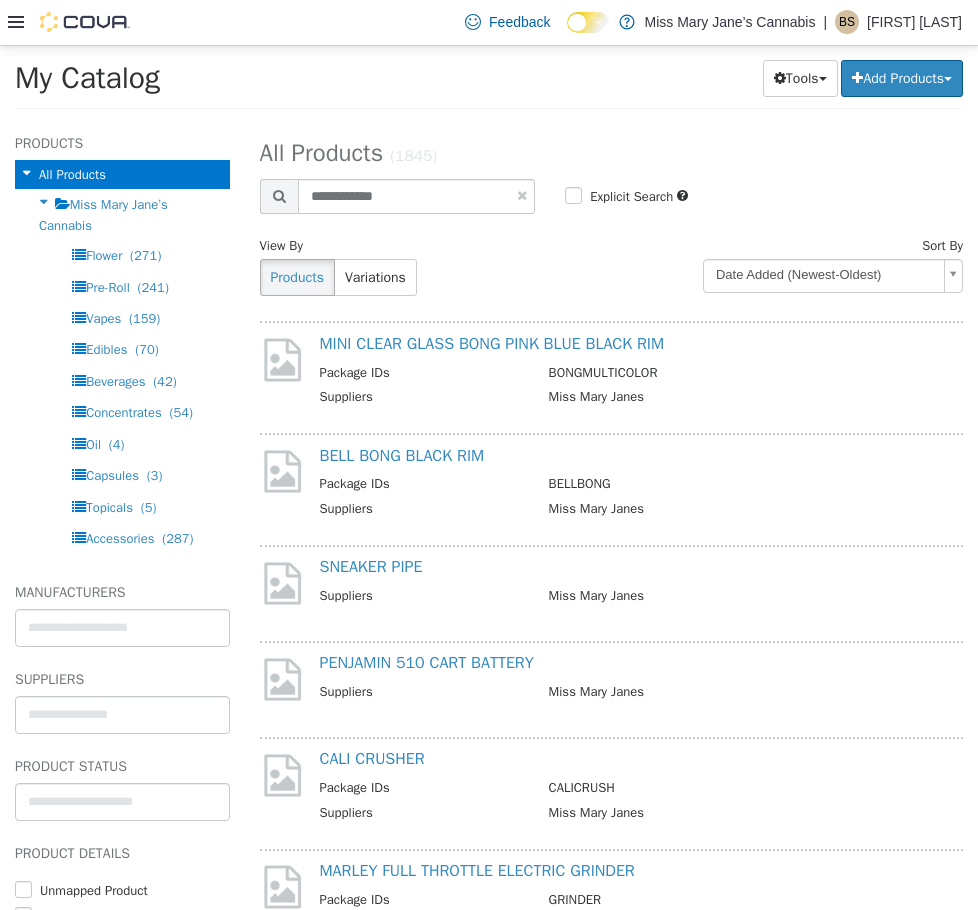 select on "**********" 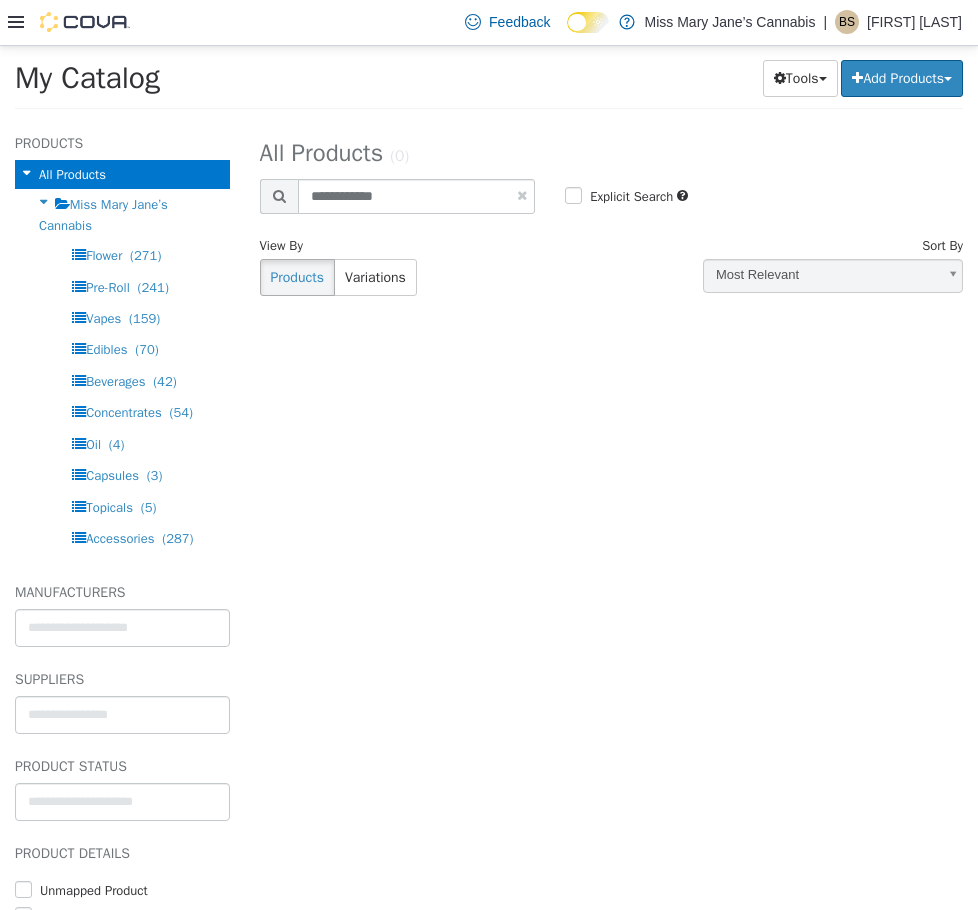 click on "**********" at bounding box center [612, 515] 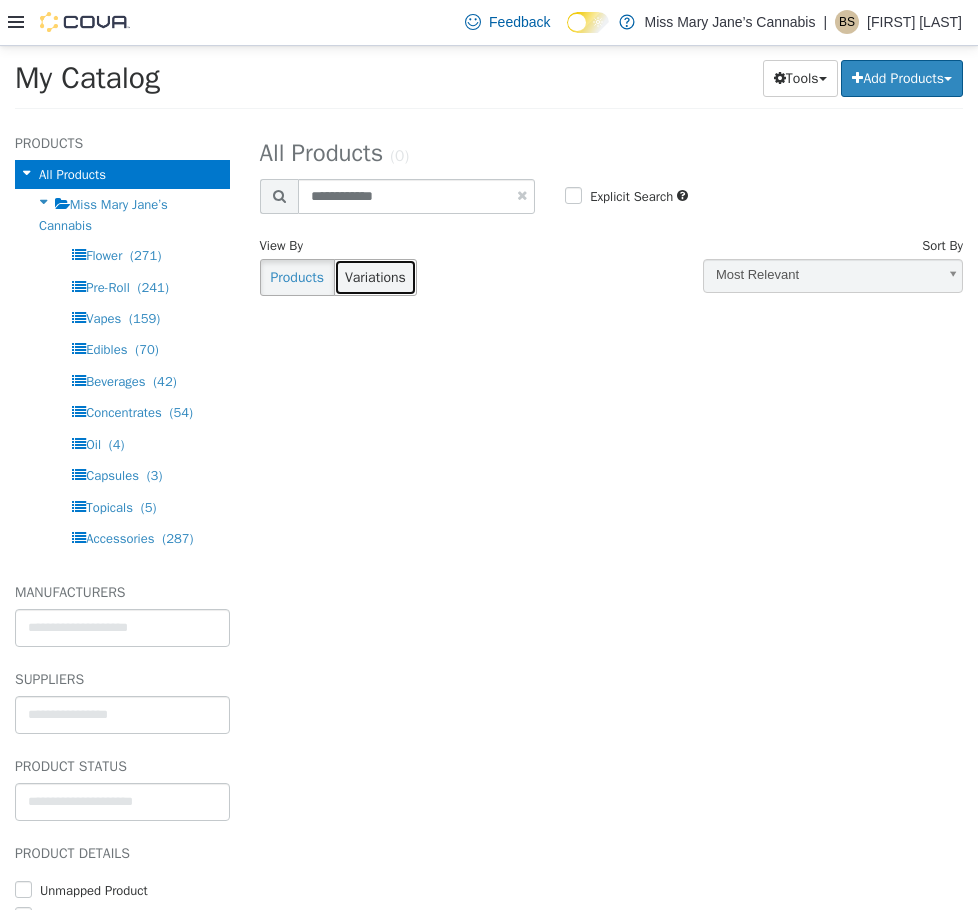 click on "Variations" at bounding box center [375, 276] 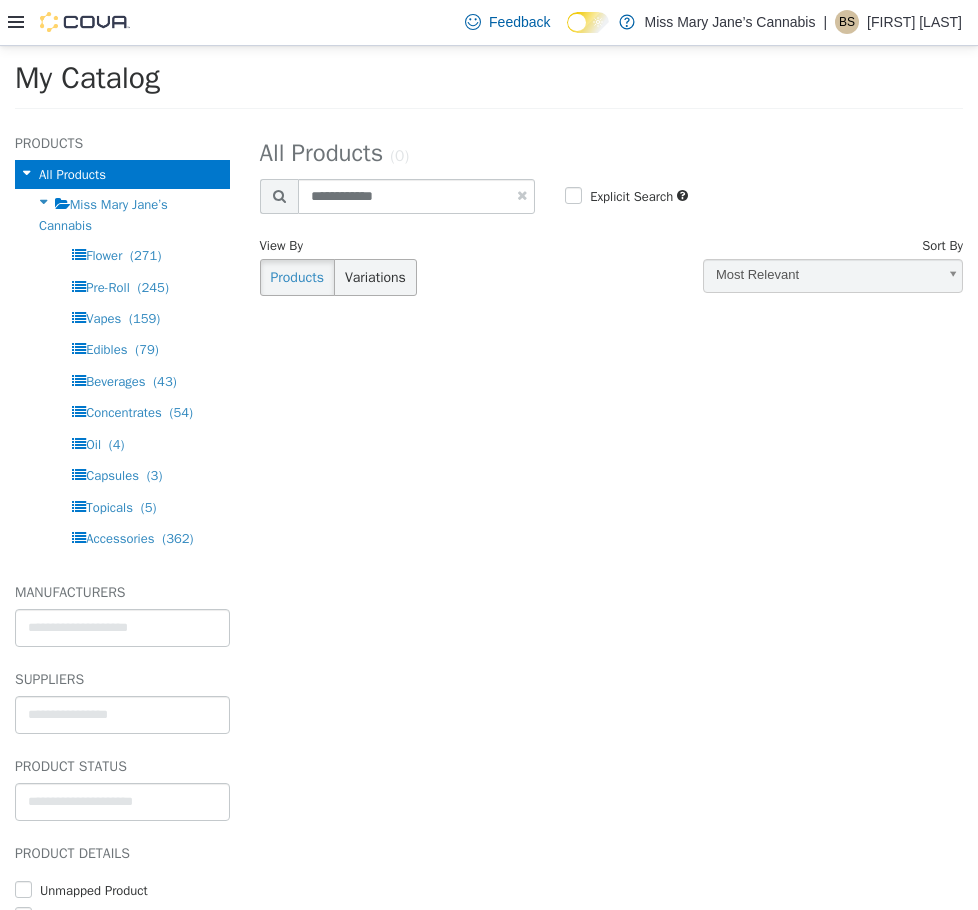 select on "**********" 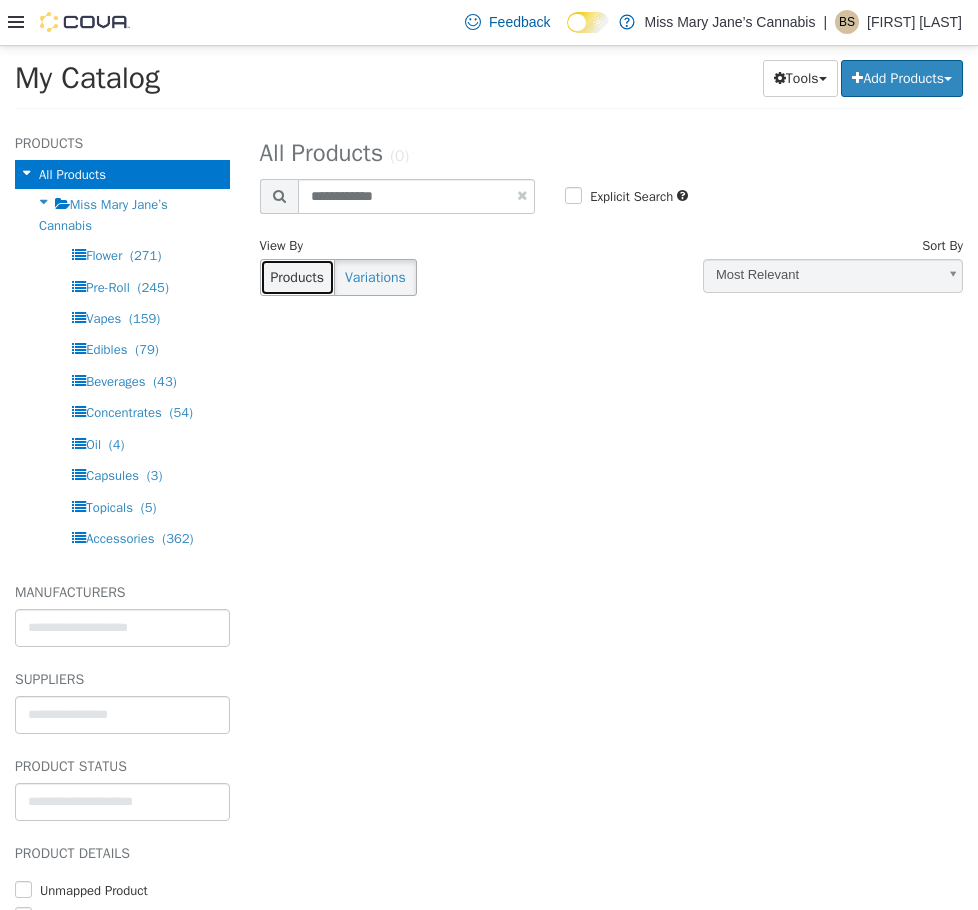 click on "Products" at bounding box center [297, 276] 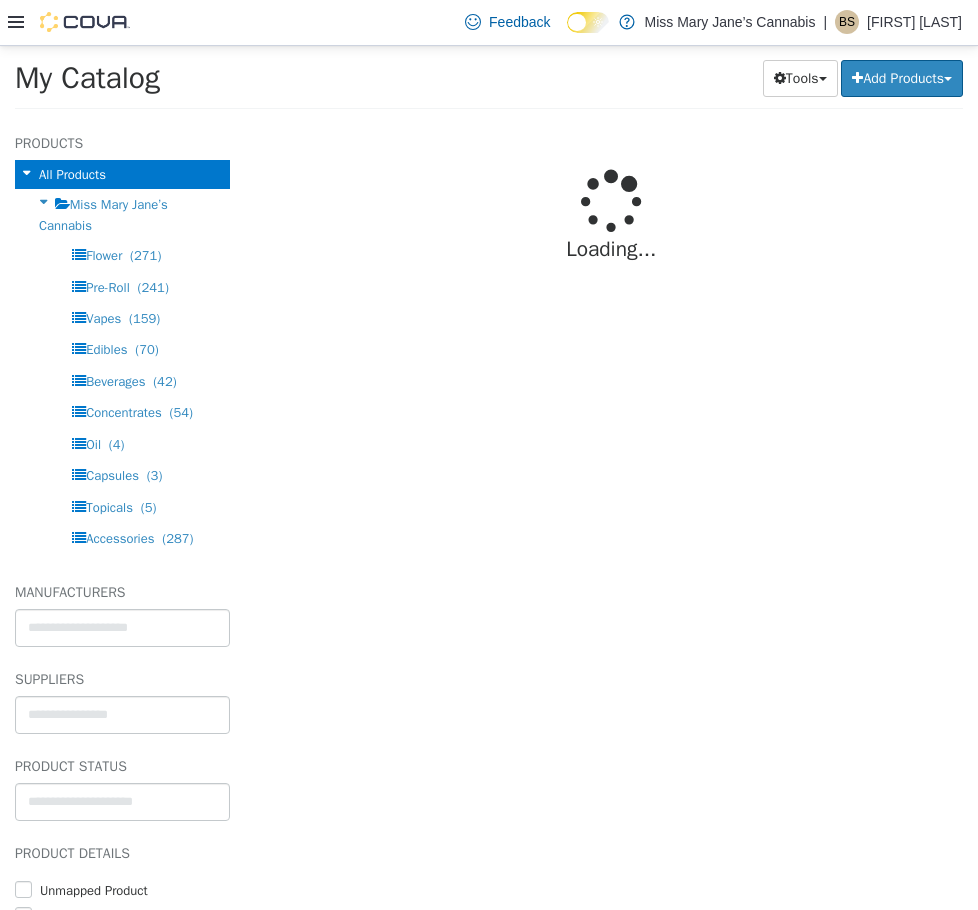 select on "**********" 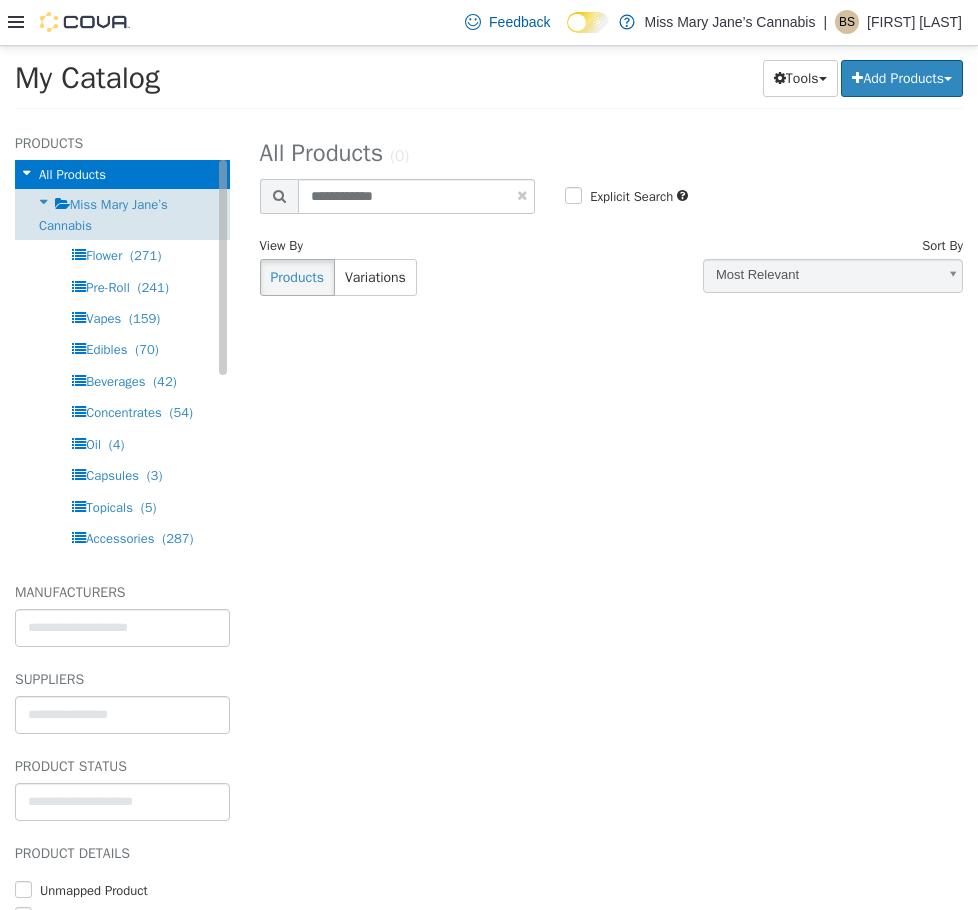 click on "Miss Mary Jane’s Cannabis" at bounding box center (122, 213) 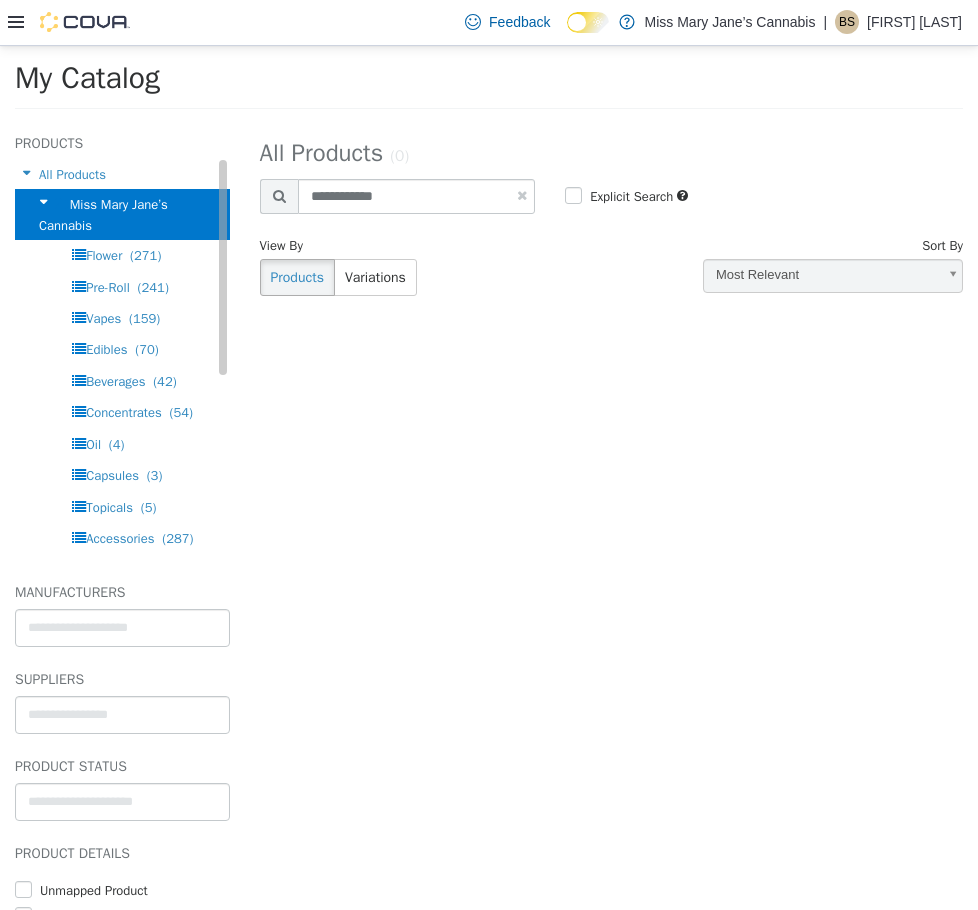 select on "**********" 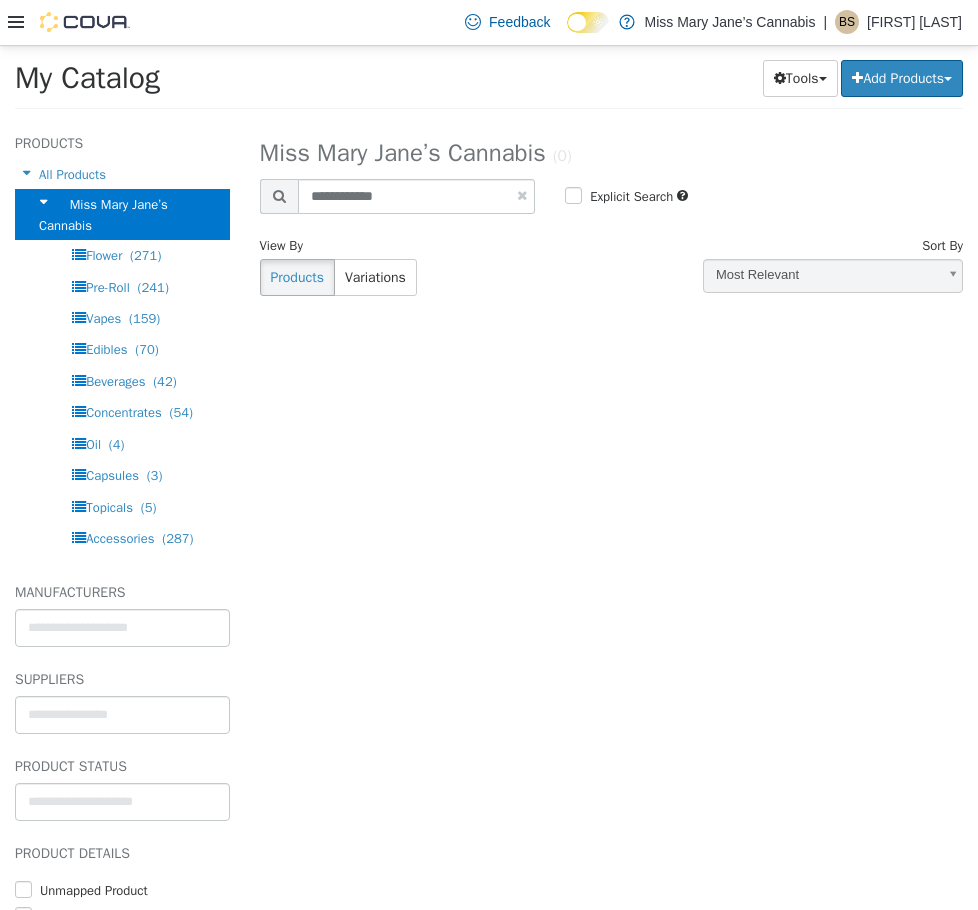 click on "Most Relevant" at bounding box center [820, 274] 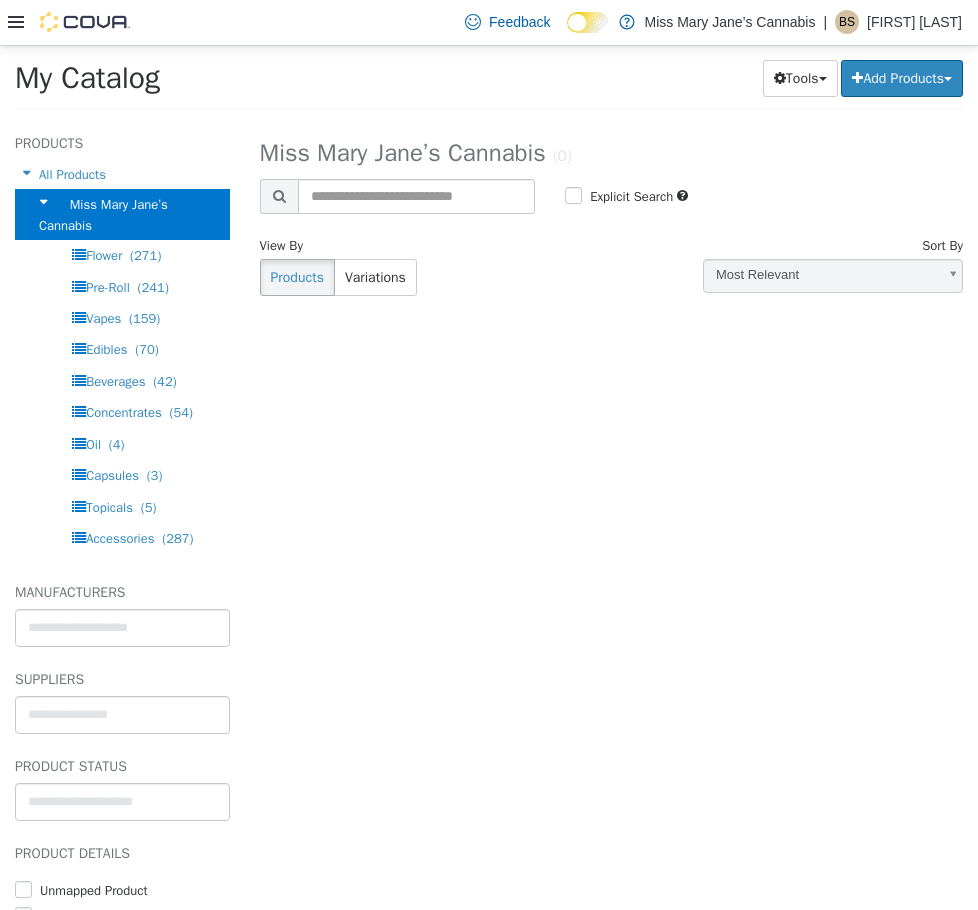select on "**********" 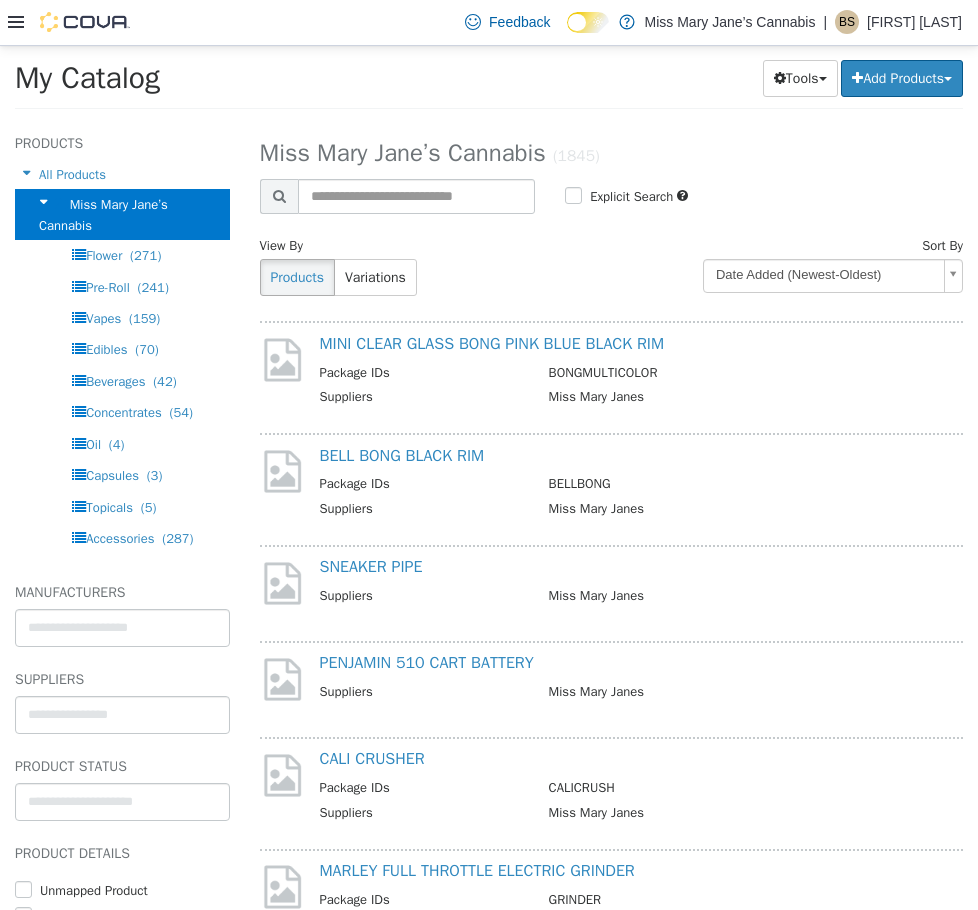 click on "Products Variations" at bounding box center (428, 276) 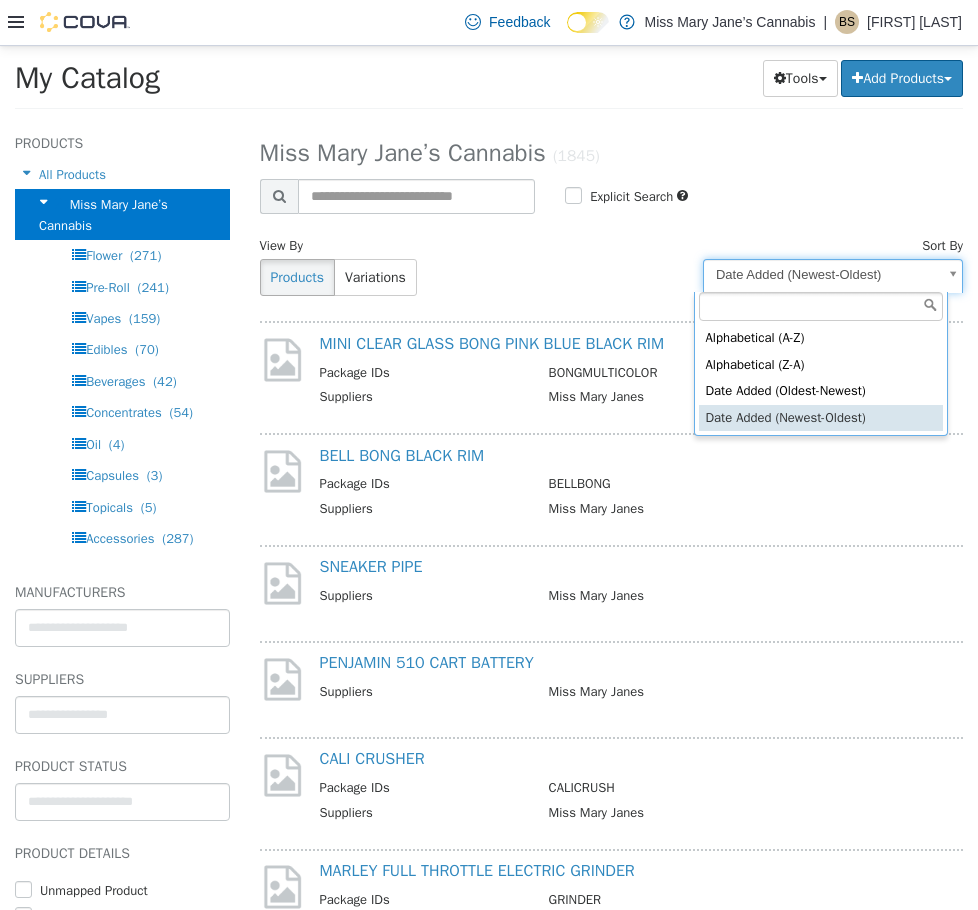 click on "**********" at bounding box center (489, 83) 